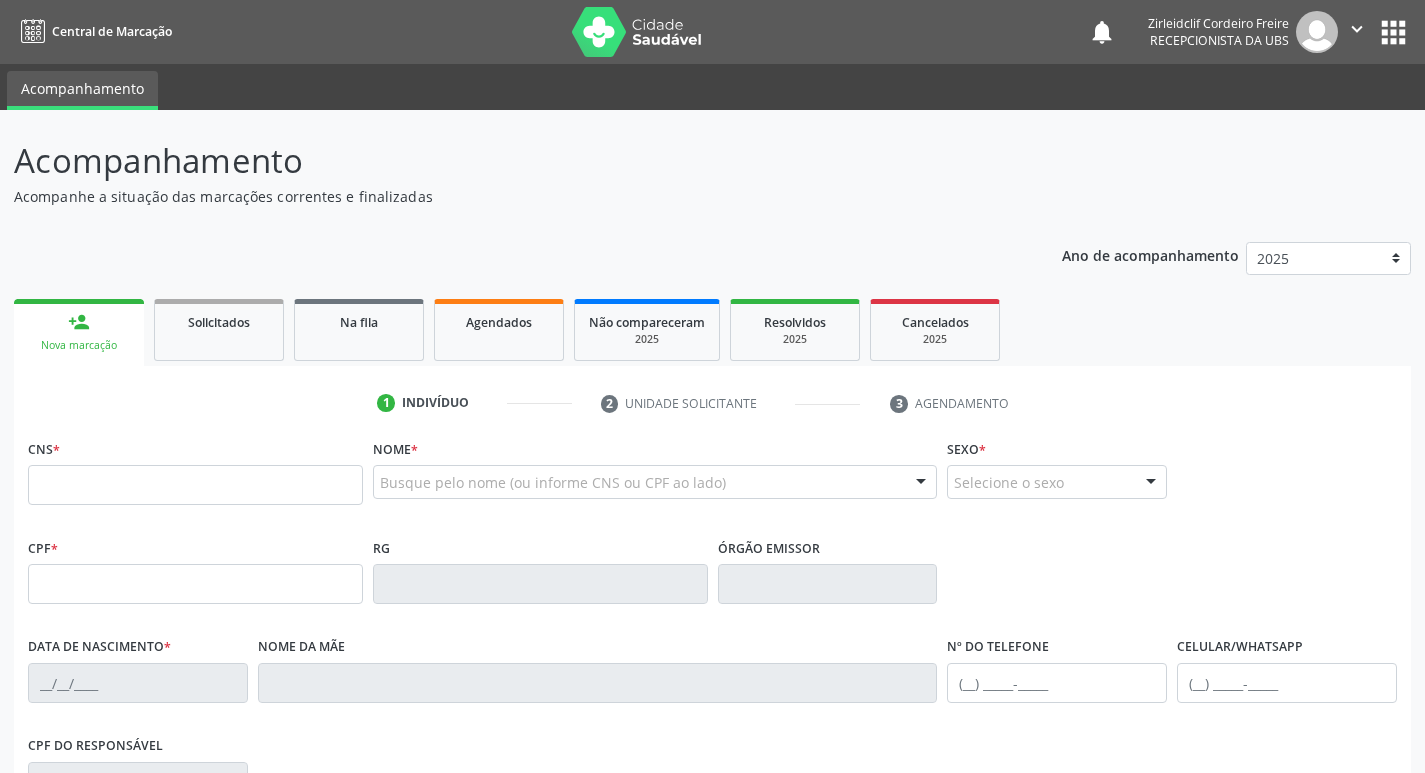 scroll, scrollTop: 0, scrollLeft: 0, axis: both 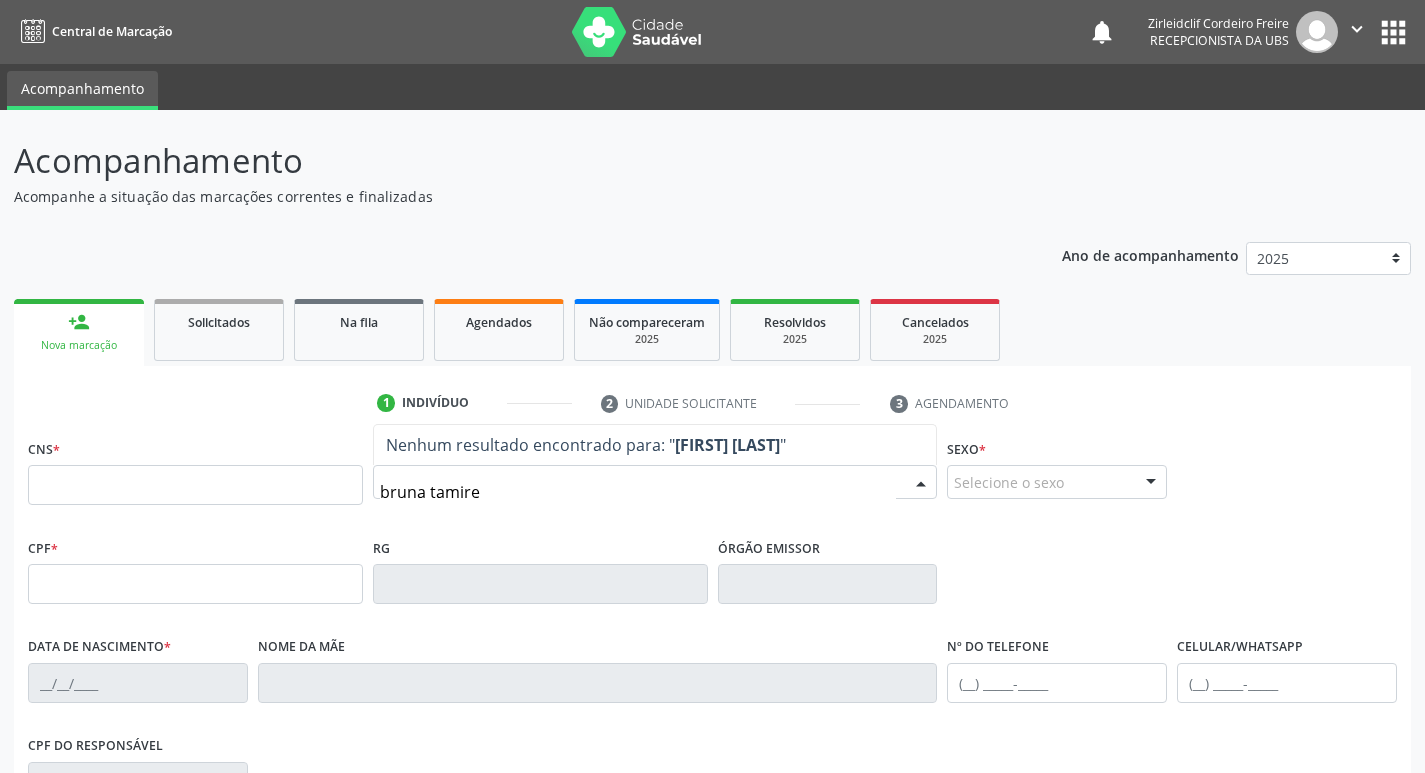 type on "[FIRST] [LAST] [LAST]" 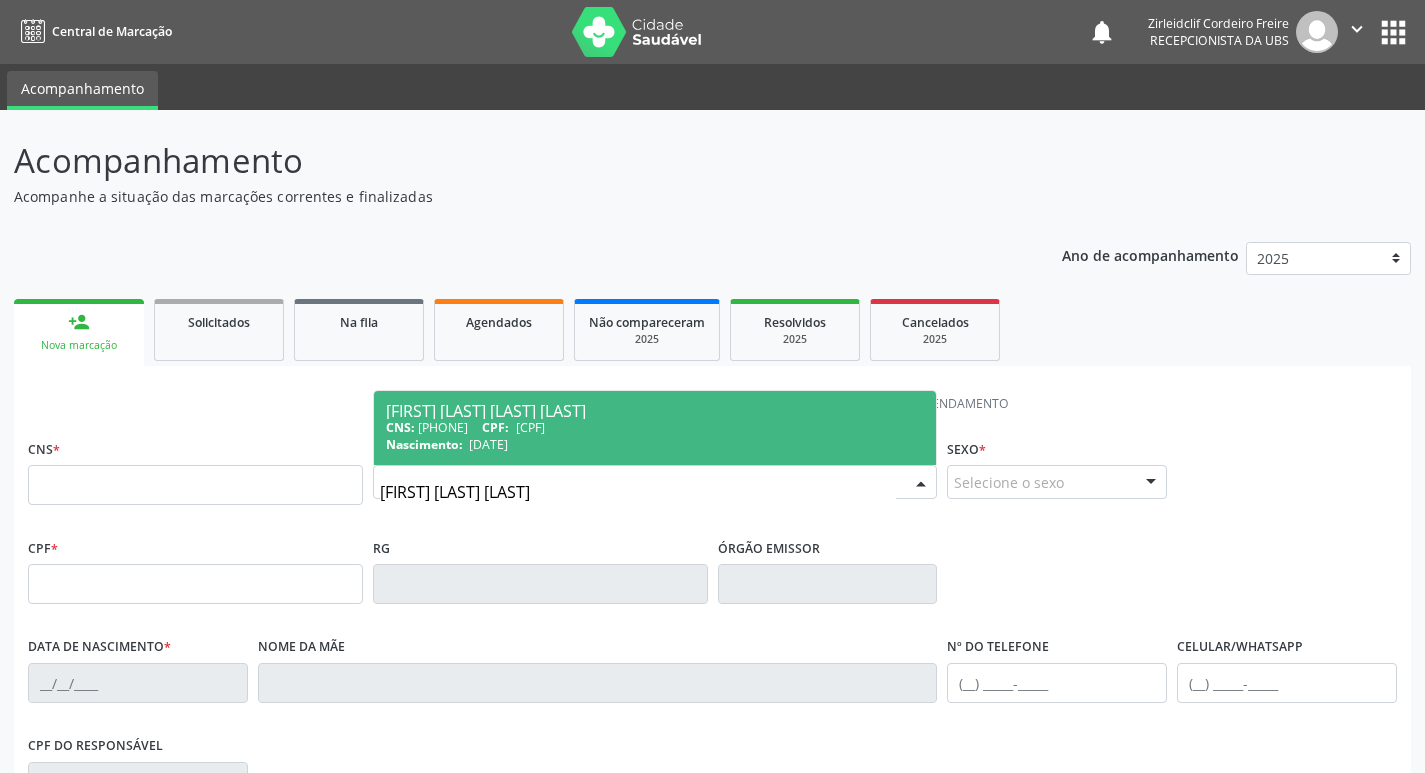 click on "CNS:
[PHONE]
CPF:
[CPF]" at bounding box center (655, 427) 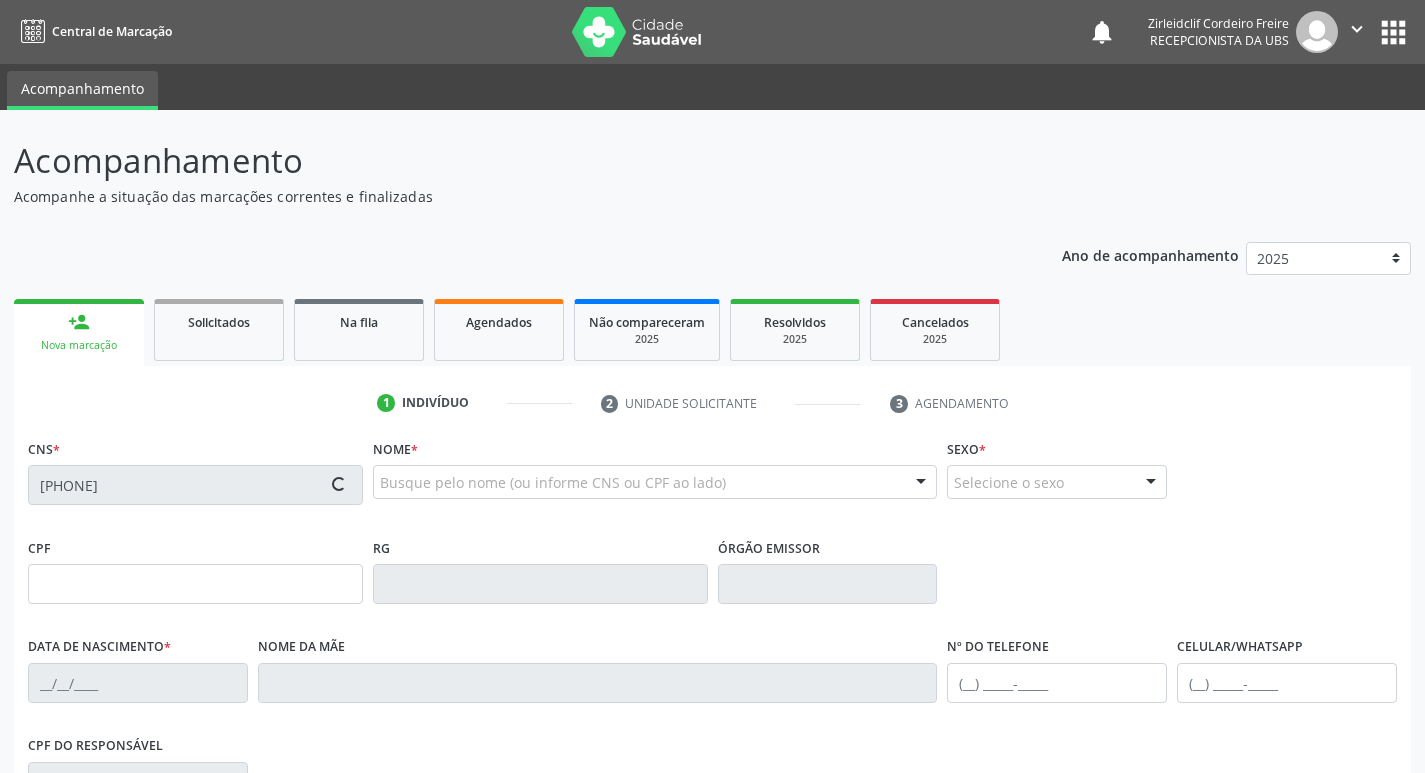 type on "[CPF]" 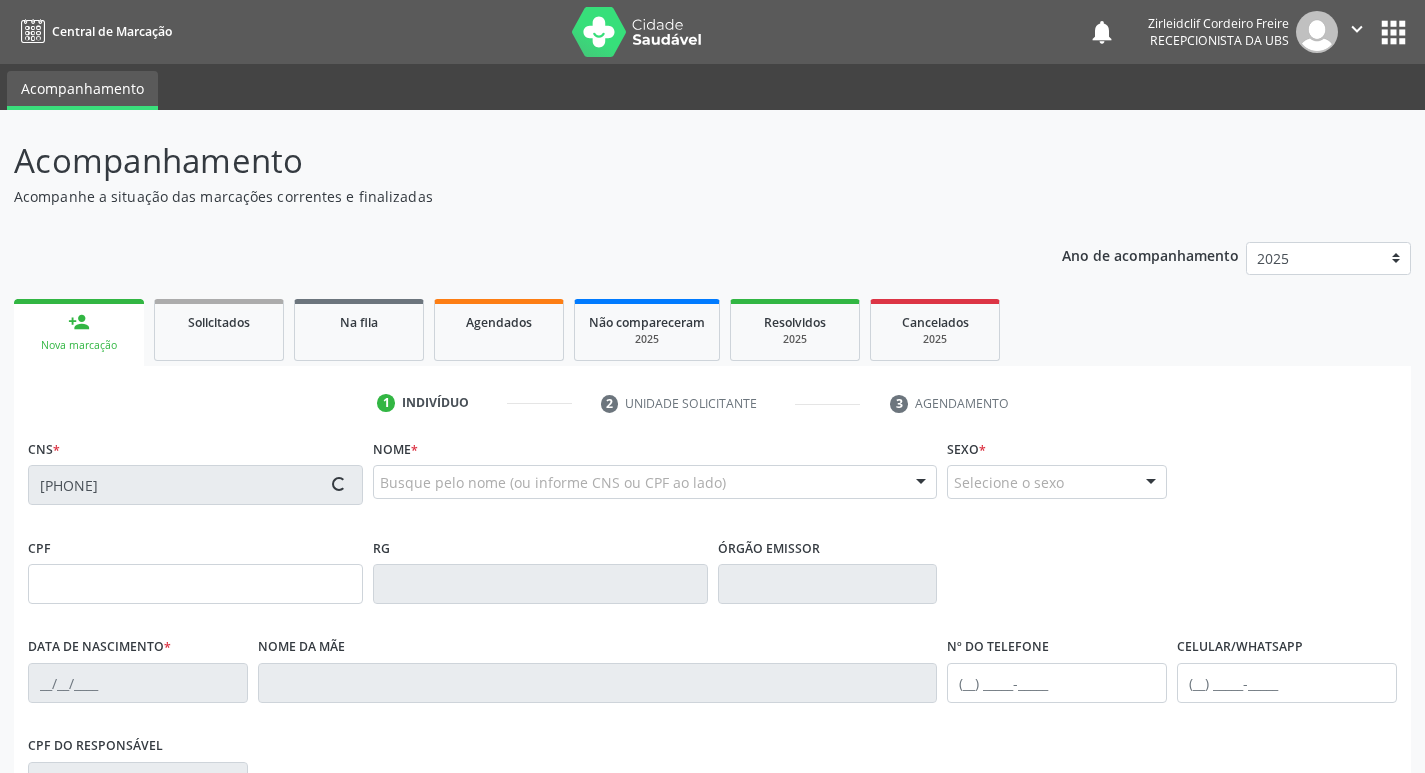 type on "[DATE]" 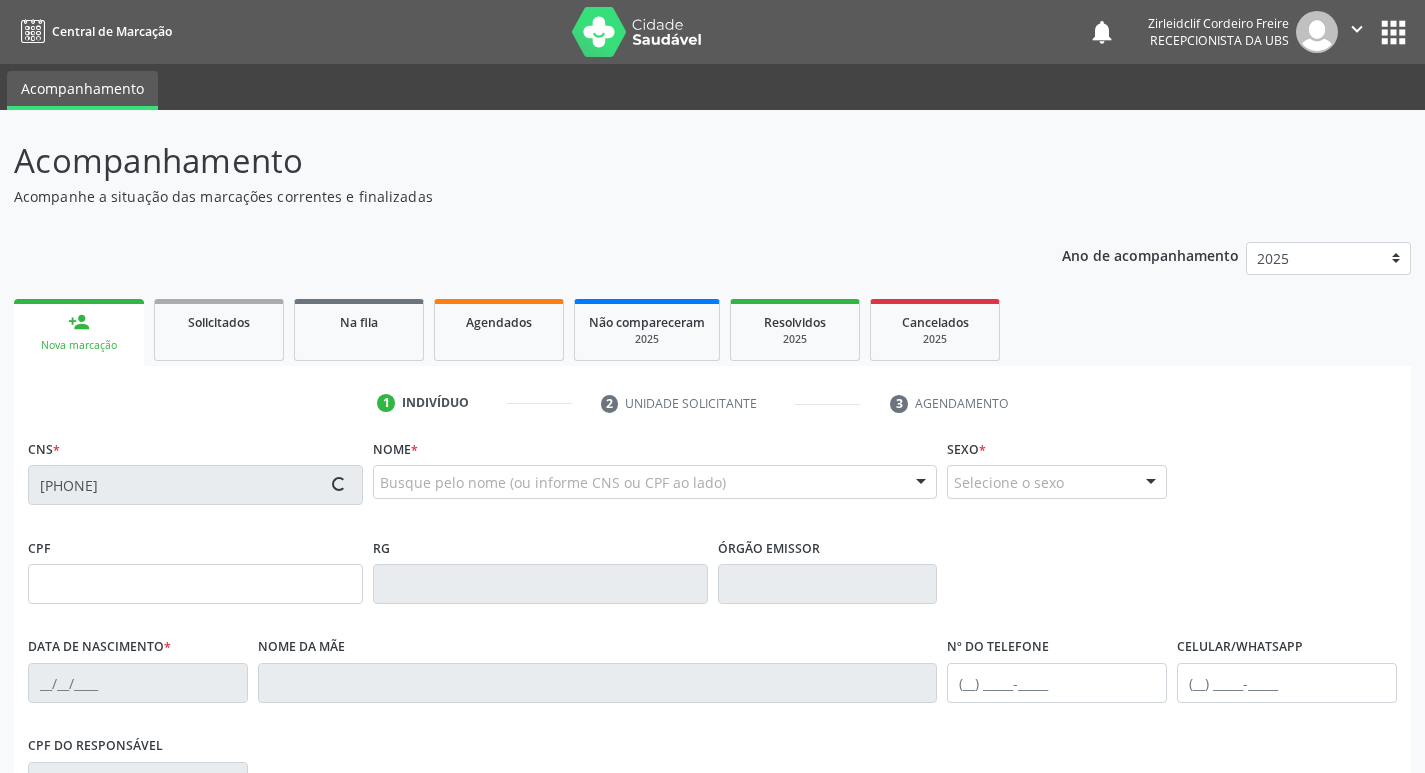 type on "[FIRST] da [LAST] de [LAST] [LAST]" 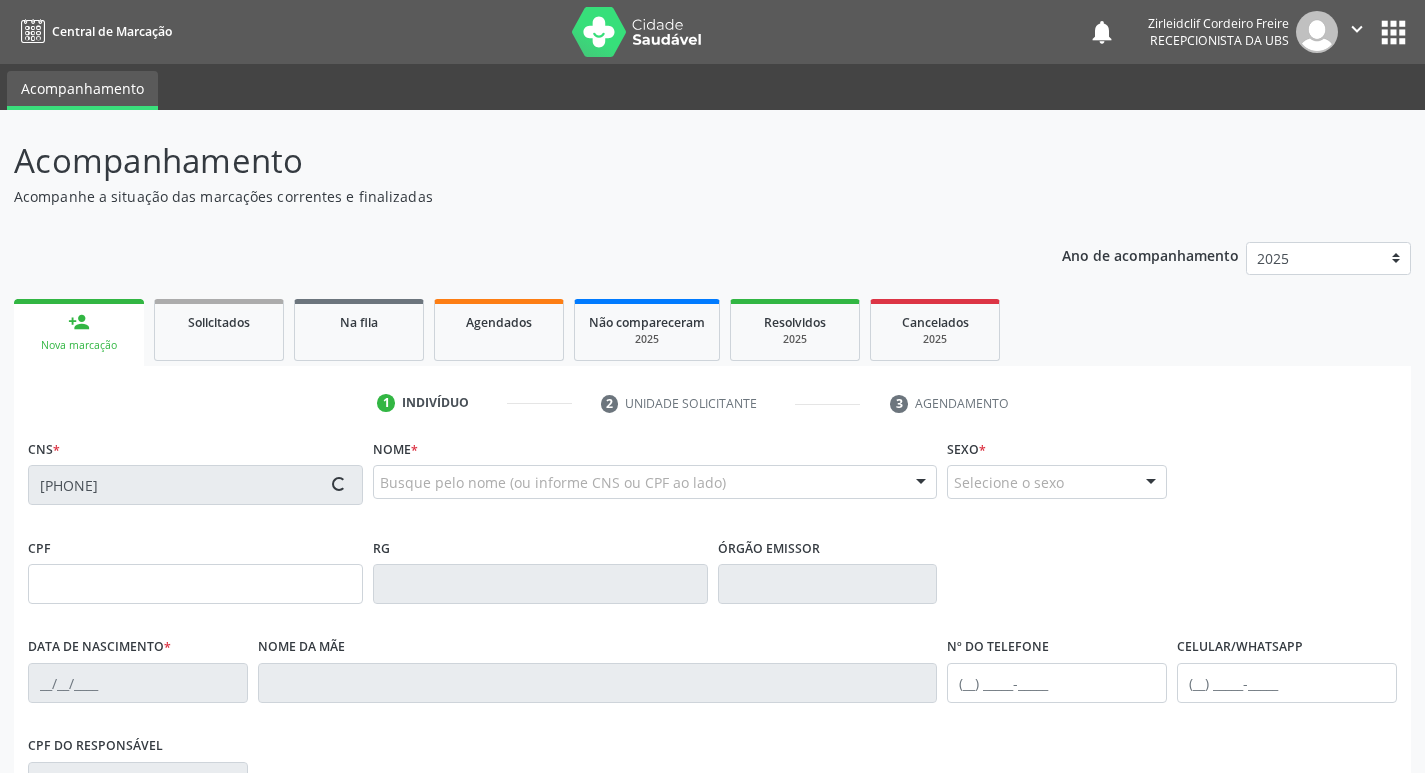 type on "(87) 99999-9999" 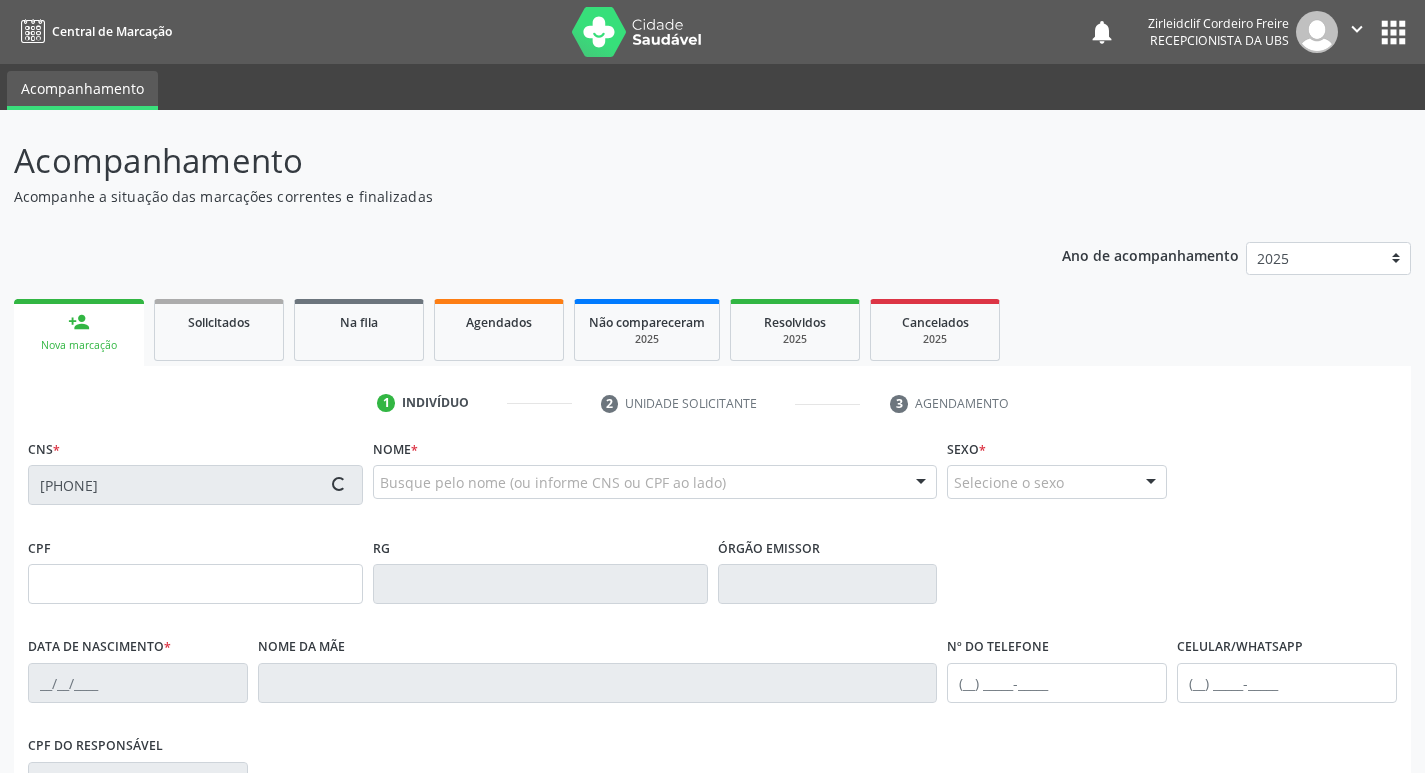 type on "S/N" 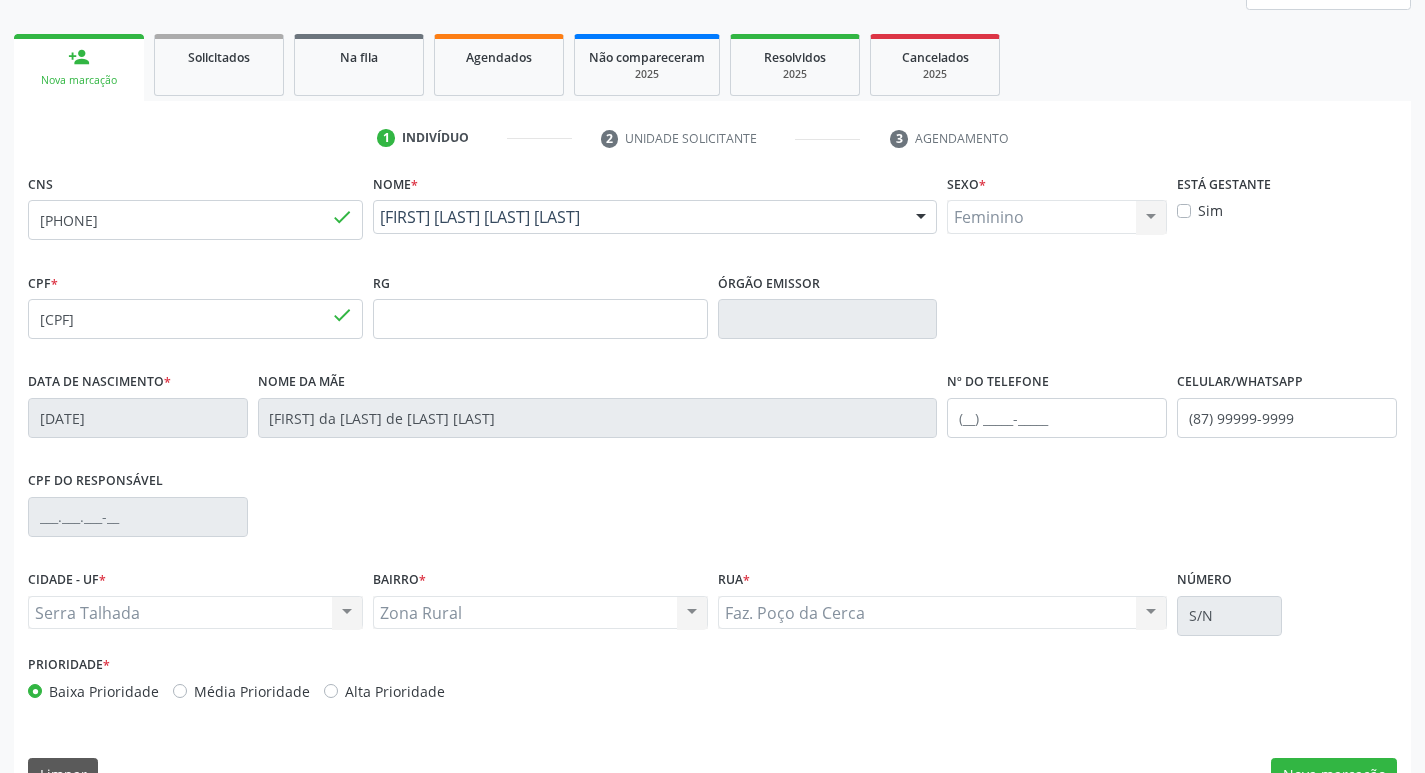scroll, scrollTop: 300, scrollLeft: 0, axis: vertical 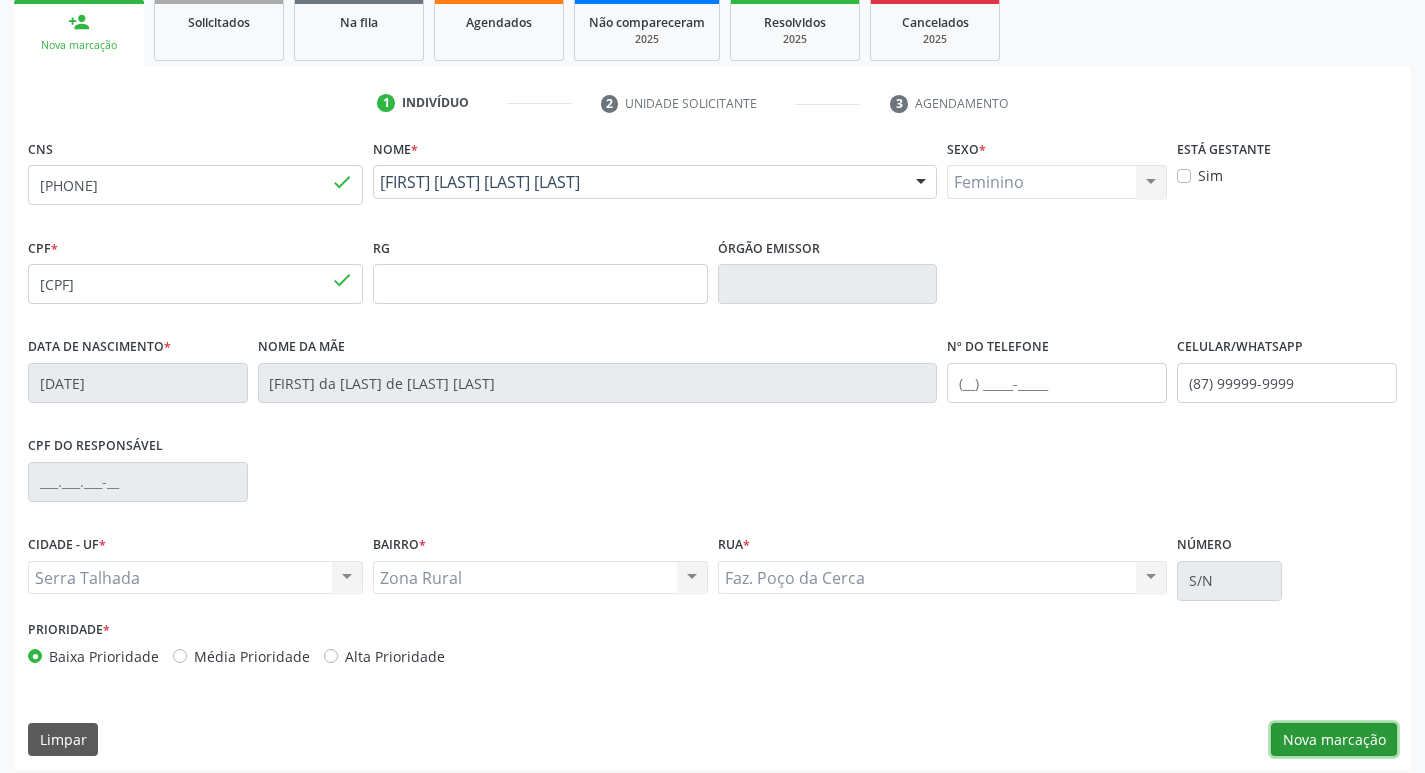 click on "Nova marcação" at bounding box center (1334, 740) 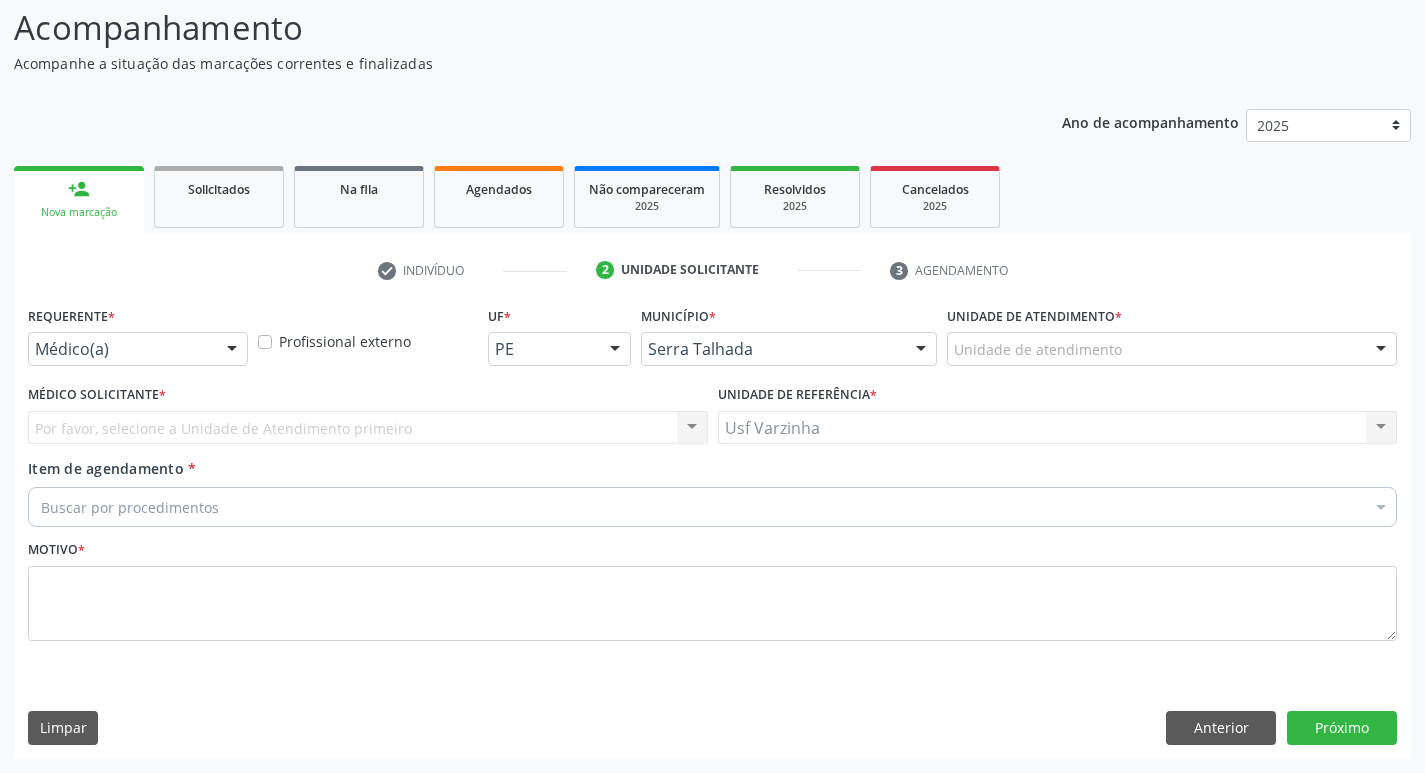 scroll, scrollTop: 133, scrollLeft: 0, axis: vertical 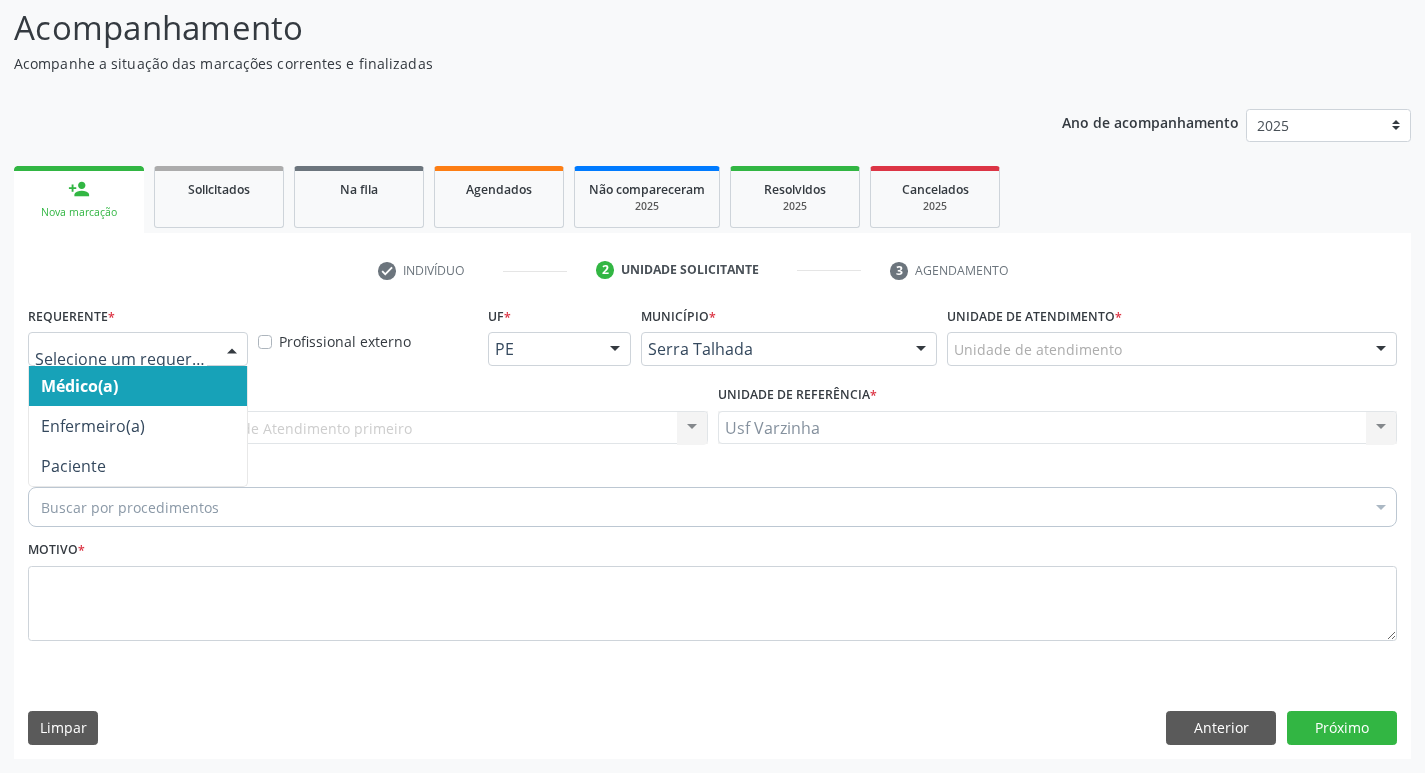 click at bounding box center (232, 350) 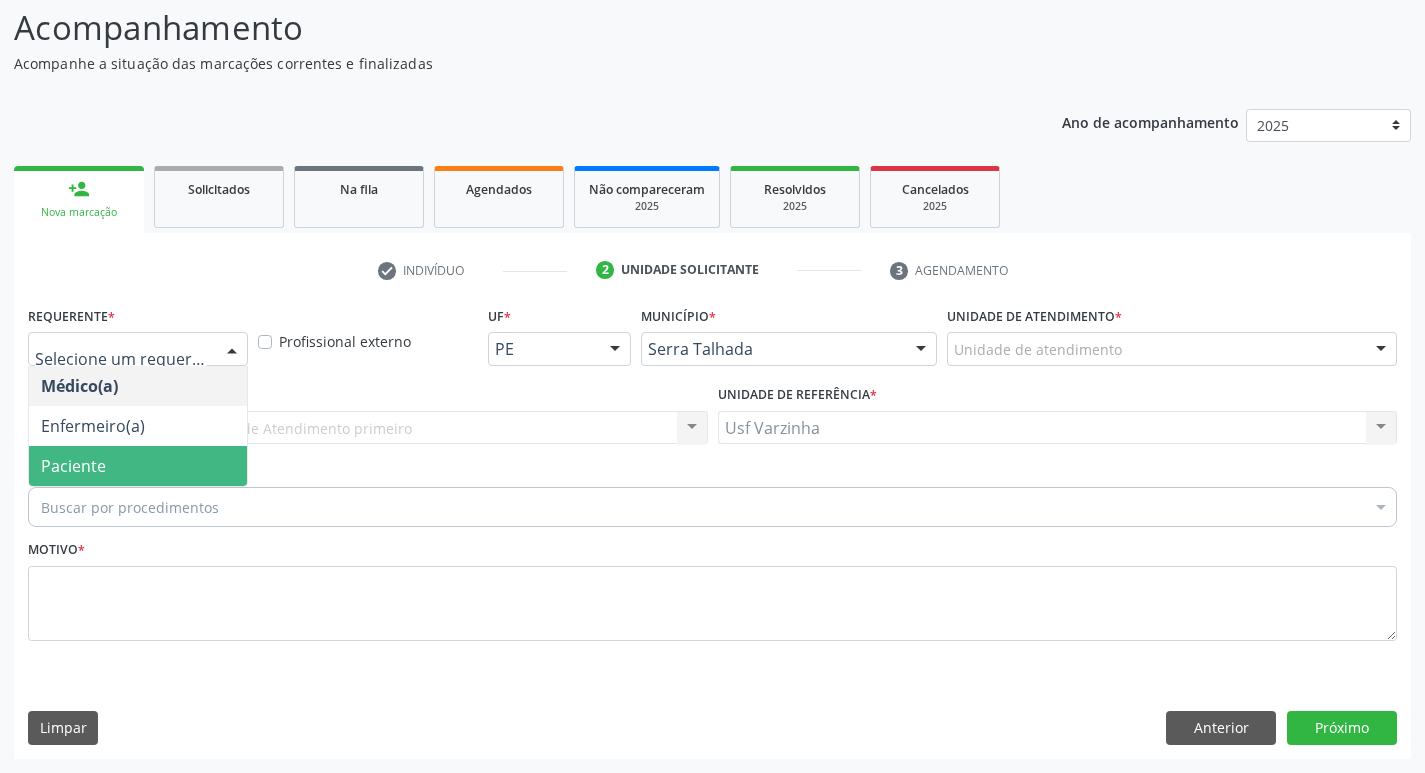 click on "Paciente" at bounding box center (138, 466) 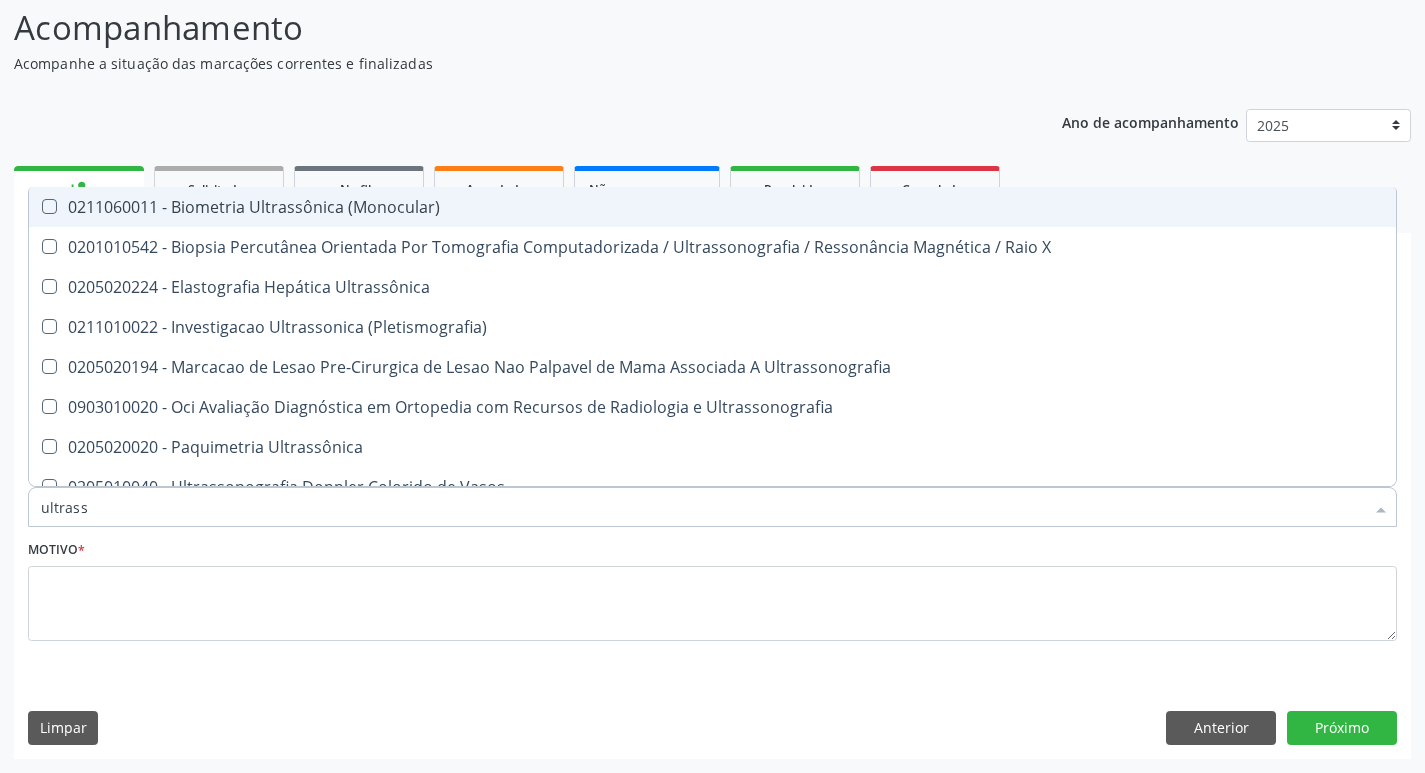 type on "ultrasso" 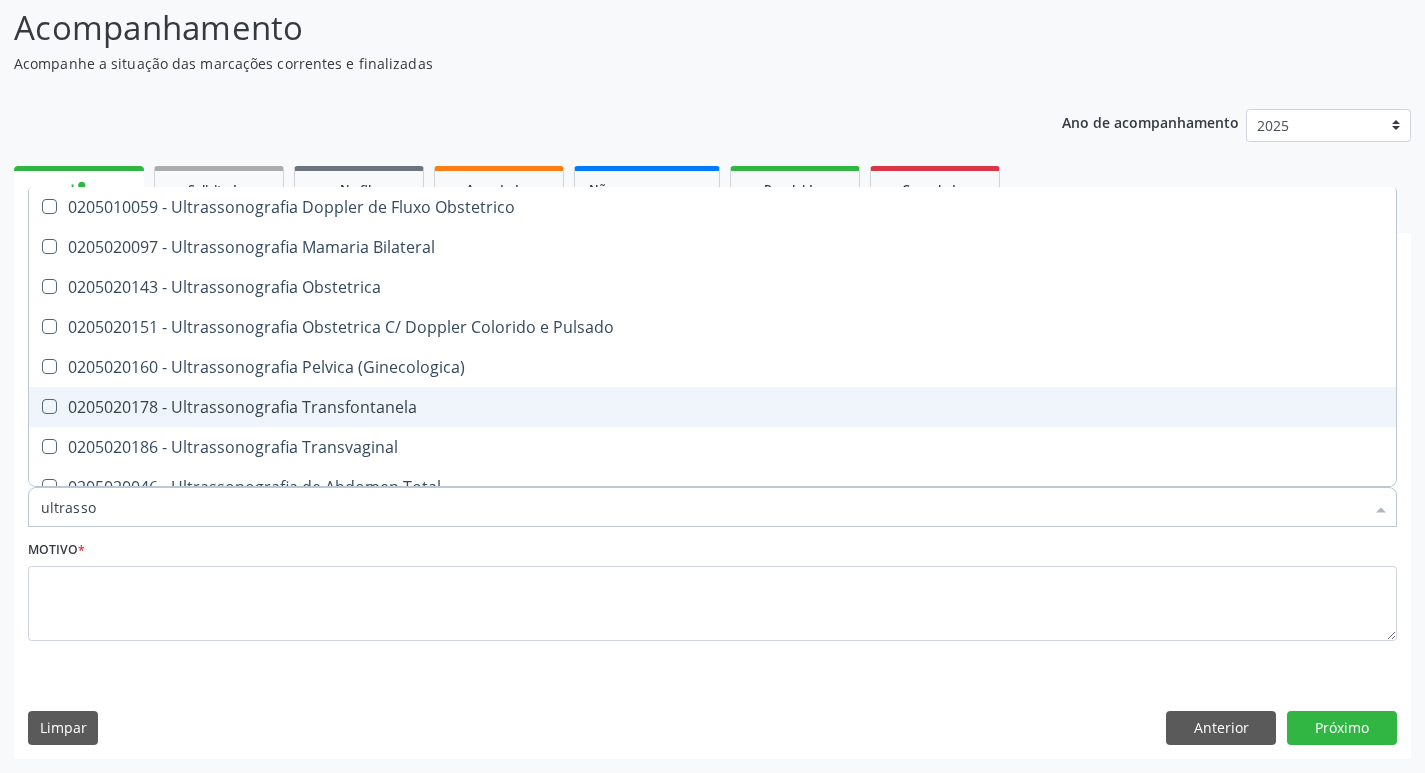 scroll, scrollTop: 300, scrollLeft: 0, axis: vertical 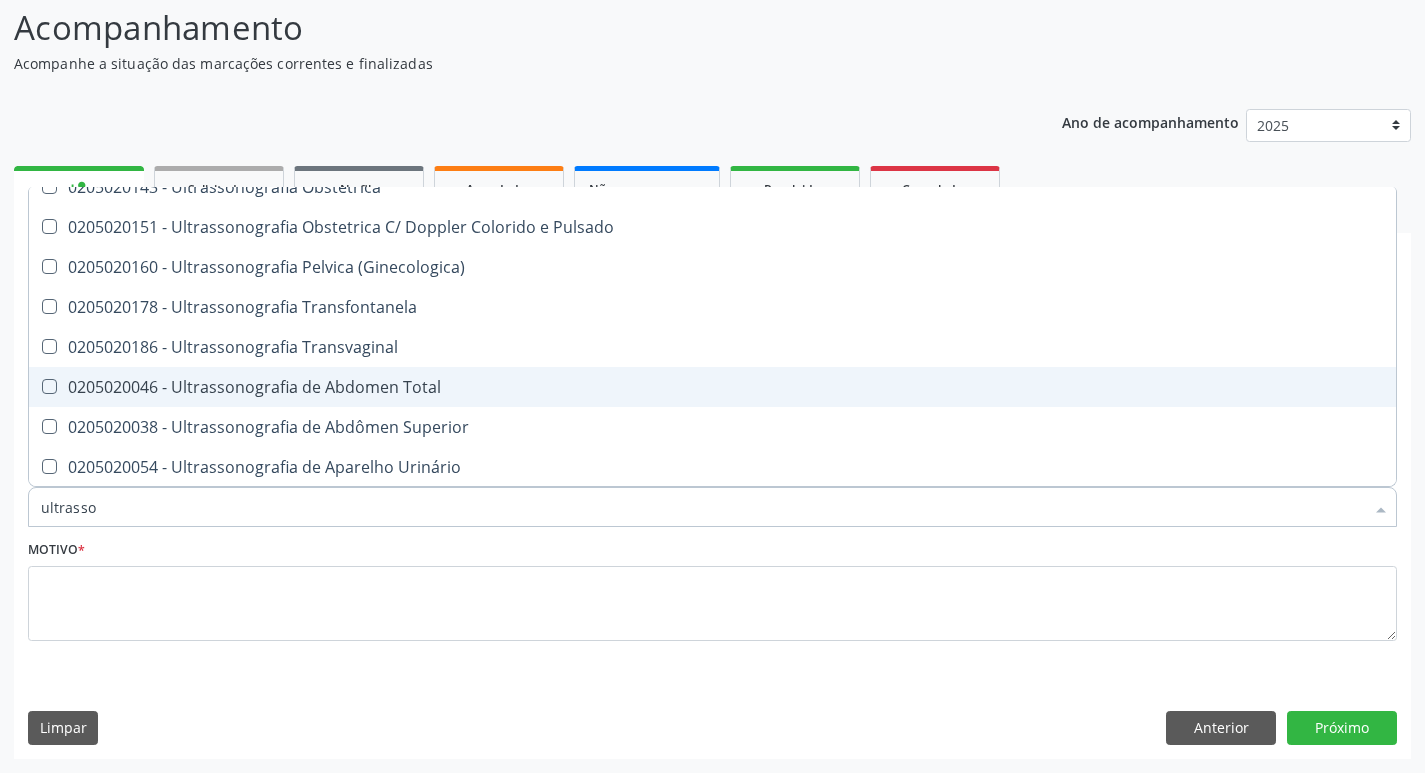click on "0205020046 - Ultrassonografia de Abdomen Total" at bounding box center (712, 387) 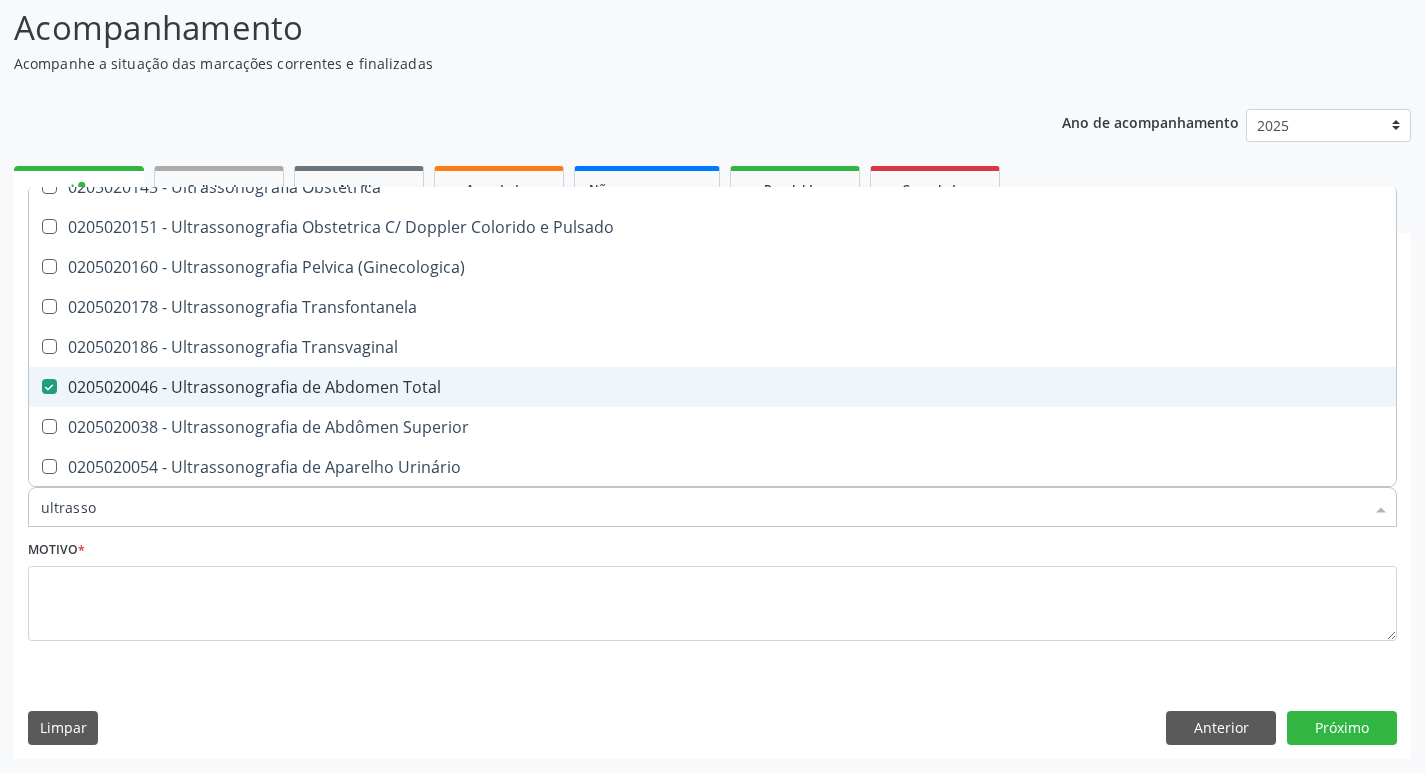 checkbox on "true" 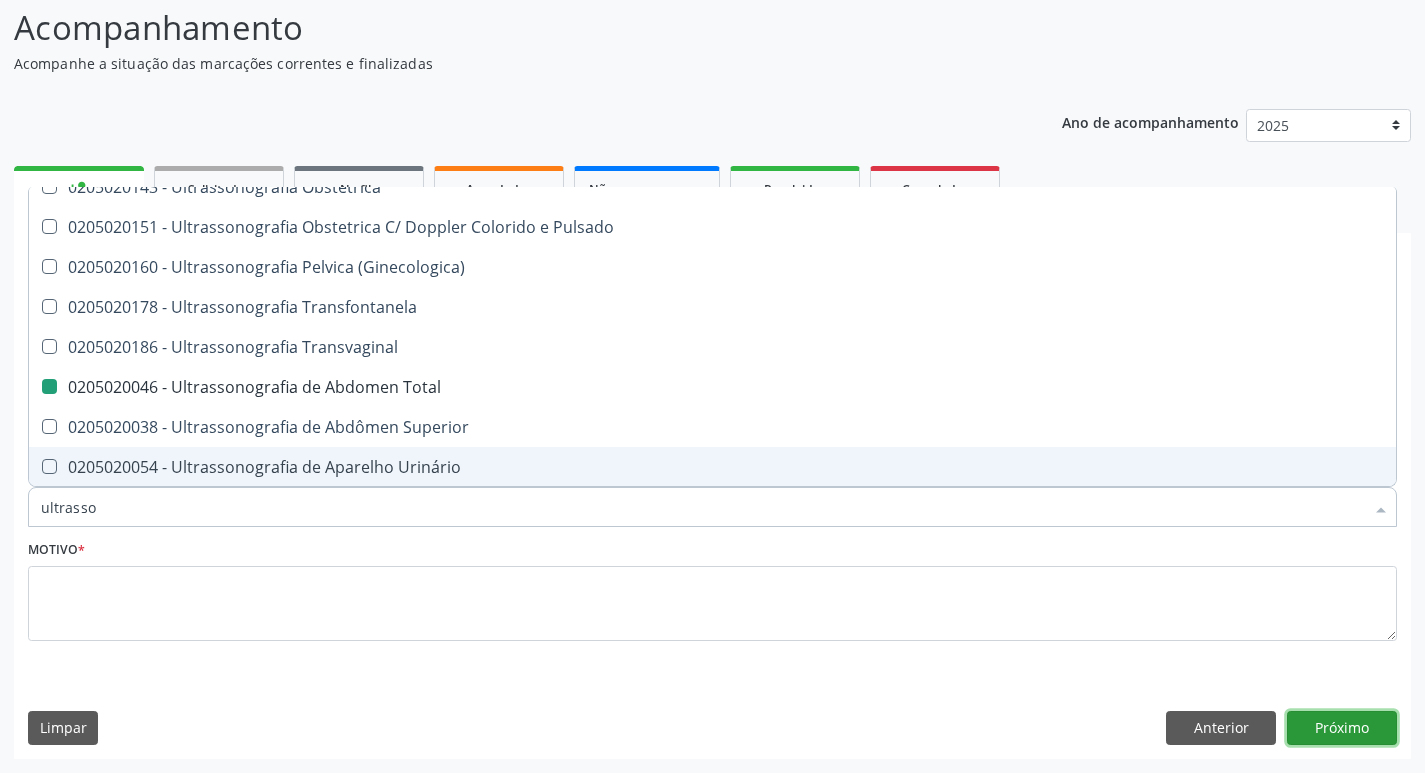click on "Próximo" at bounding box center (1342, 728) 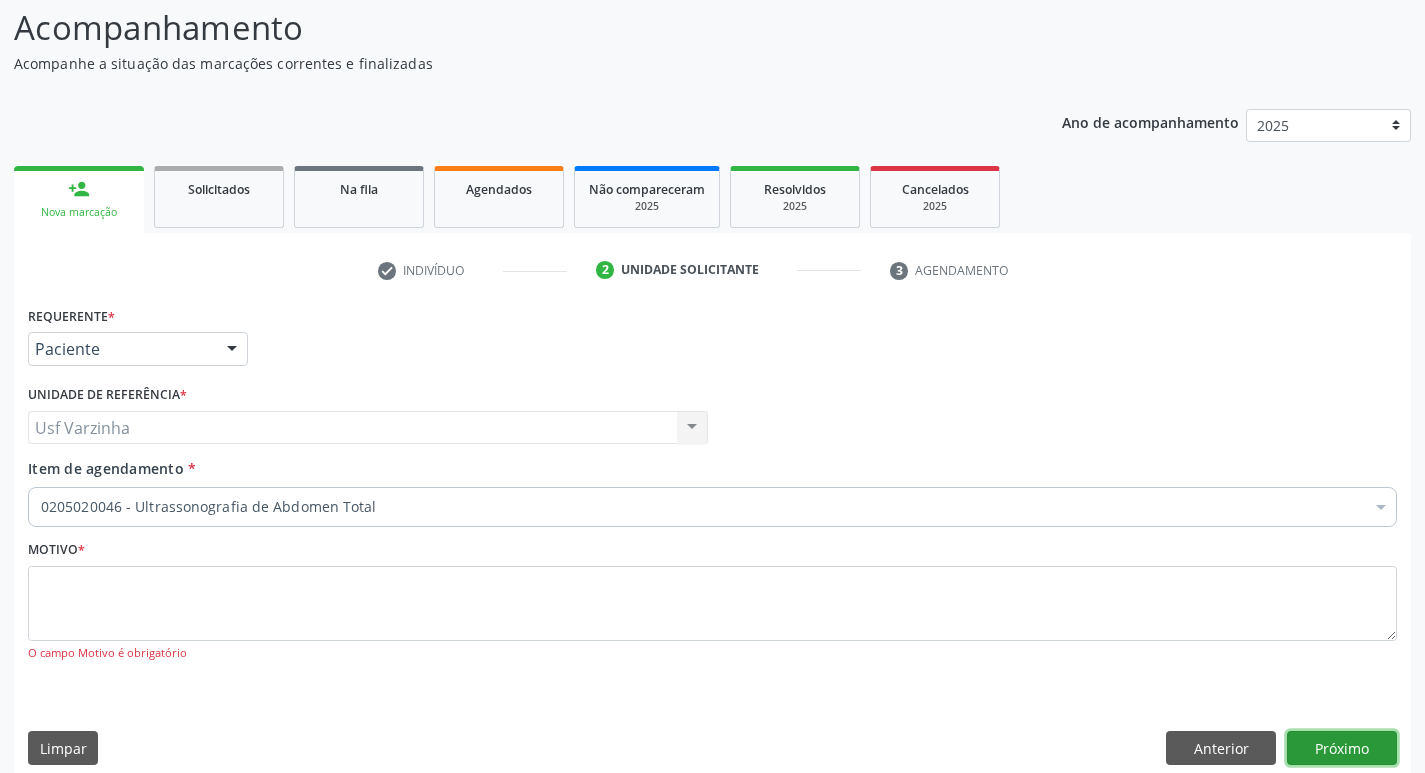 scroll, scrollTop: 0, scrollLeft: 0, axis: both 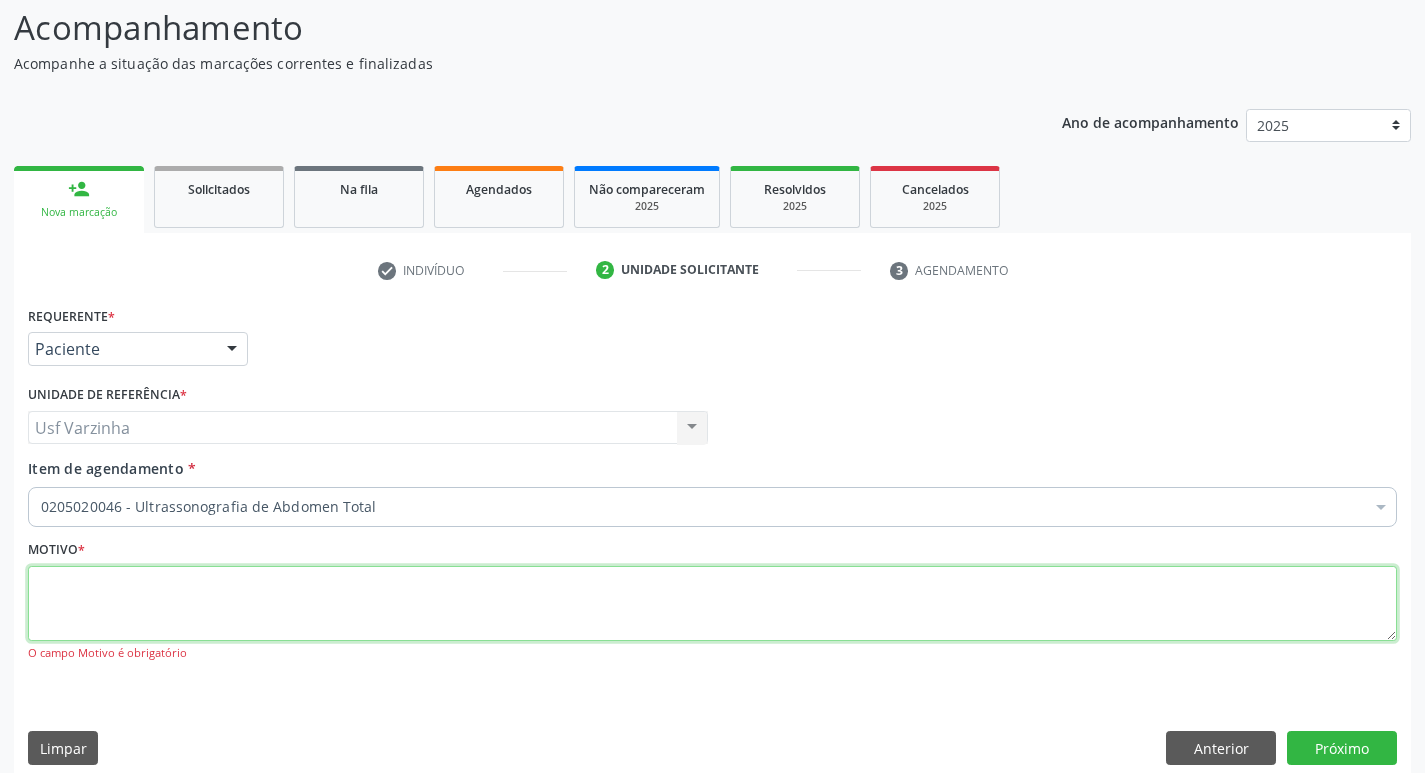 click at bounding box center (712, 604) 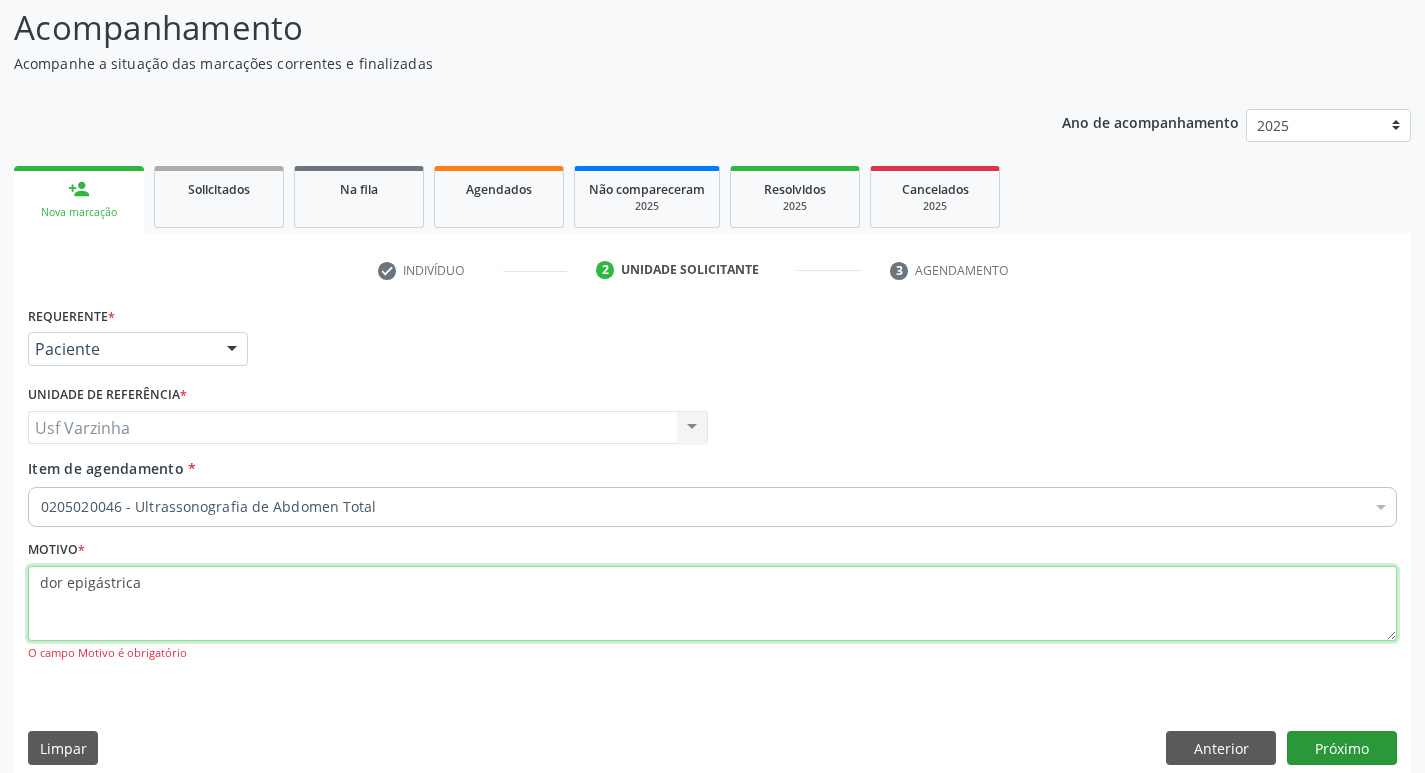 type on "dor epigástrica" 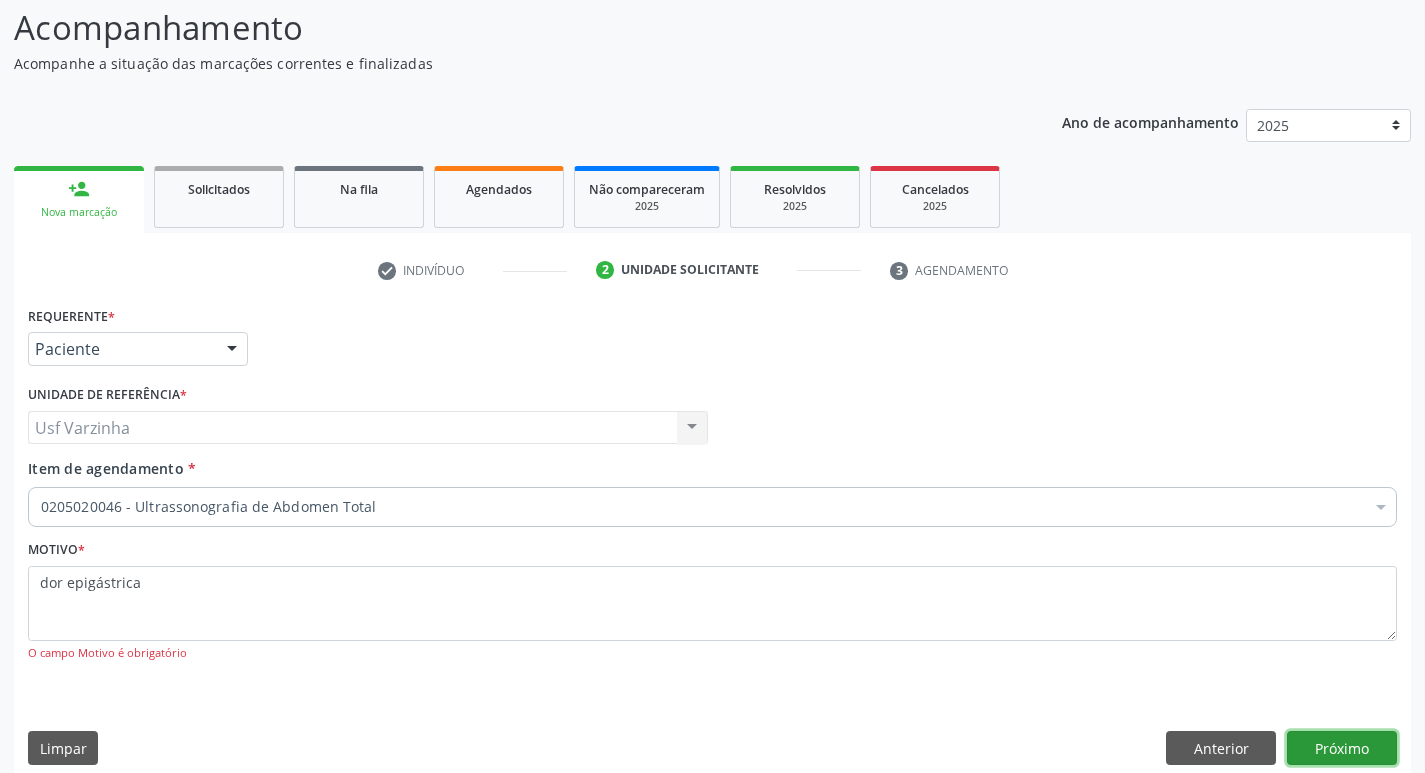 click on "Próximo" at bounding box center [1342, 748] 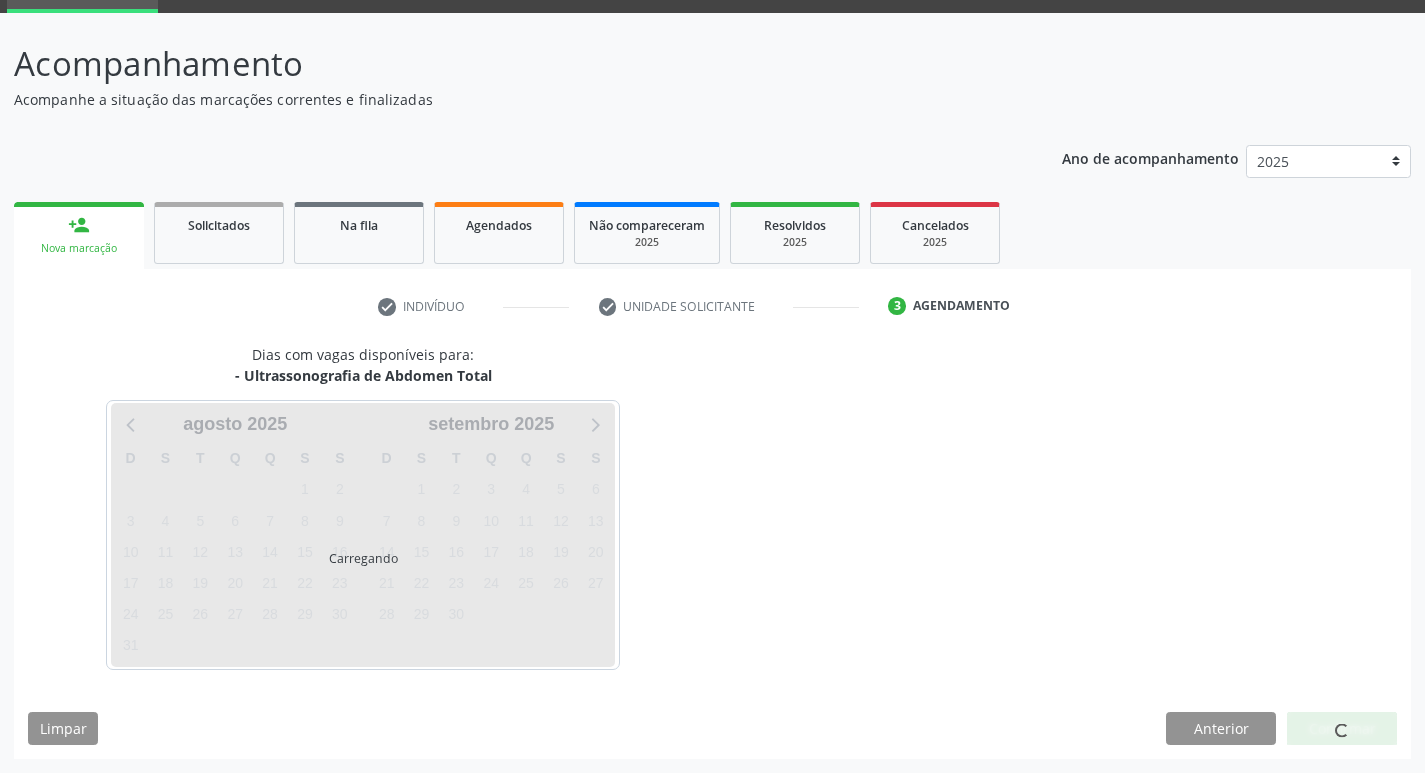 scroll, scrollTop: 97, scrollLeft: 0, axis: vertical 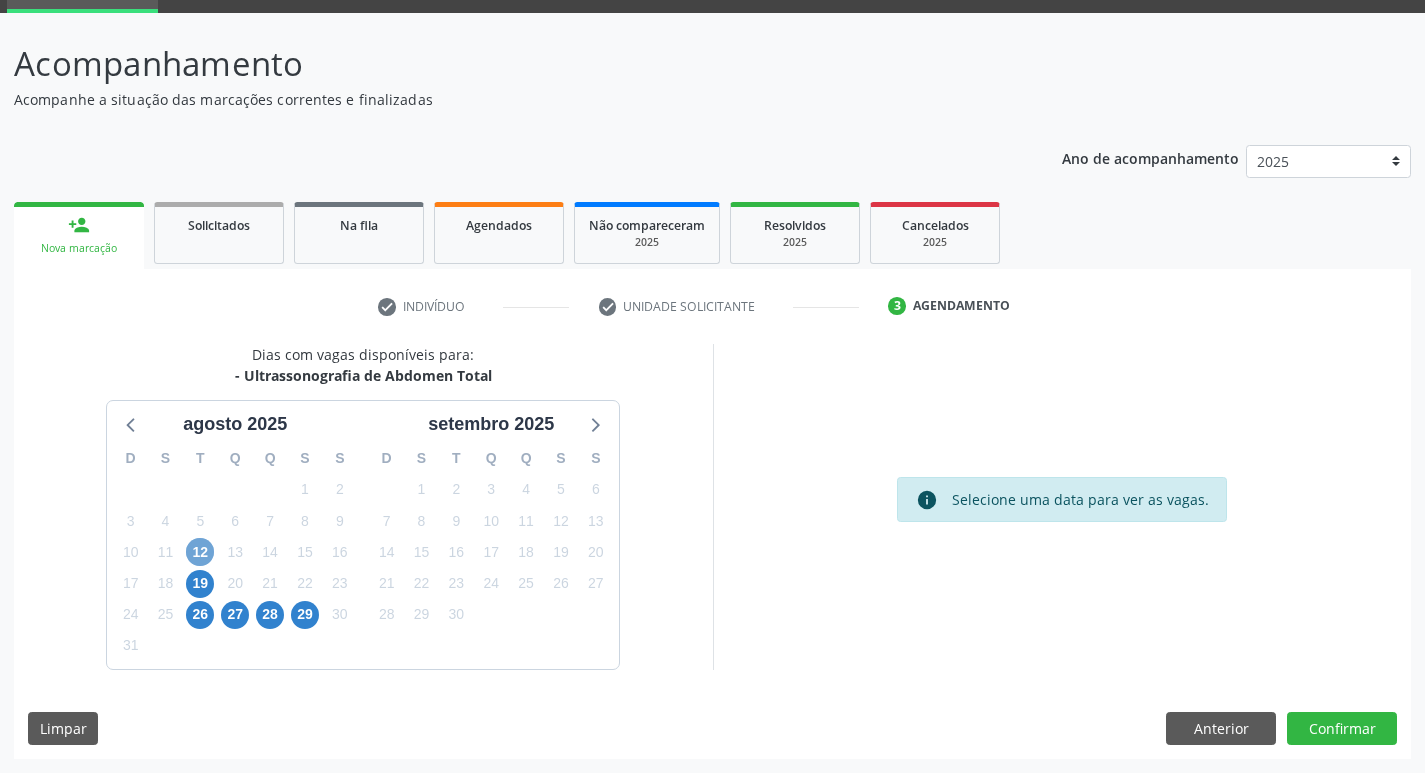 click on "12" at bounding box center [200, 552] 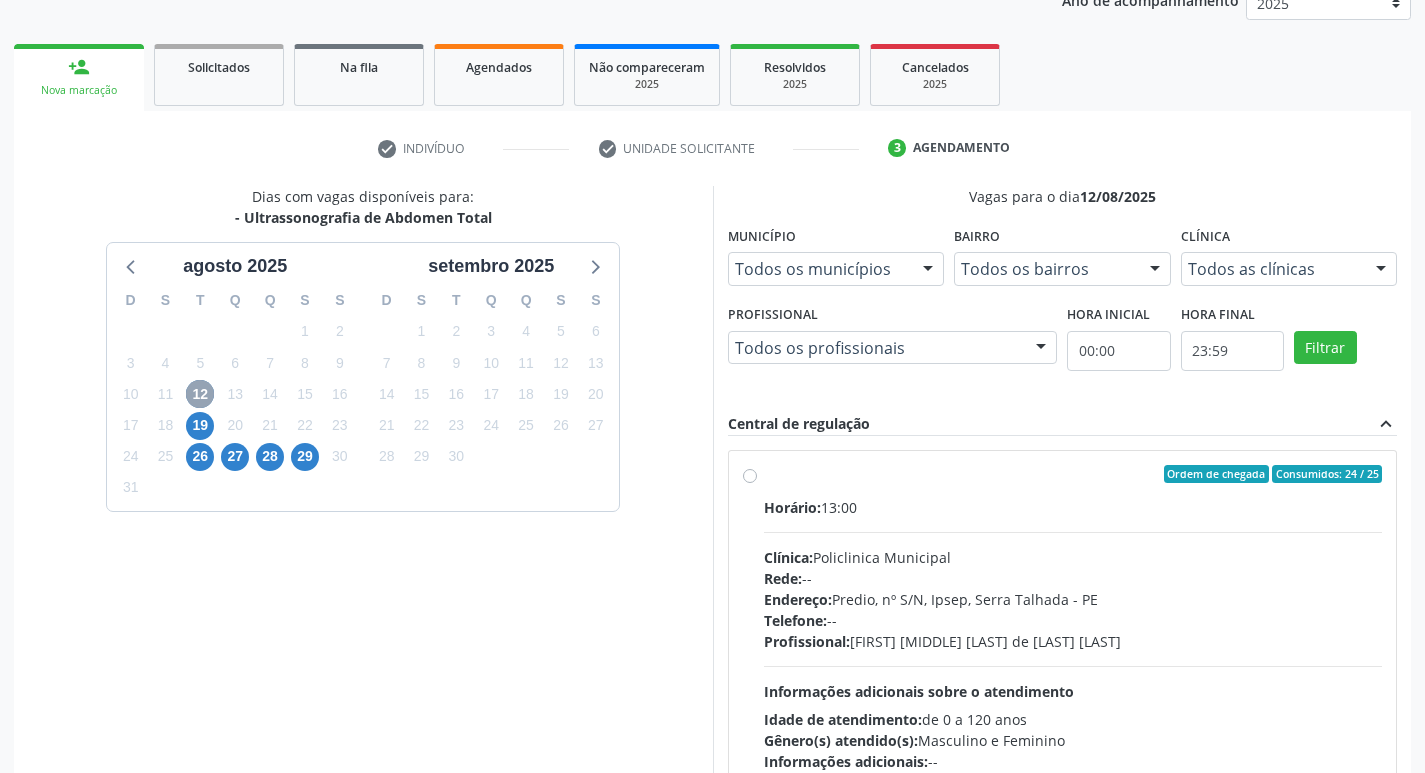 scroll, scrollTop: 186, scrollLeft: 0, axis: vertical 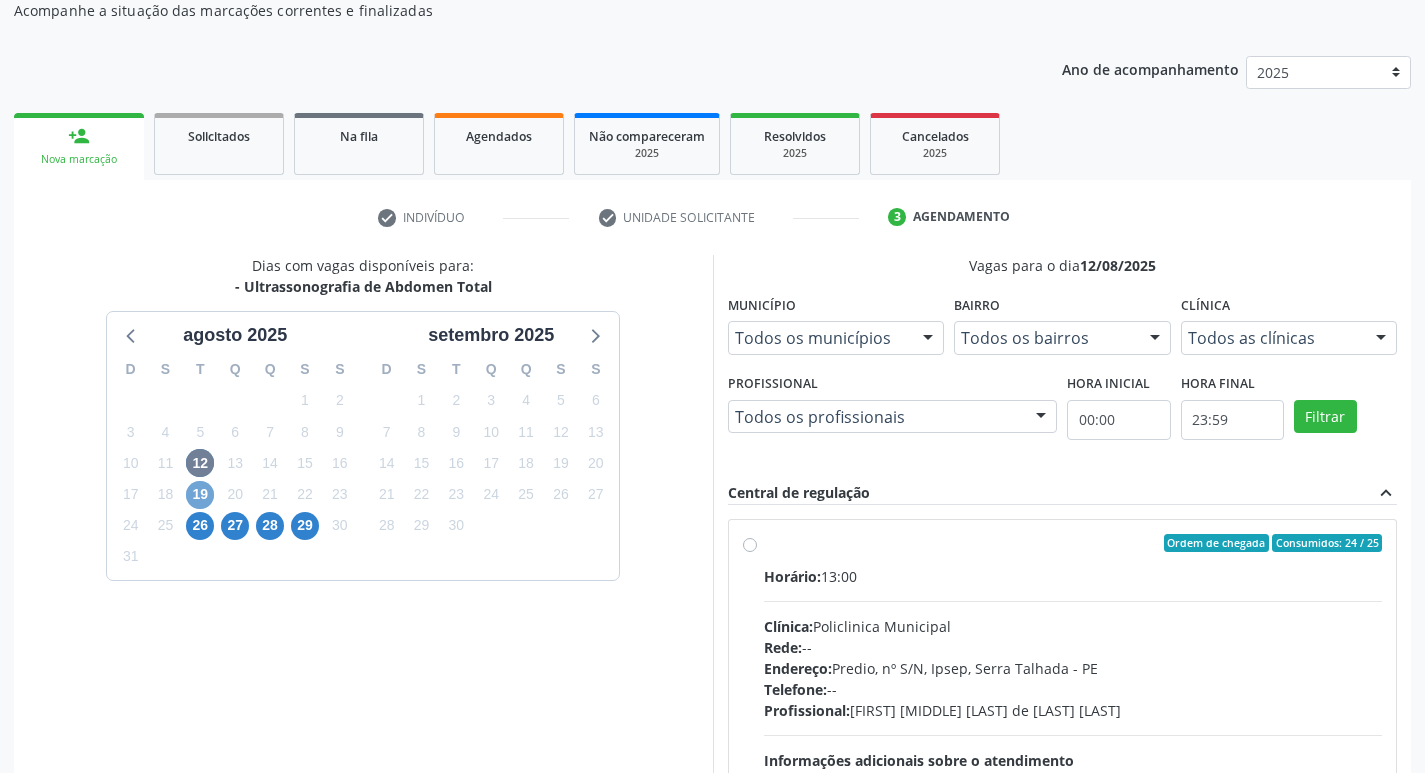 click on "19" at bounding box center (200, 495) 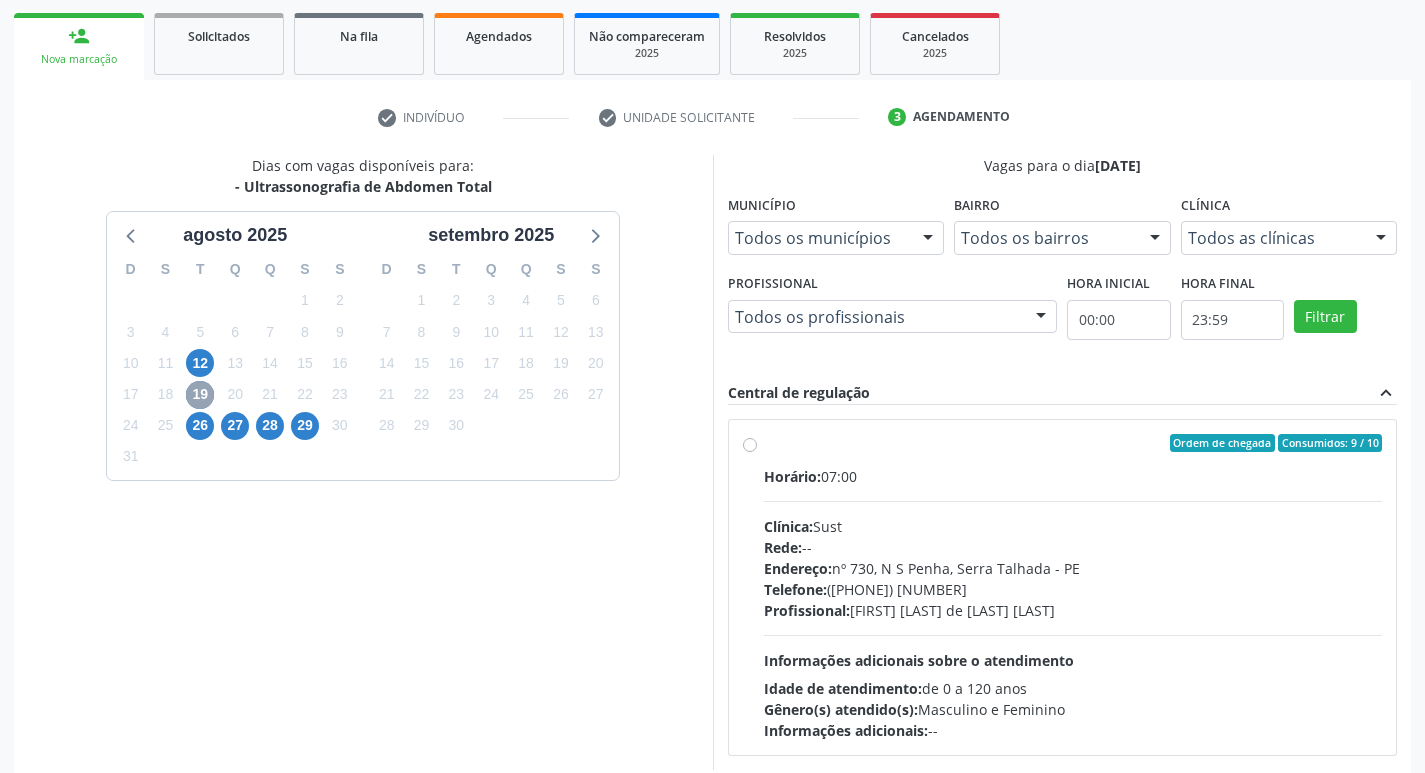 scroll, scrollTop: 386, scrollLeft: 0, axis: vertical 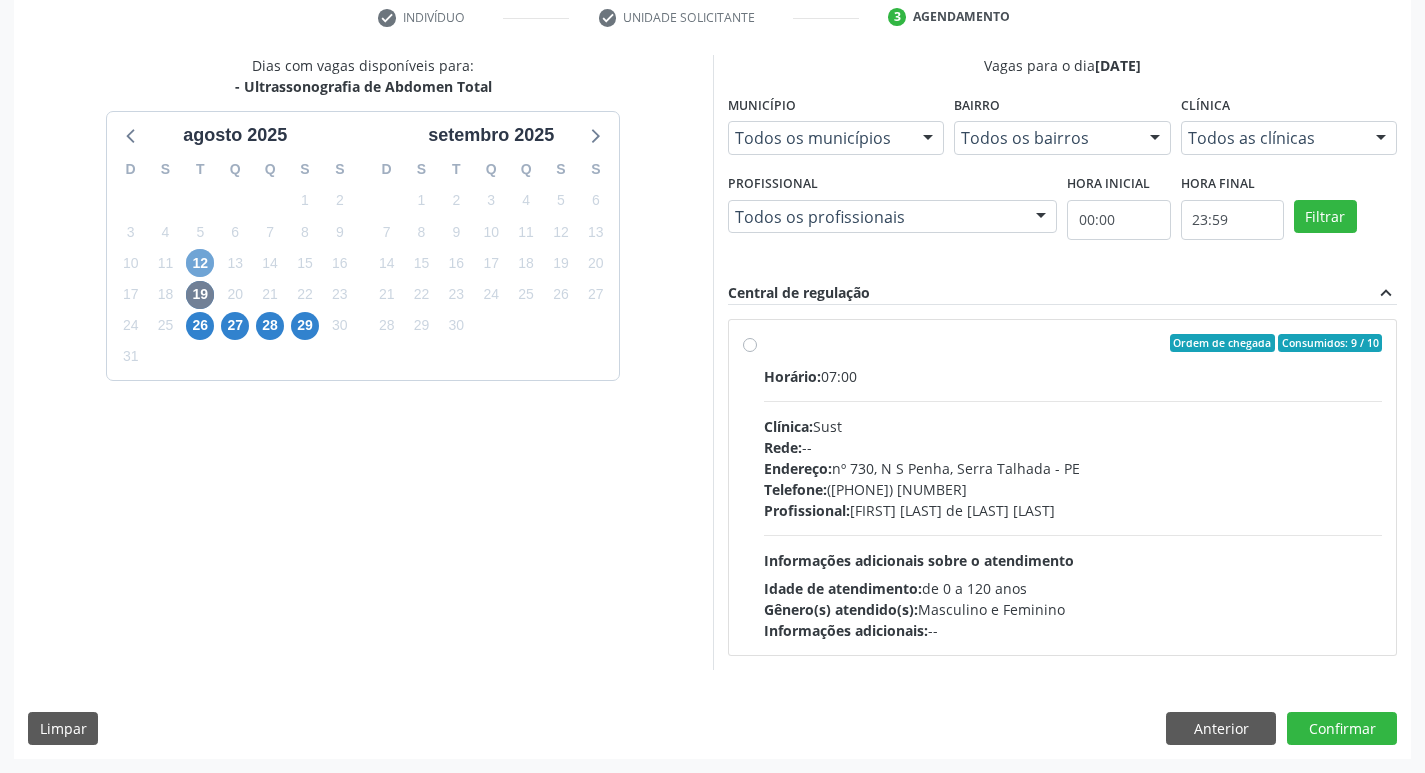 click on "12" at bounding box center [200, 263] 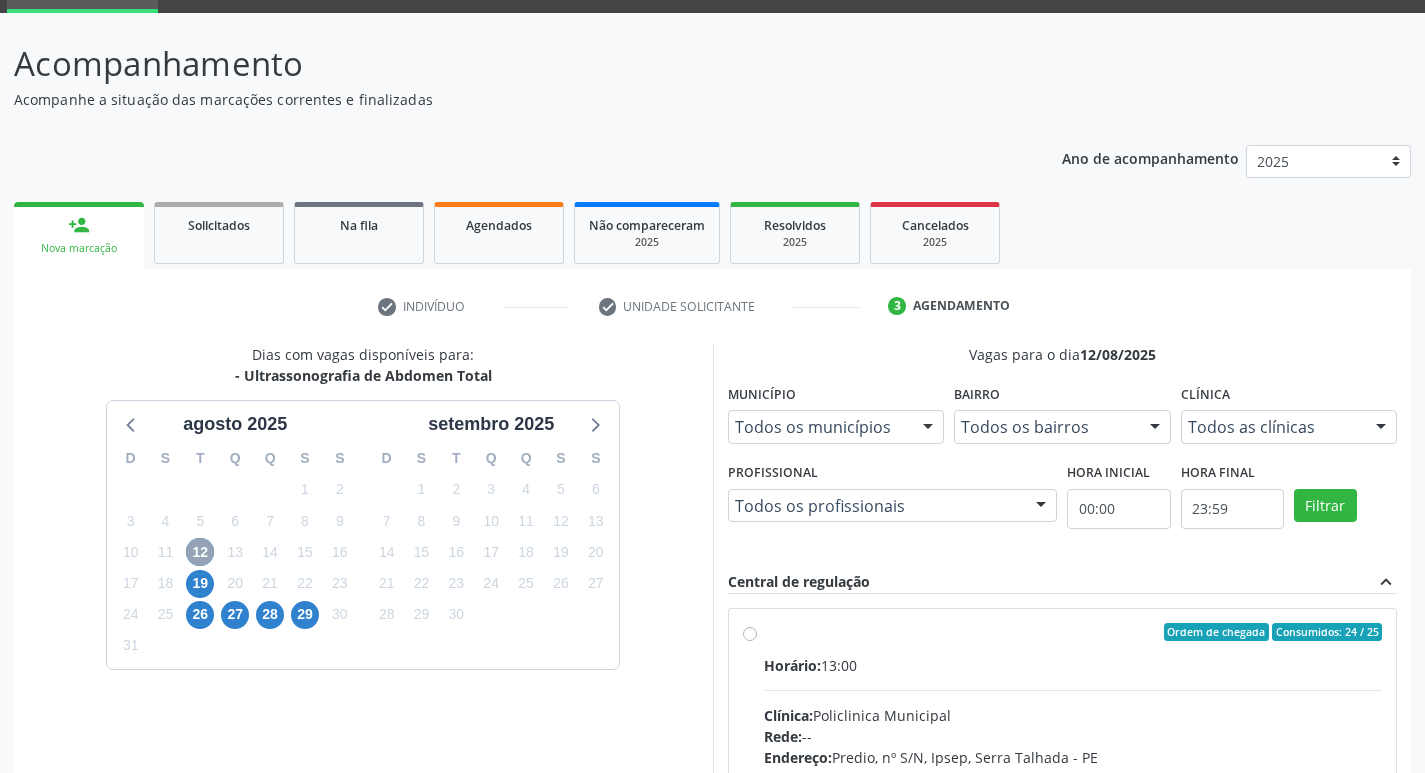 scroll, scrollTop: 386, scrollLeft: 0, axis: vertical 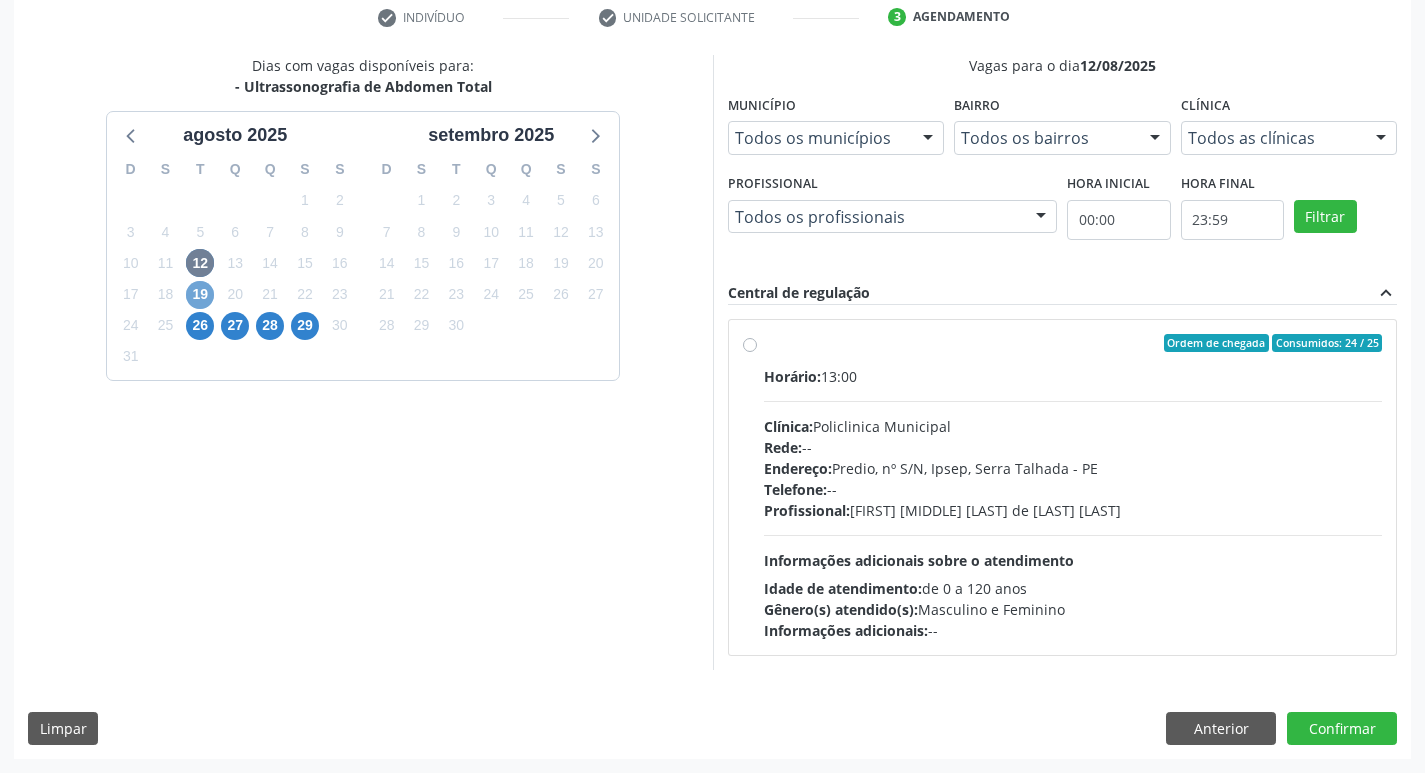 click on "19" at bounding box center (200, 295) 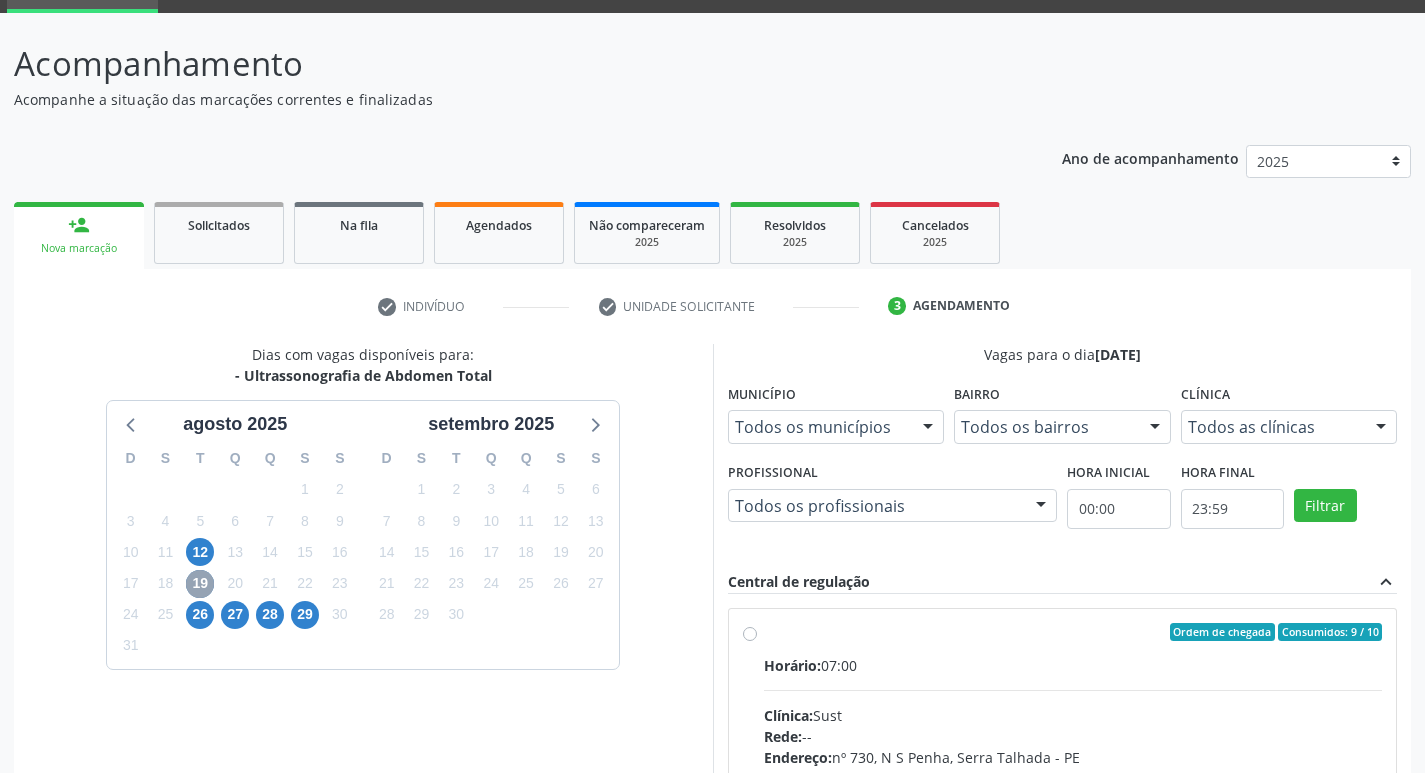 scroll, scrollTop: 386, scrollLeft: 0, axis: vertical 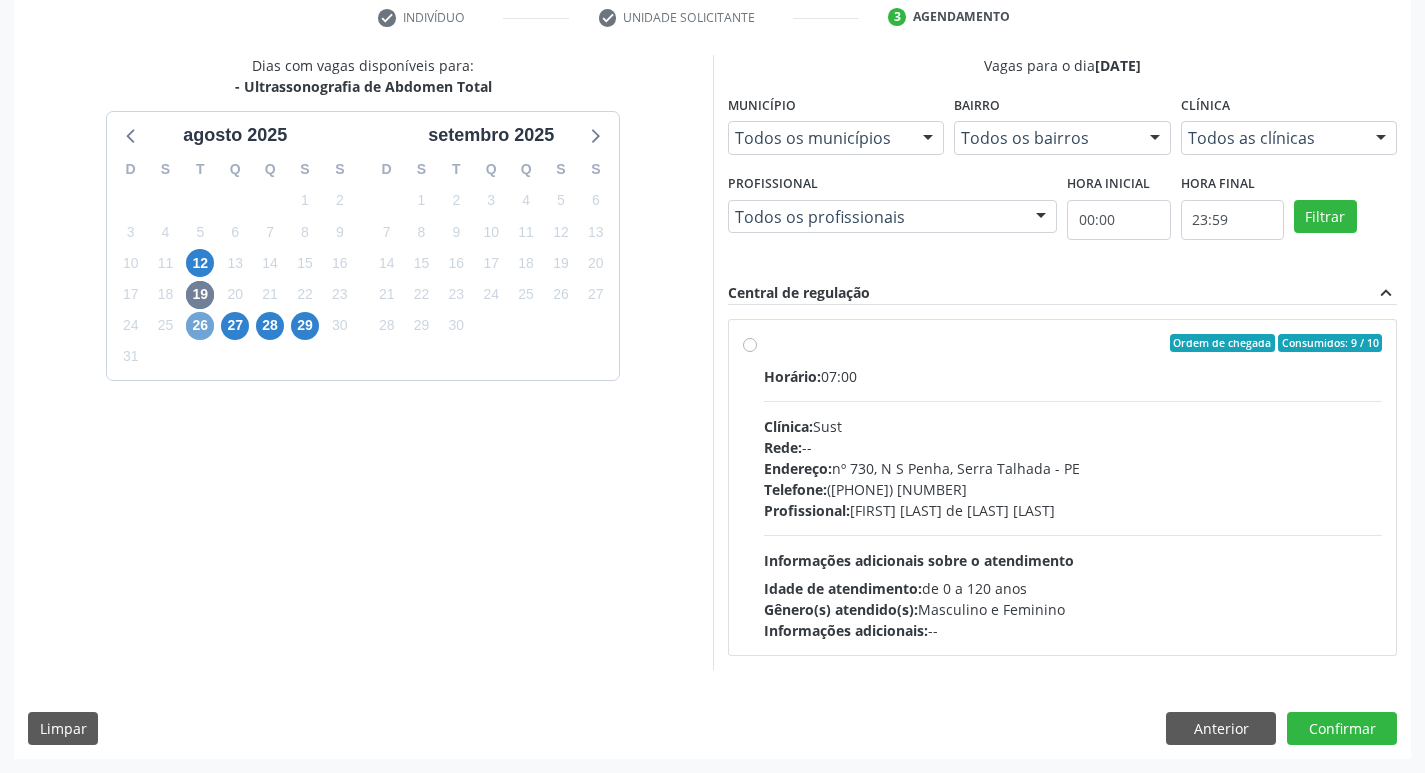 click on "26" at bounding box center (200, 326) 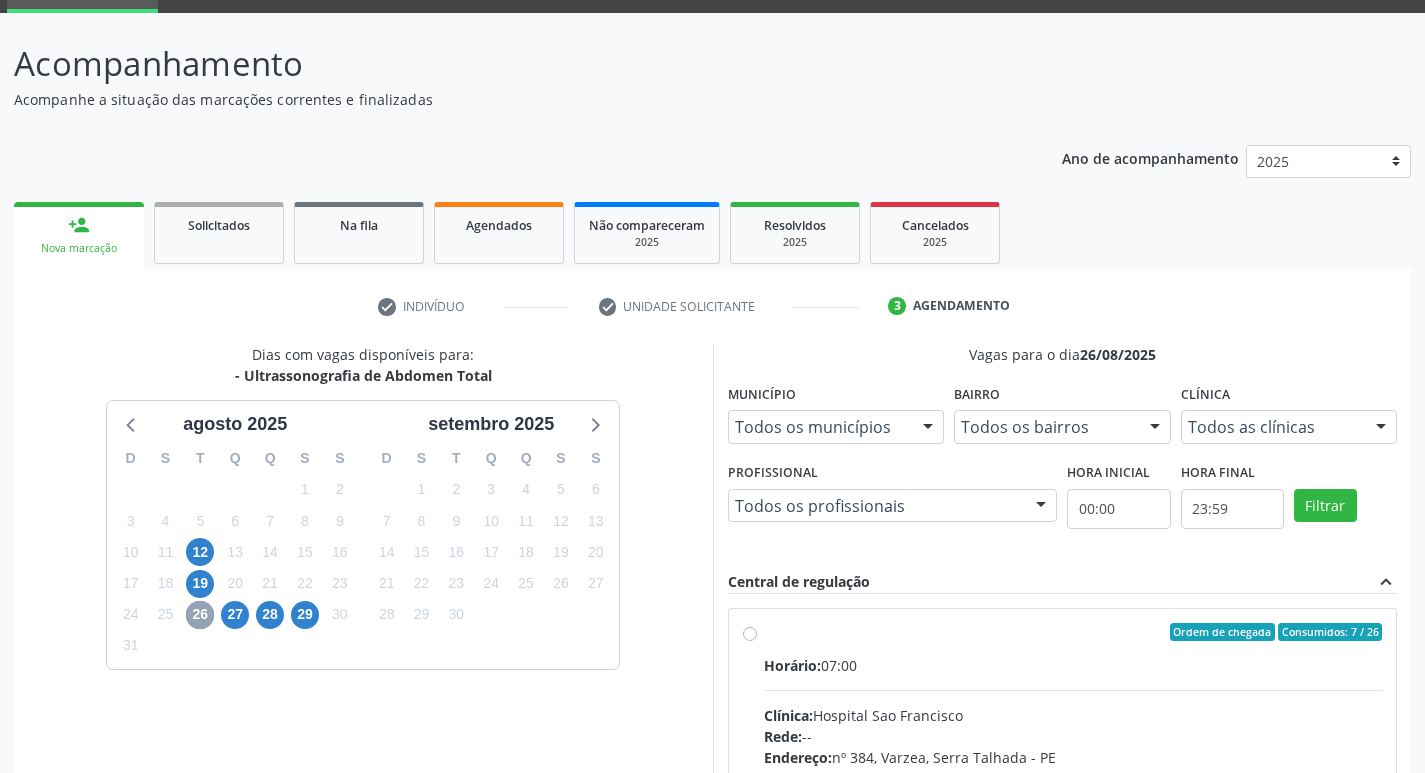 scroll, scrollTop: 386, scrollLeft: 0, axis: vertical 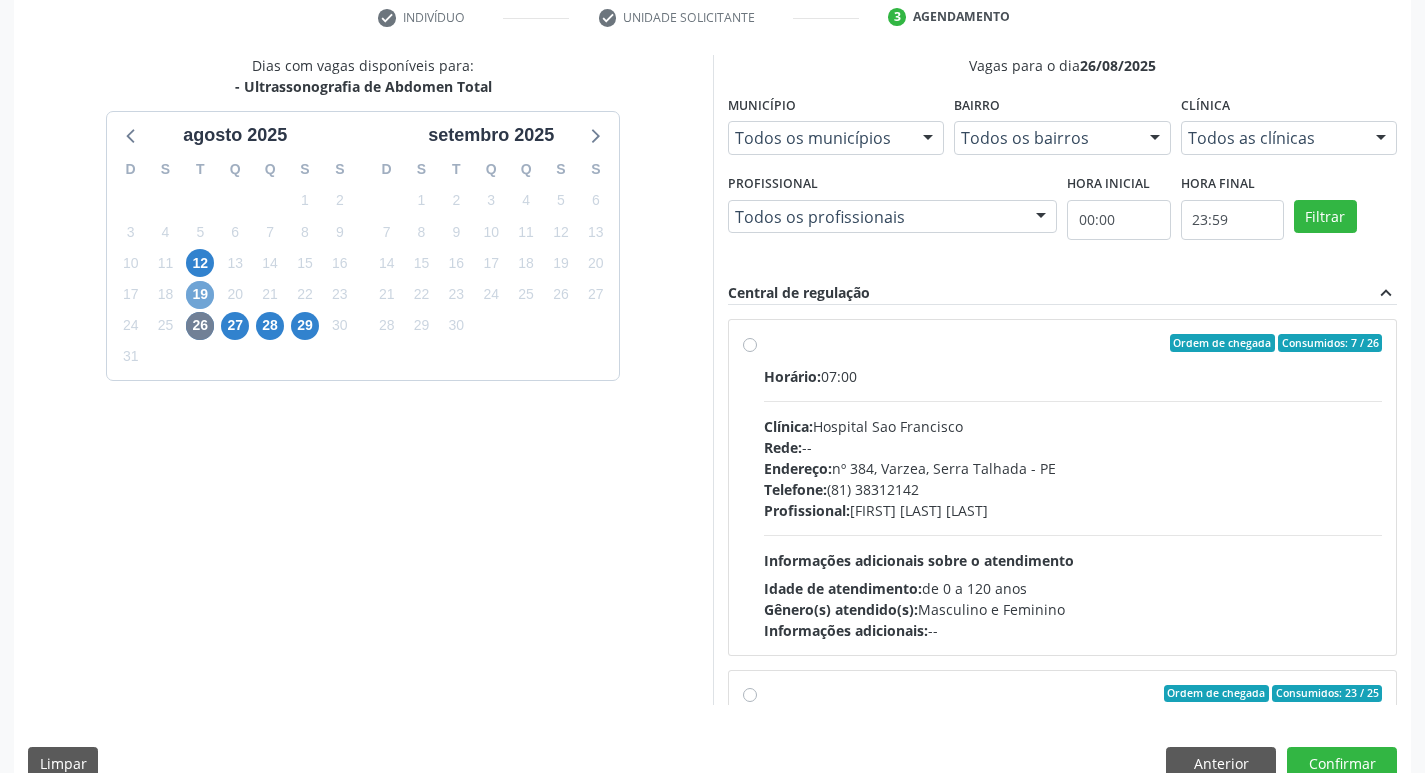 click on "19" at bounding box center [200, 295] 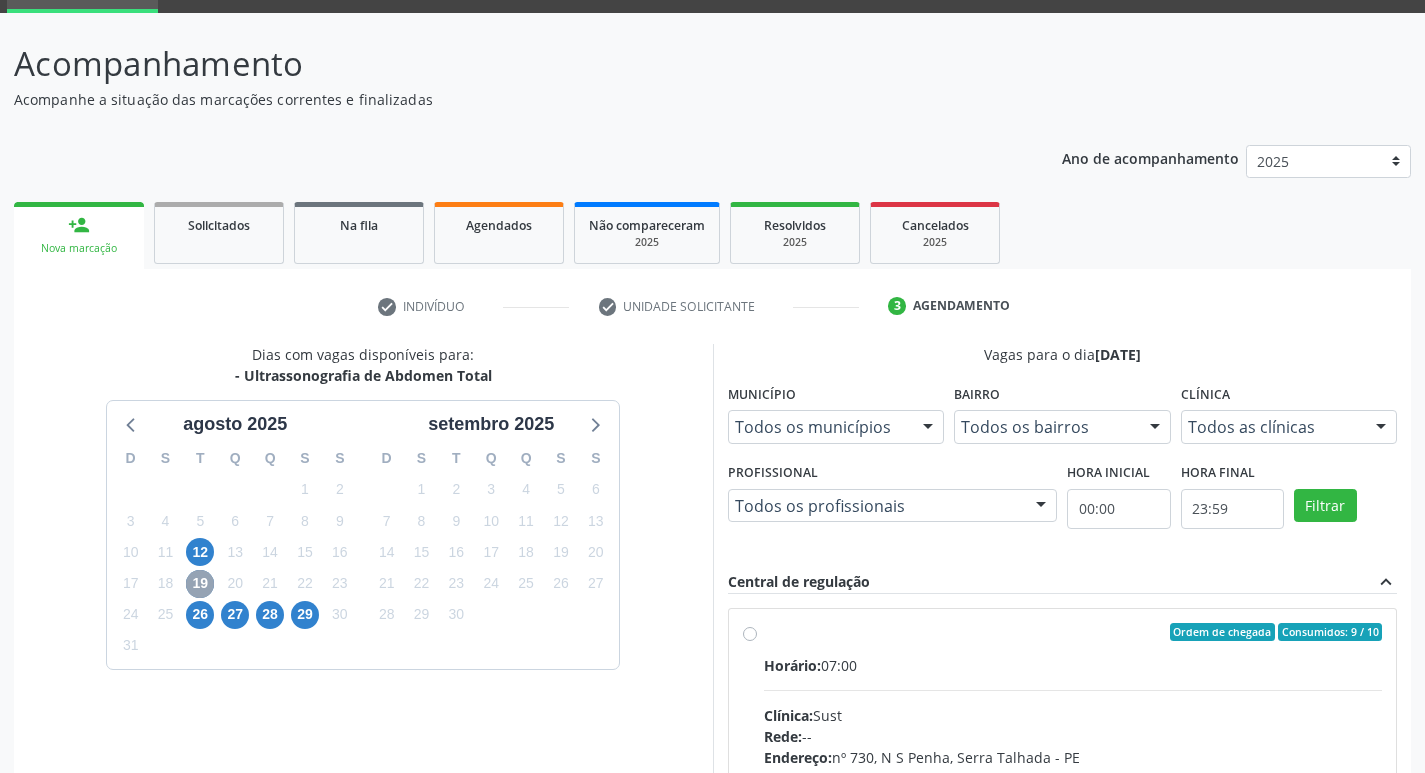 scroll, scrollTop: 386, scrollLeft: 0, axis: vertical 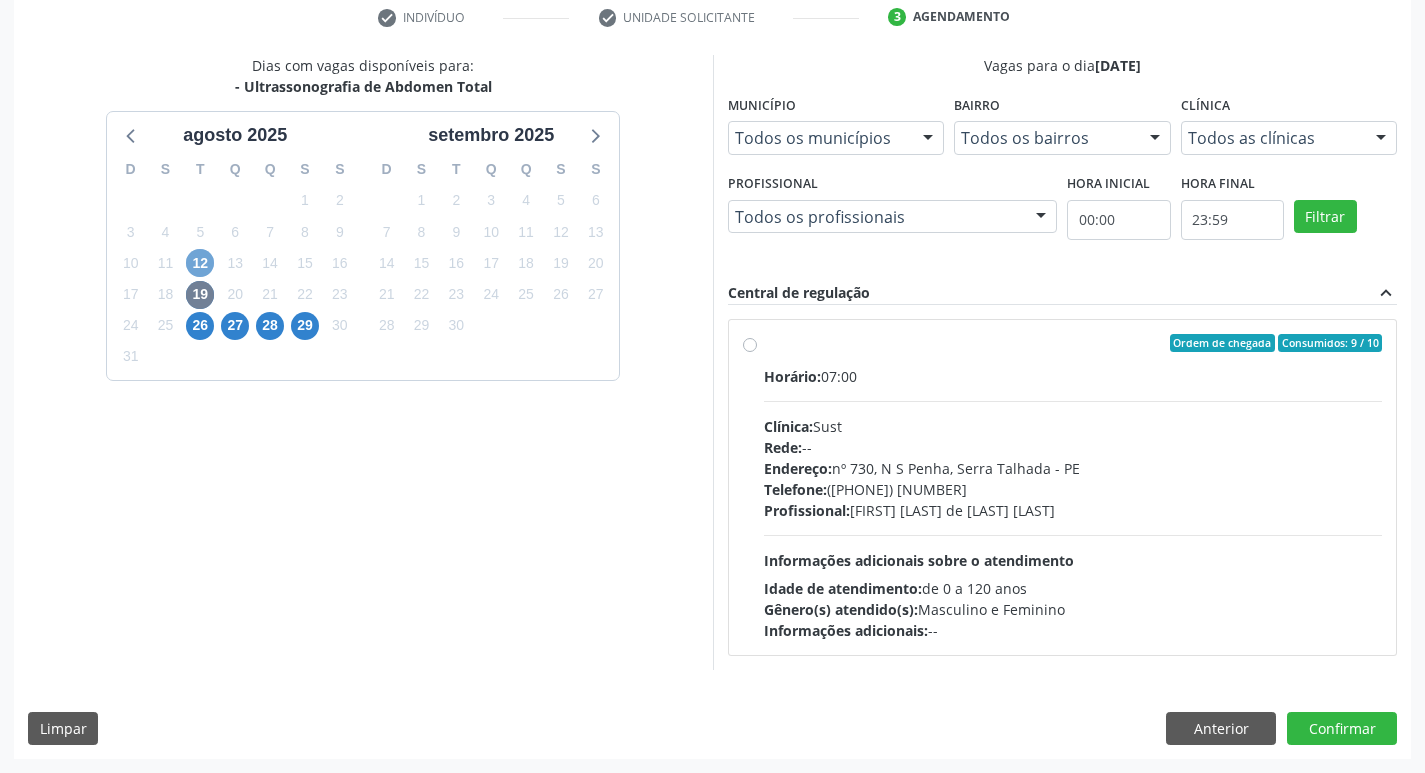 click on "12" at bounding box center [200, 263] 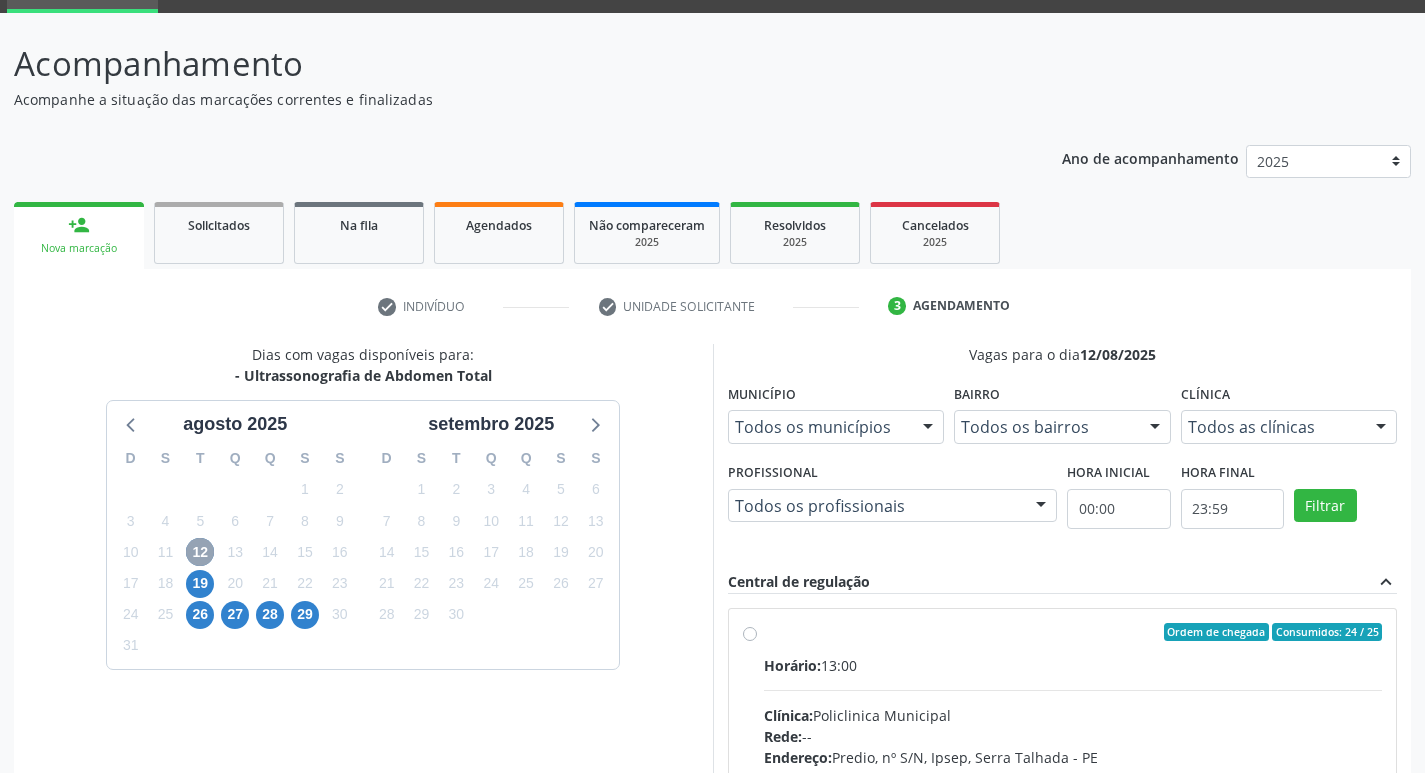scroll, scrollTop: 386, scrollLeft: 0, axis: vertical 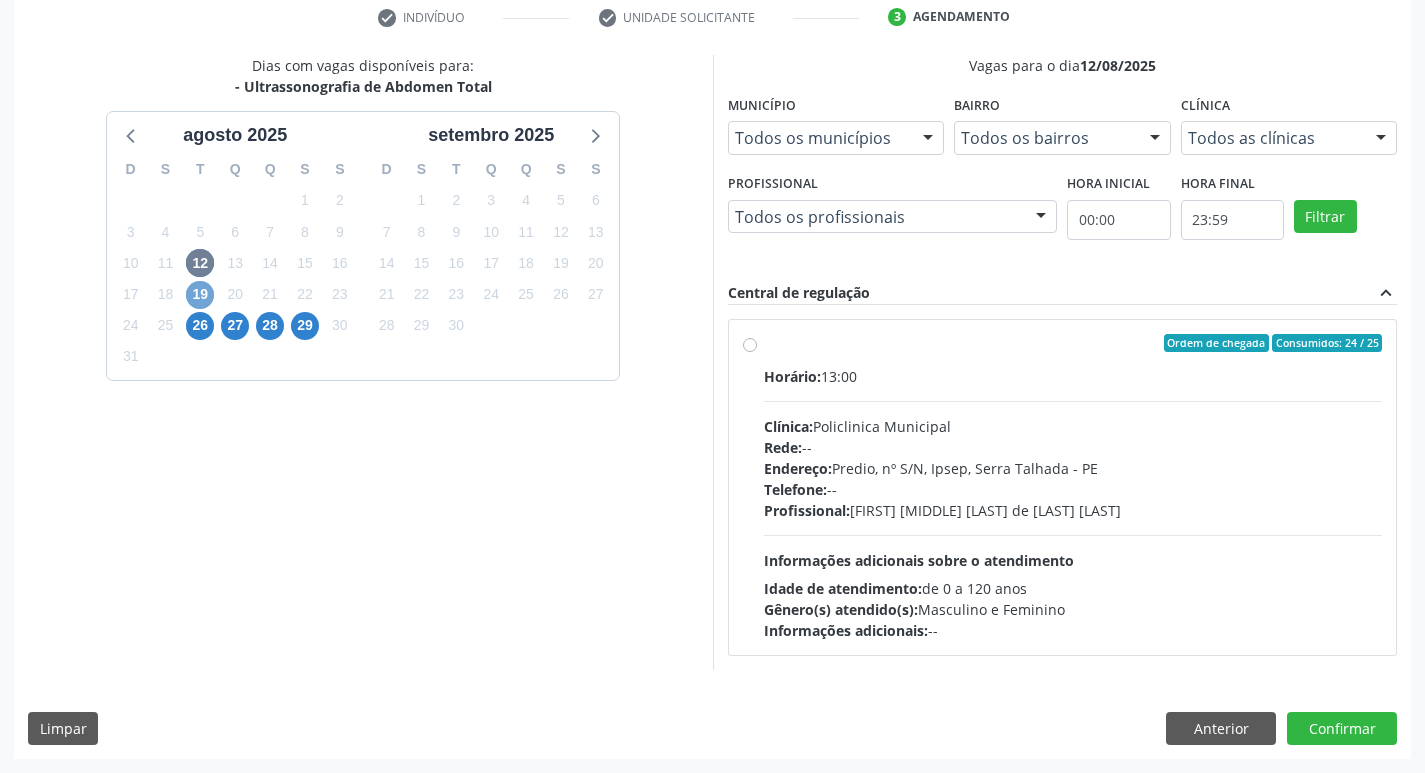 click on "19" at bounding box center (200, 295) 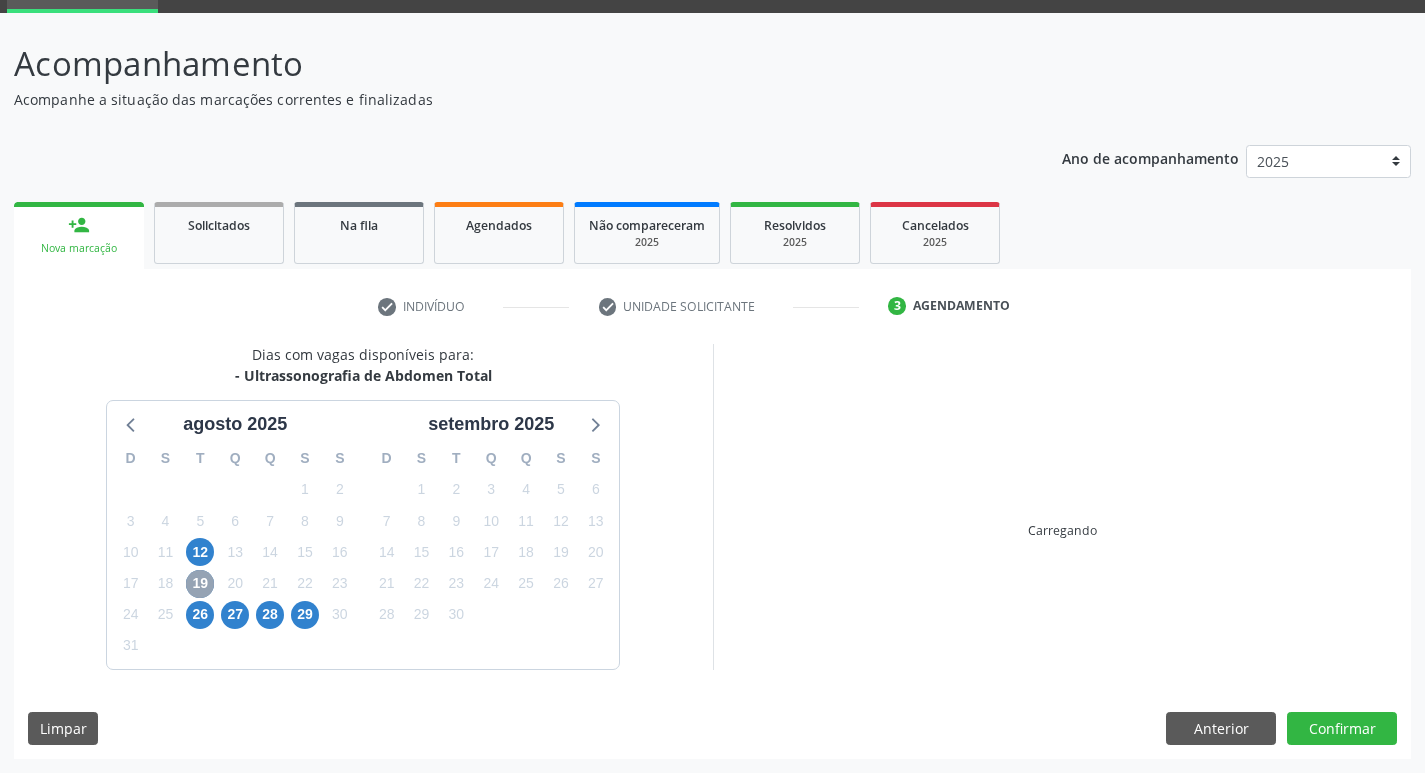 scroll, scrollTop: 386, scrollLeft: 0, axis: vertical 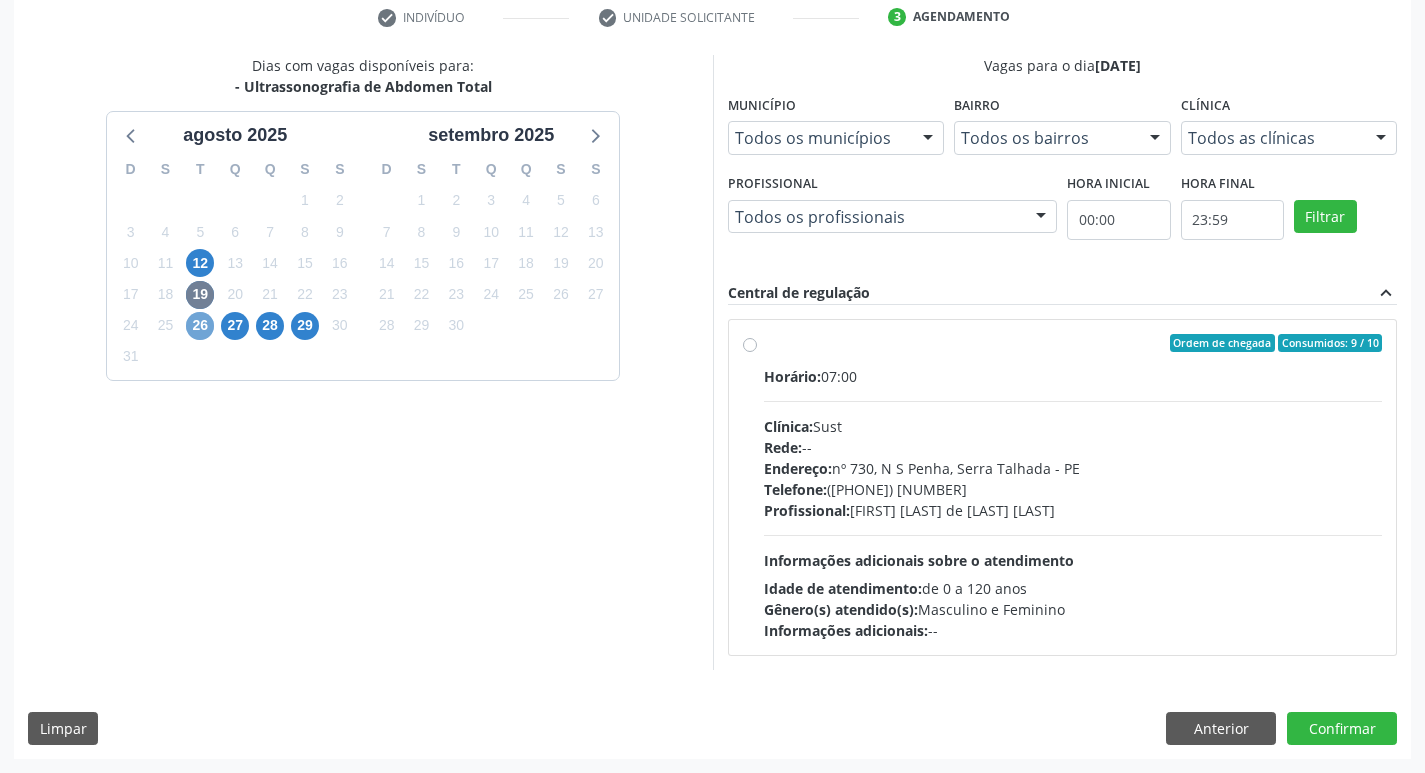 click on "26" at bounding box center [200, 326] 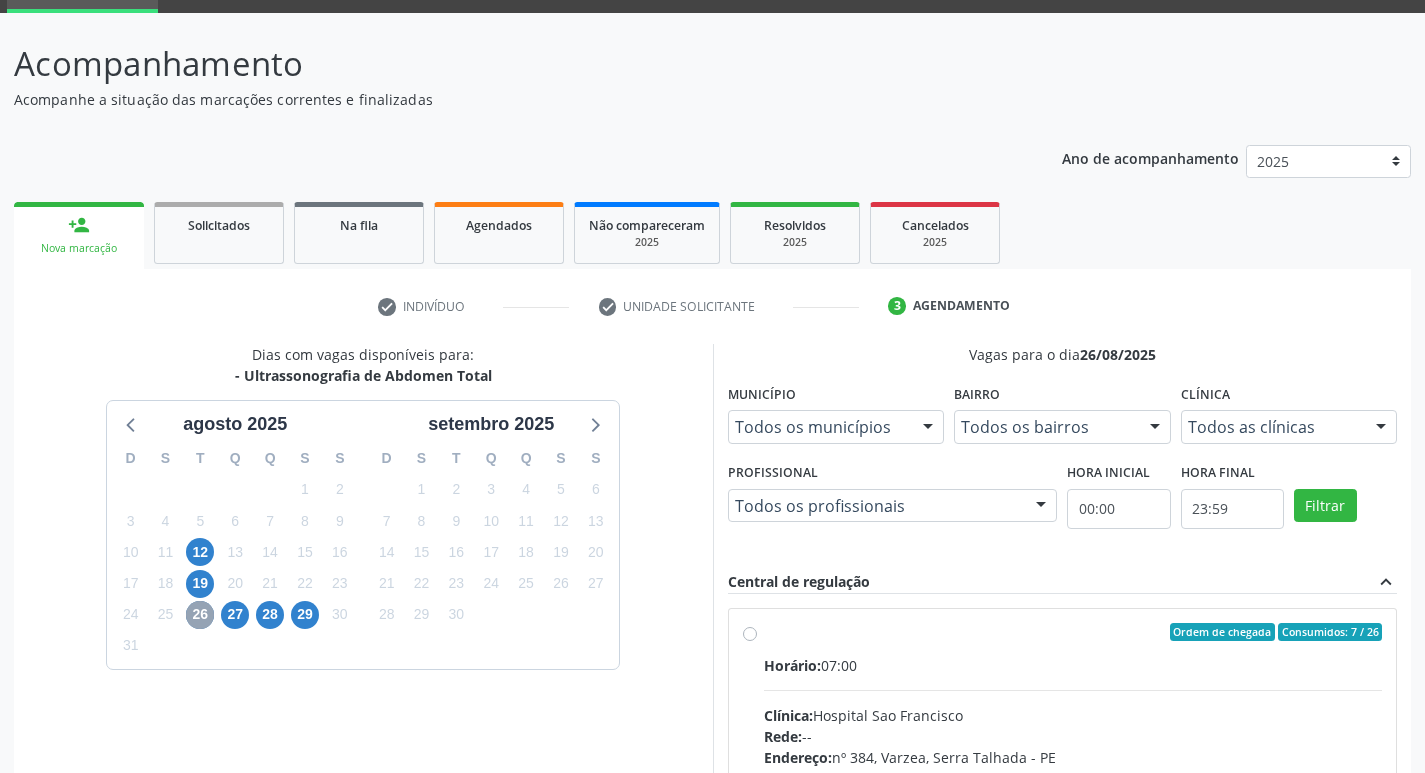 scroll, scrollTop: 386, scrollLeft: 0, axis: vertical 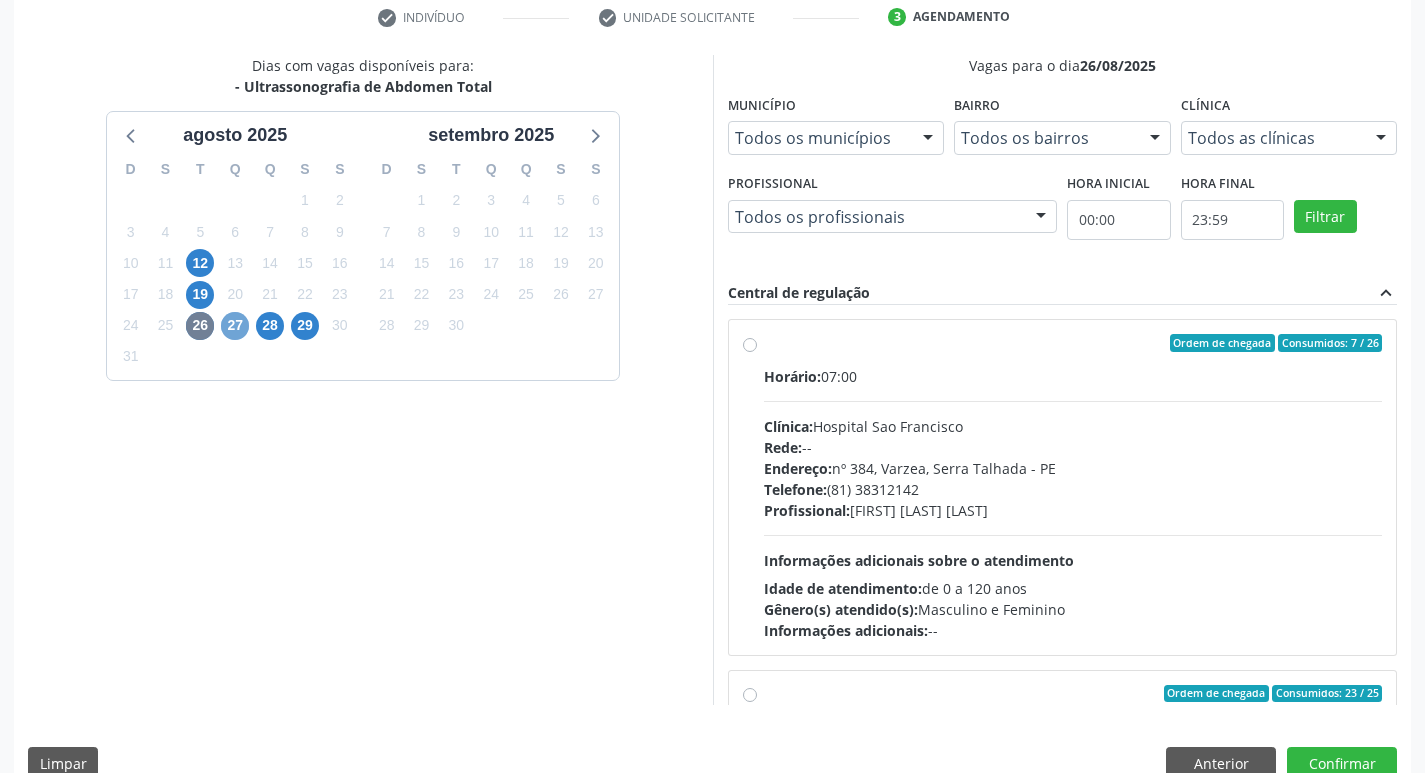 click on "27" at bounding box center (235, 326) 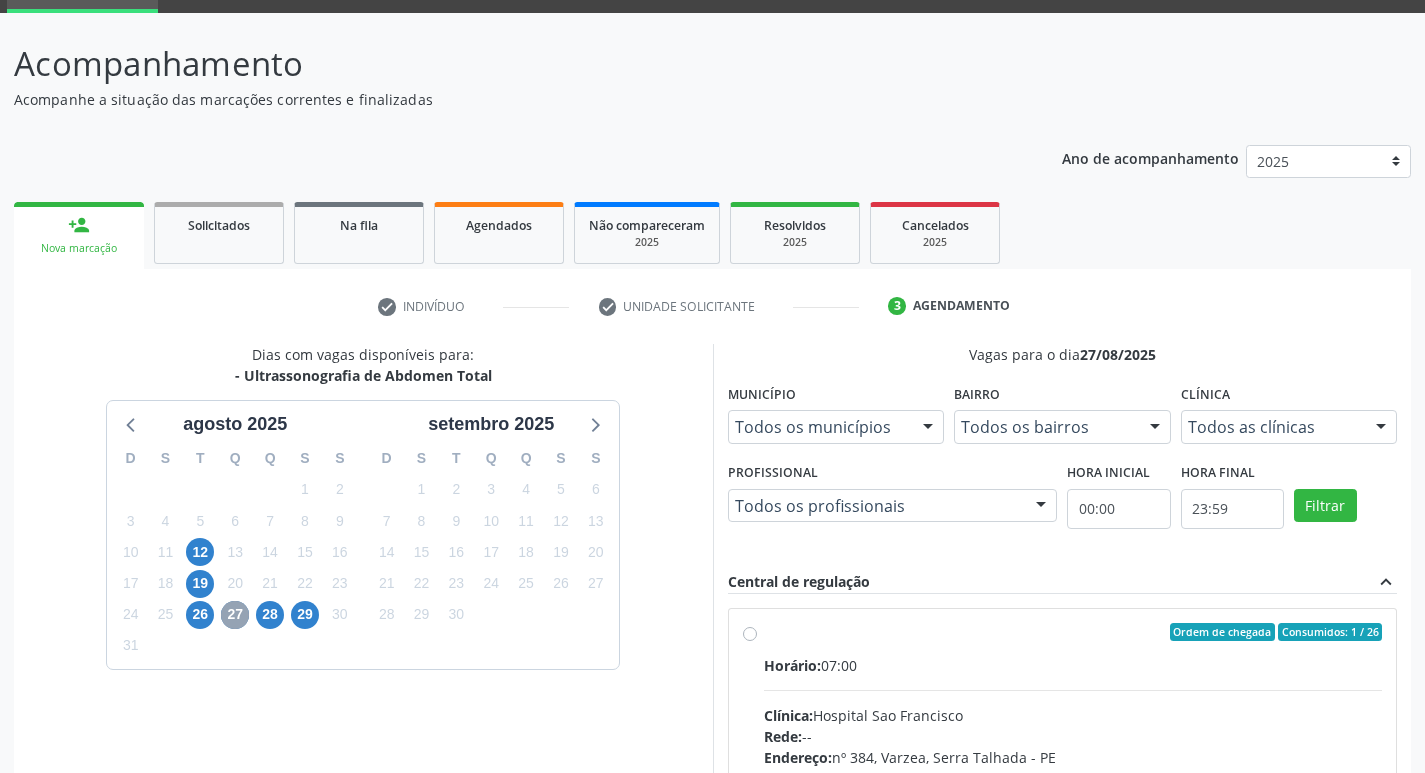 scroll, scrollTop: 386, scrollLeft: 0, axis: vertical 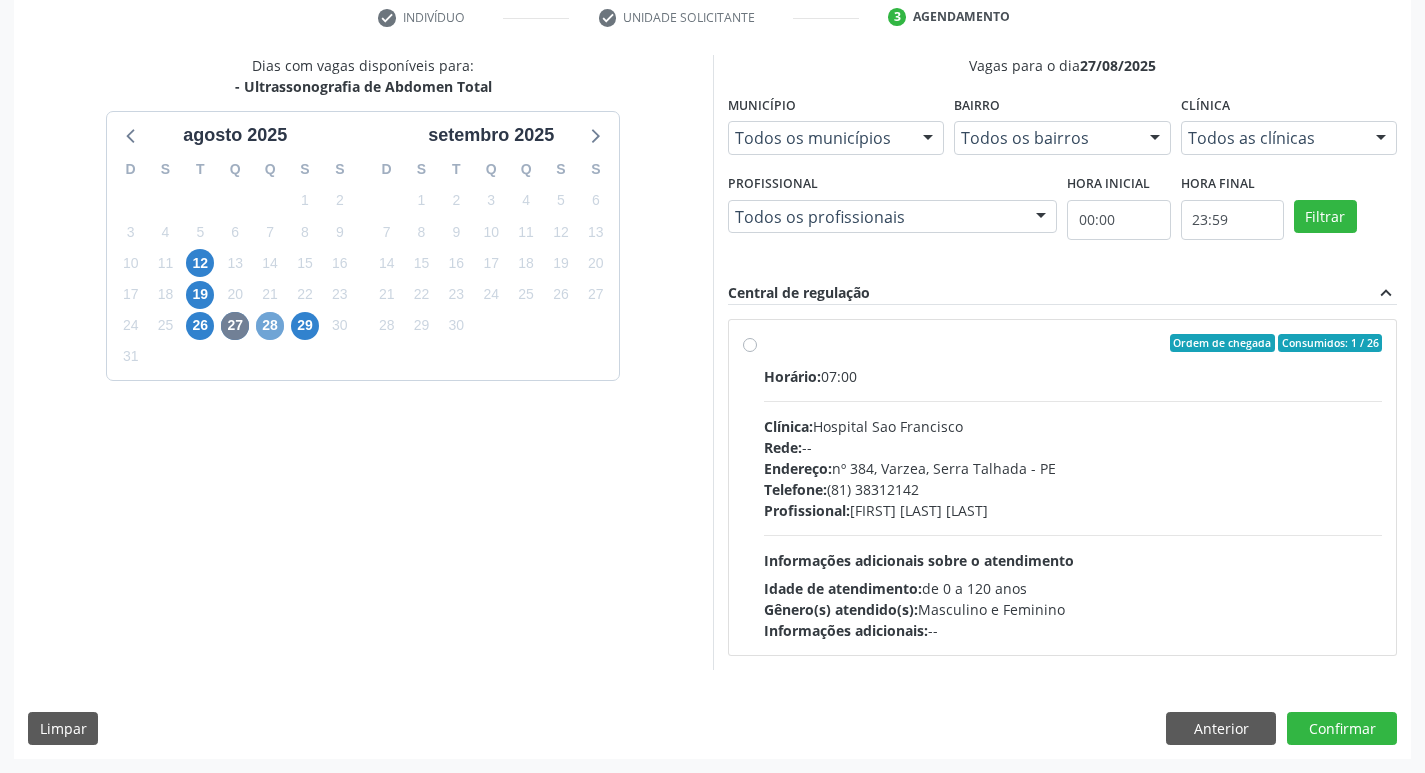 click on "28" at bounding box center (270, 326) 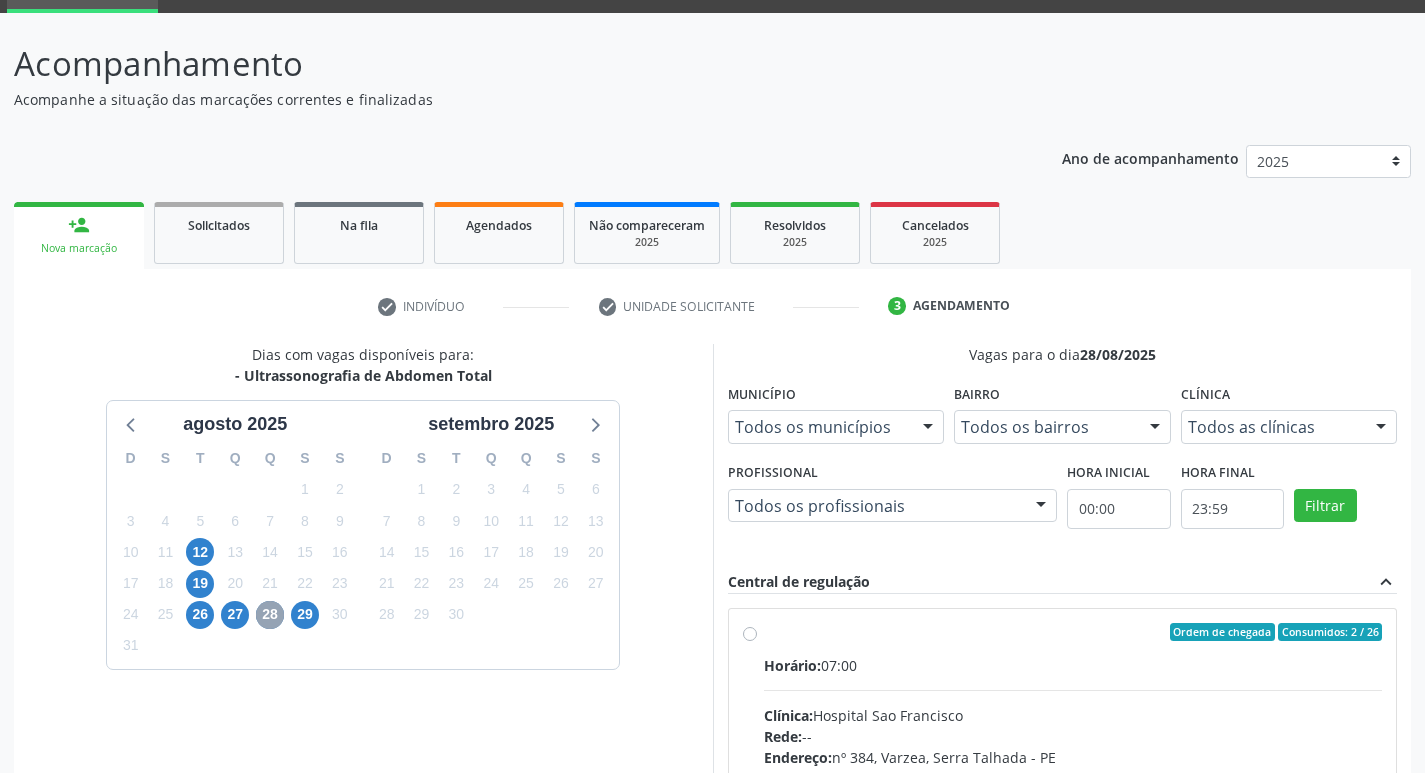 scroll, scrollTop: 386, scrollLeft: 0, axis: vertical 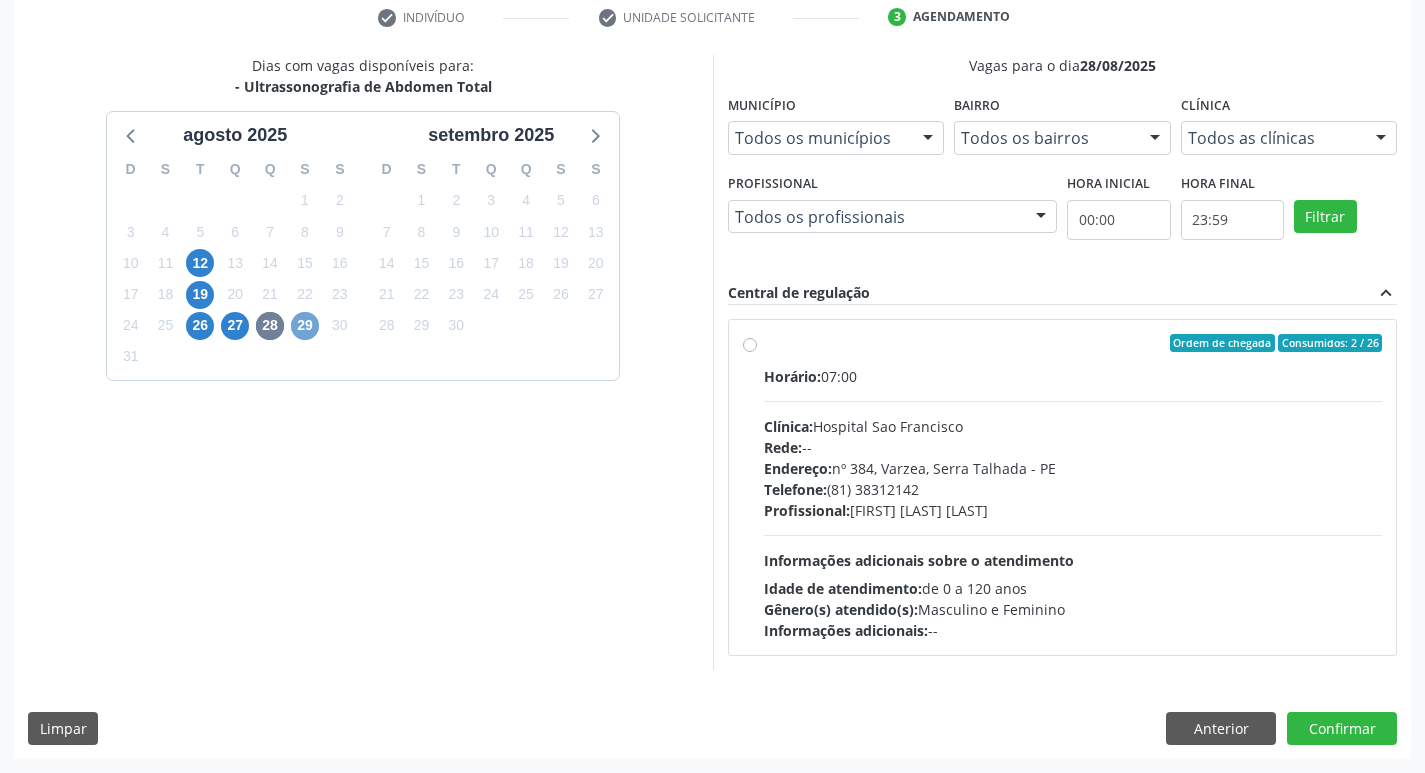 click on "29" at bounding box center [305, 326] 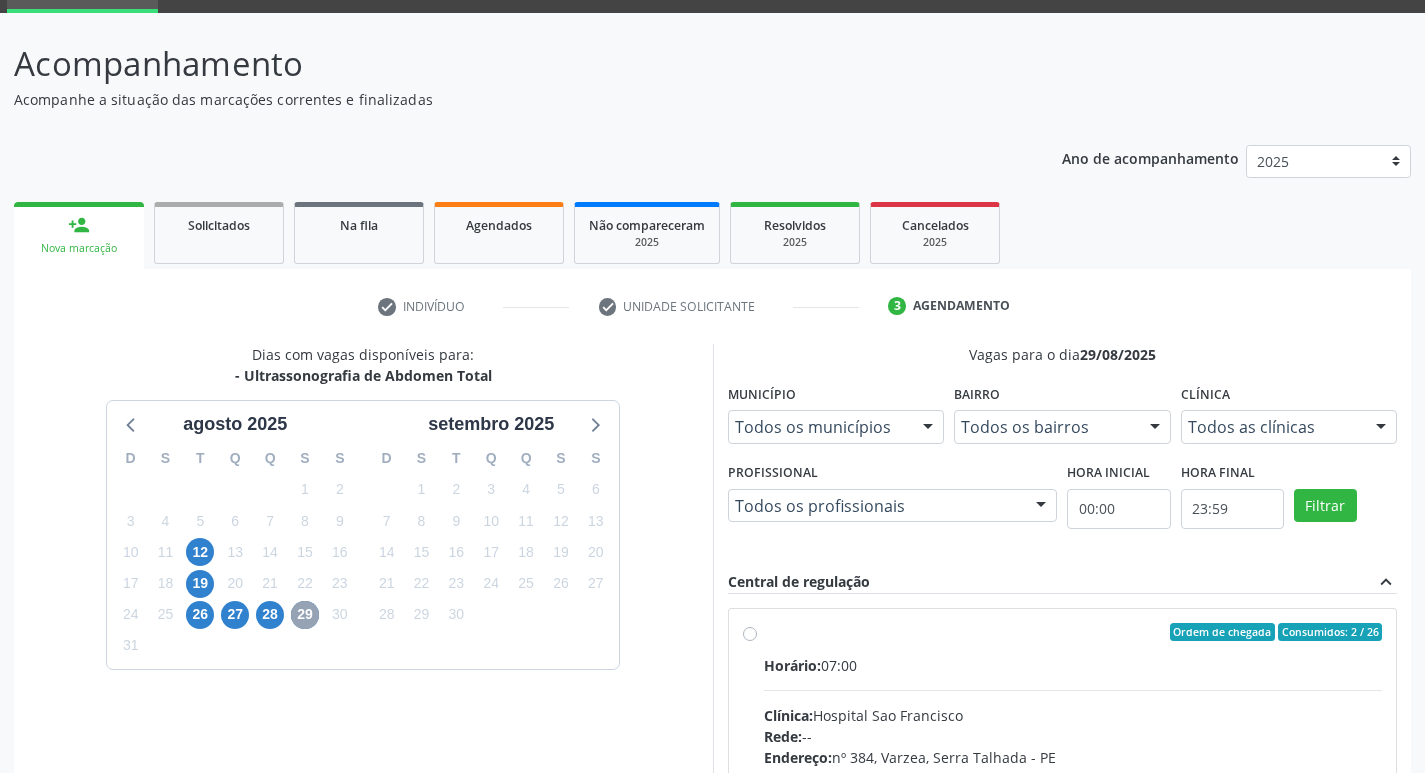 scroll, scrollTop: 386, scrollLeft: 0, axis: vertical 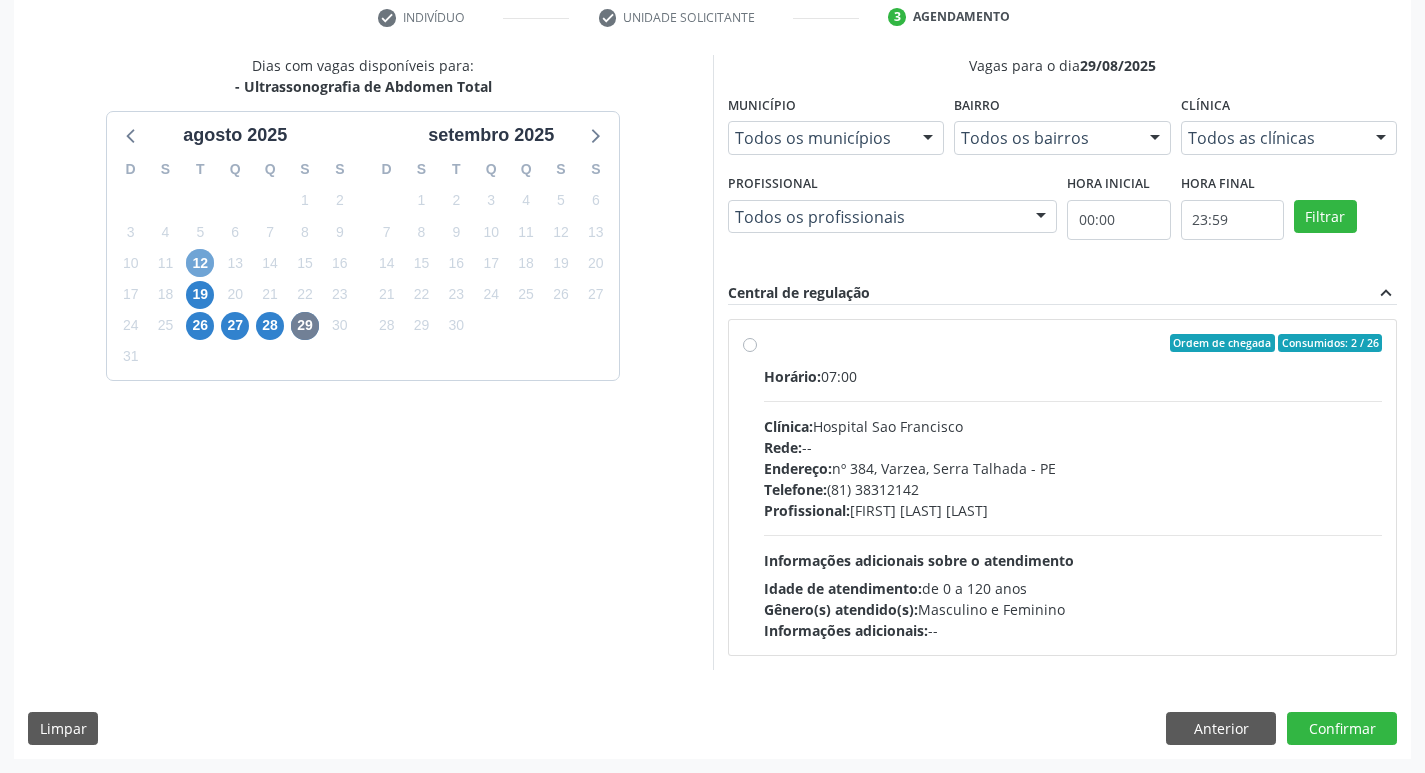 click on "12" at bounding box center [200, 263] 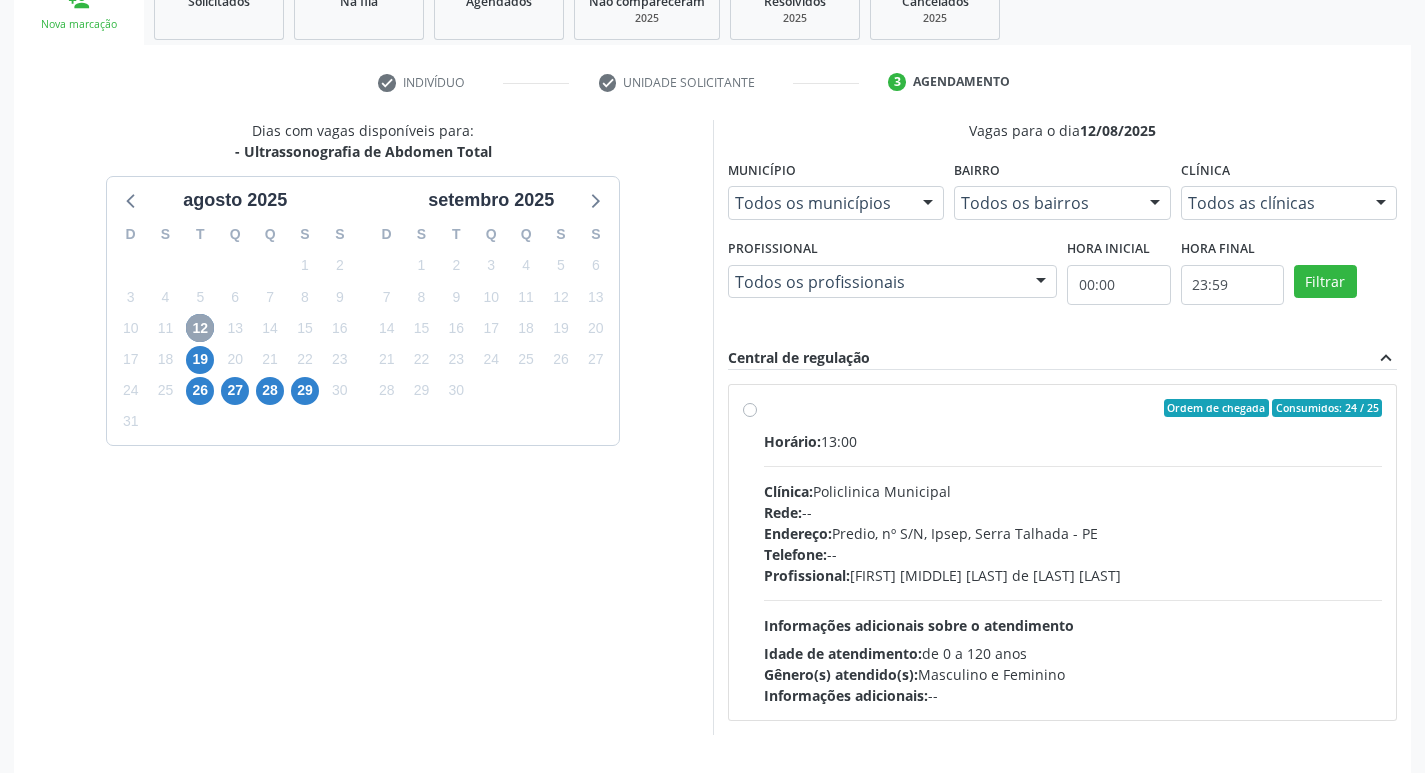 scroll, scrollTop: 286, scrollLeft: 0, axis: vertical 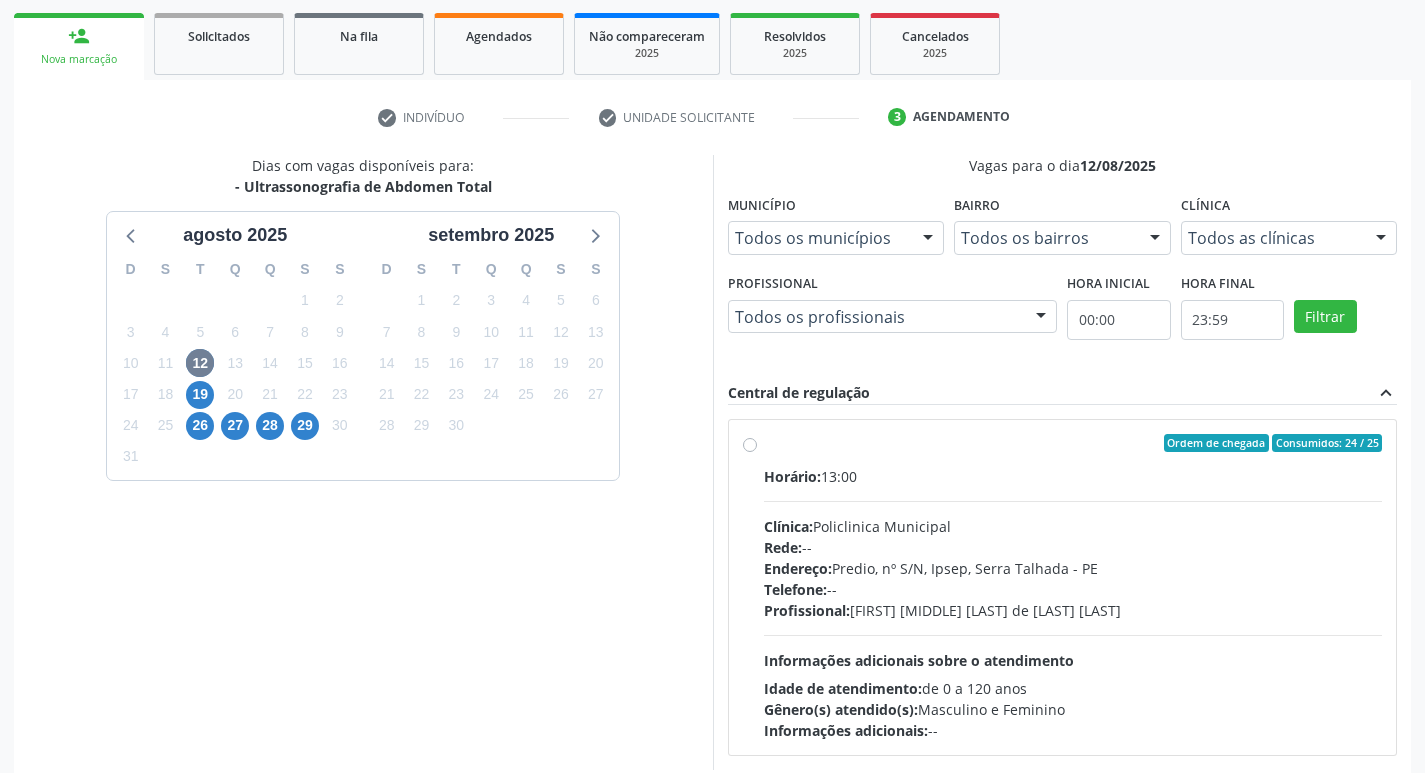 click on "Ordem de chegada
Consumidos: 24 / 25
Horário:   13:00
Clínica:  Policlinica Municipal
Rede:
--
Endereço:   Predio, nº S/N, [CITY], [CITY] - [STATE]
Telefone:   --
Profissional:
[FIRST] [MIDDLE] [LAST] de [LAST] [LAST]
Informações adicionais sobre o atendimento
Idade de atendimento:
de 0 a 120 anos
Gênero(s) atendido(s):
Masculino e Feminino
Informações adicionais:
--" at bounding box center [1073, 587] 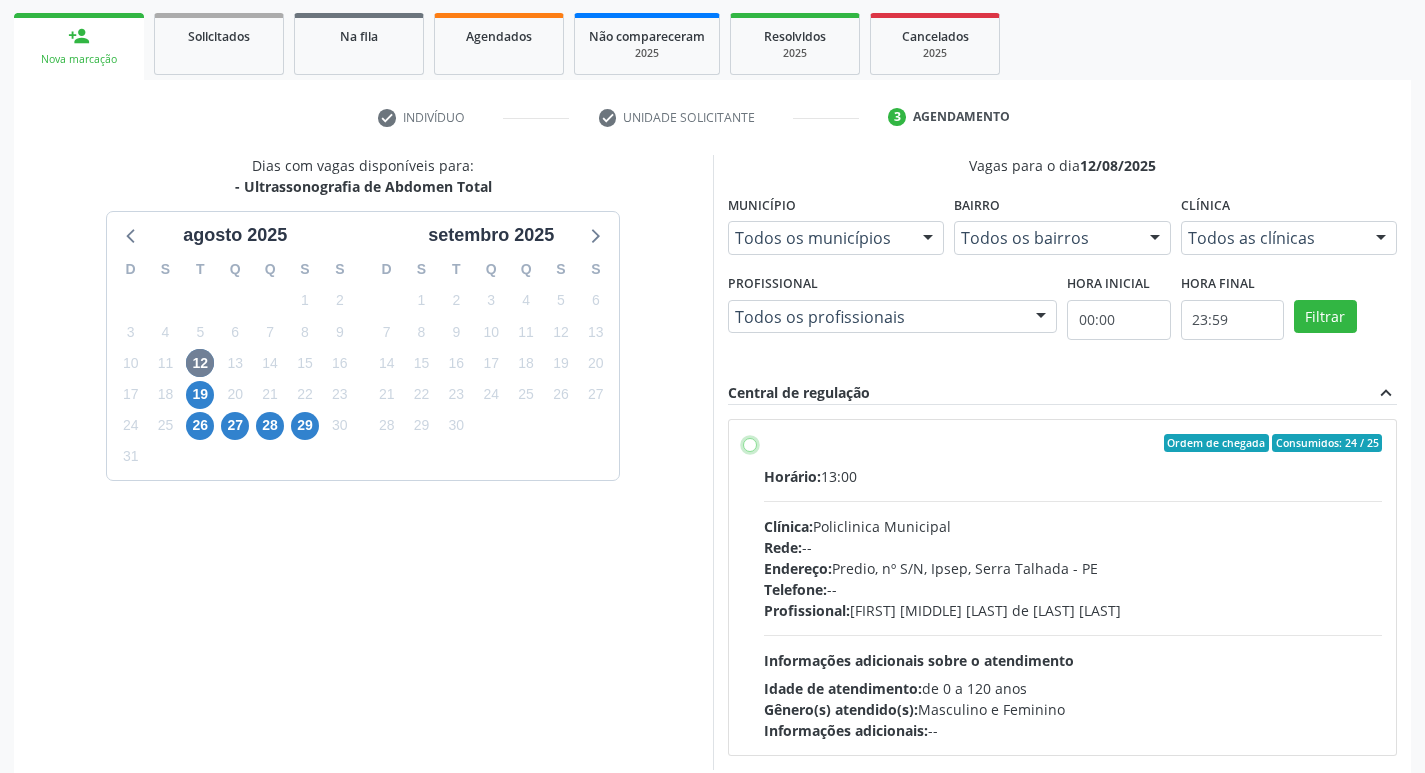 click on "Ordem de chegada
Consumidos: 24 / 25
Horário:   13:00
Clínica:  Policlinica Municipal
Rede:
--
Endereço:   Predio, nº S/N, [CITY], [CITY] - [STATE]
Telefone:   --
Profissional:
[FIRST] [MIDDLE] [LAST] de [LAST] [LAST]
Informações adicionais sobre o atendimento
Idade de atendimento:
de 0 a 120 anos
Gênero(s) atendido(s):
Masculino e Feminino
Informações adicionais:
--" at bounding box center (750, 443) 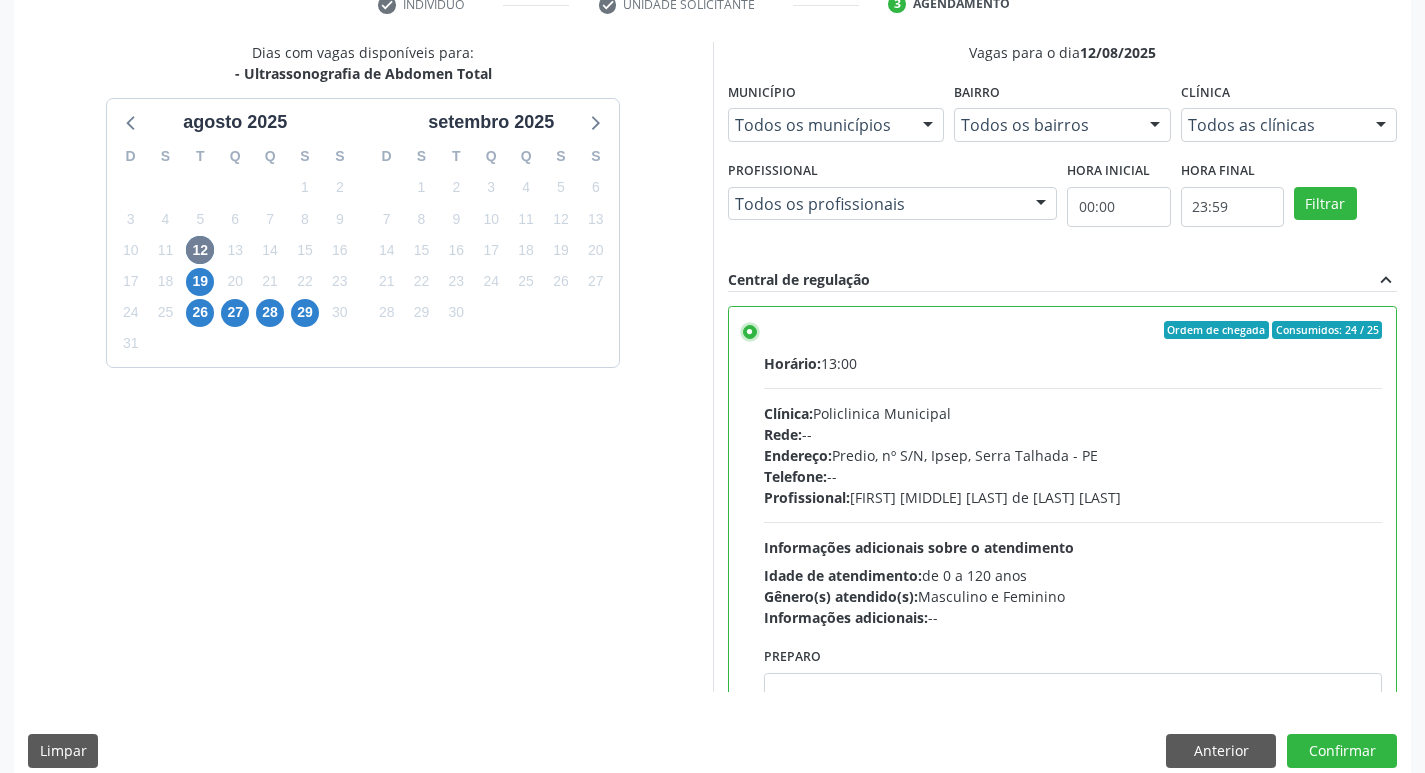scroll, scrollTop: 422, scrollLeft: 0, axis: vertical 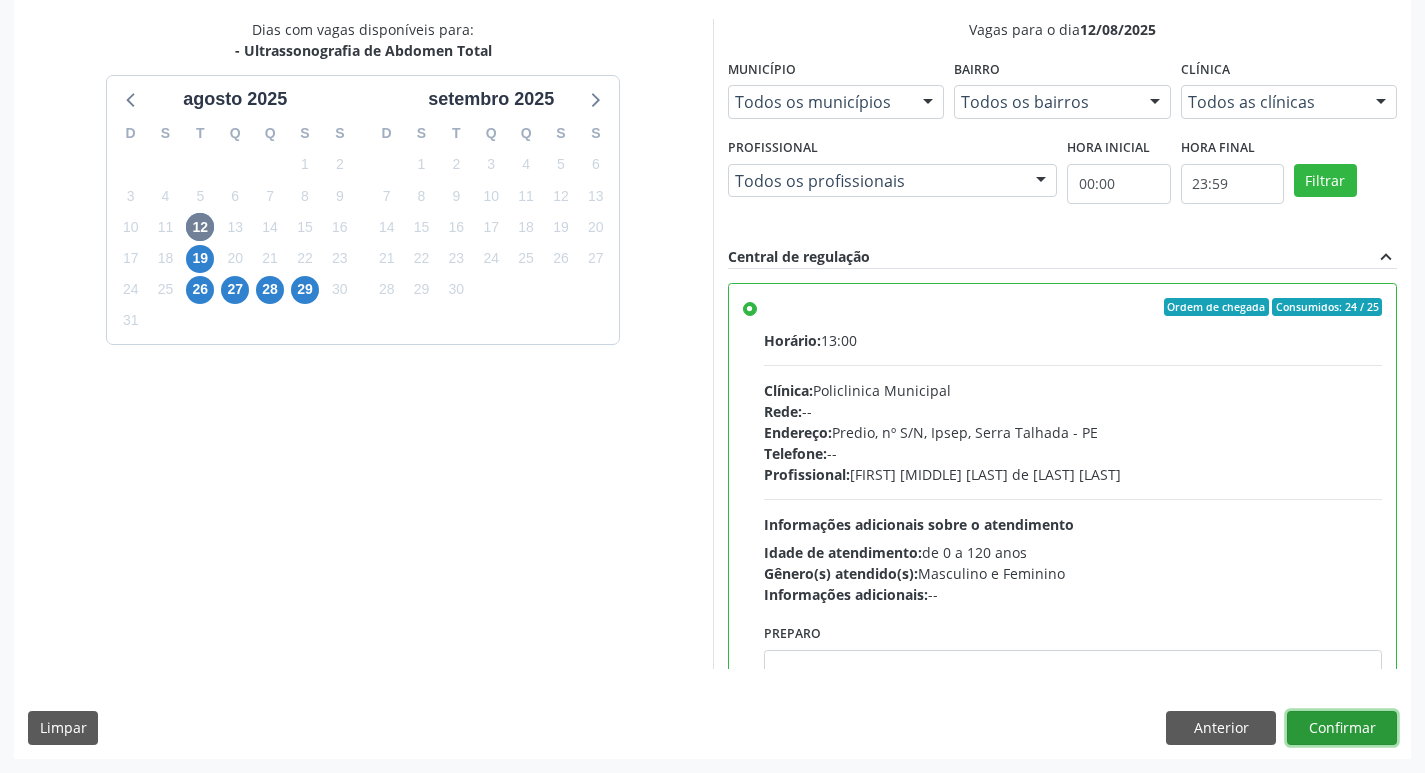 click on "Confirmar" at bounding box center (1342, 728) 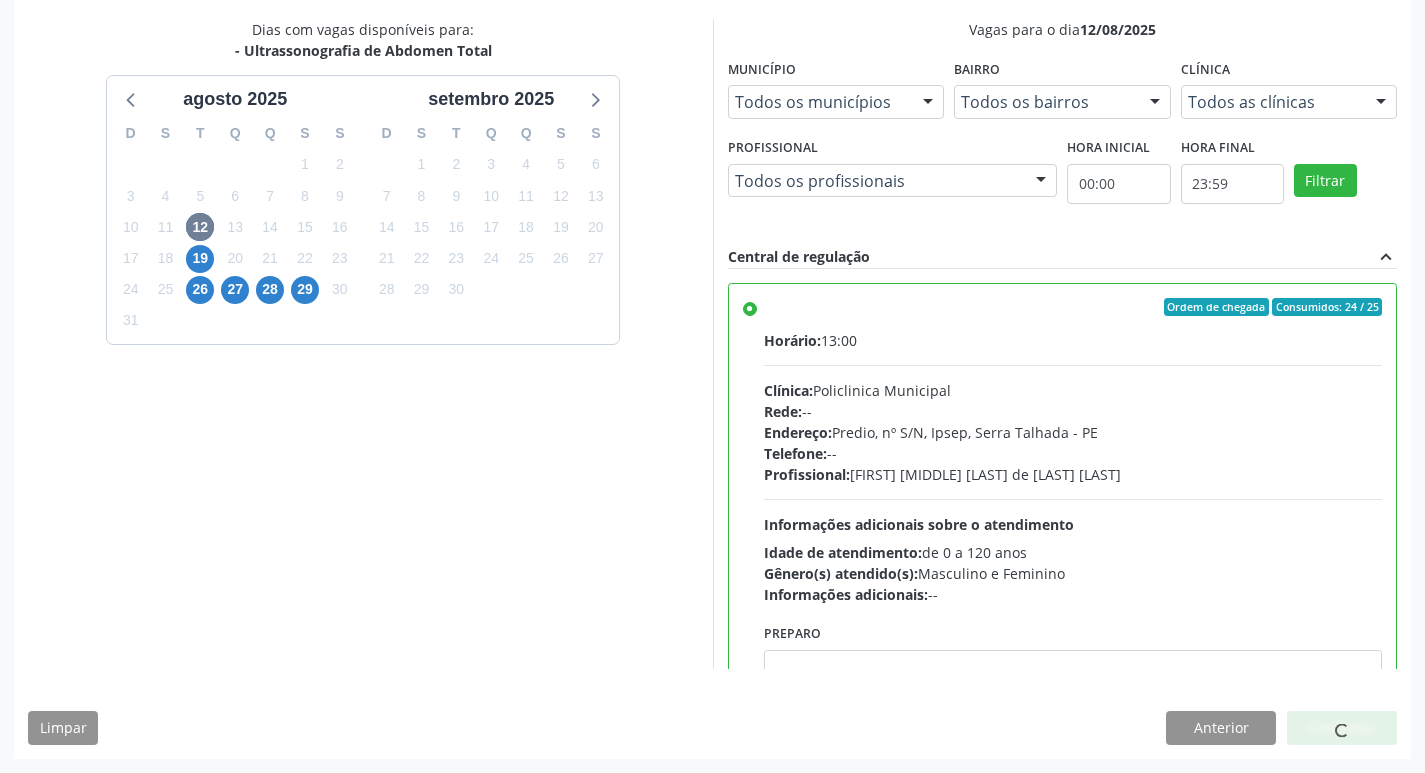 scroll, scrollTop: 0, scrollLeft: 0, axis: both 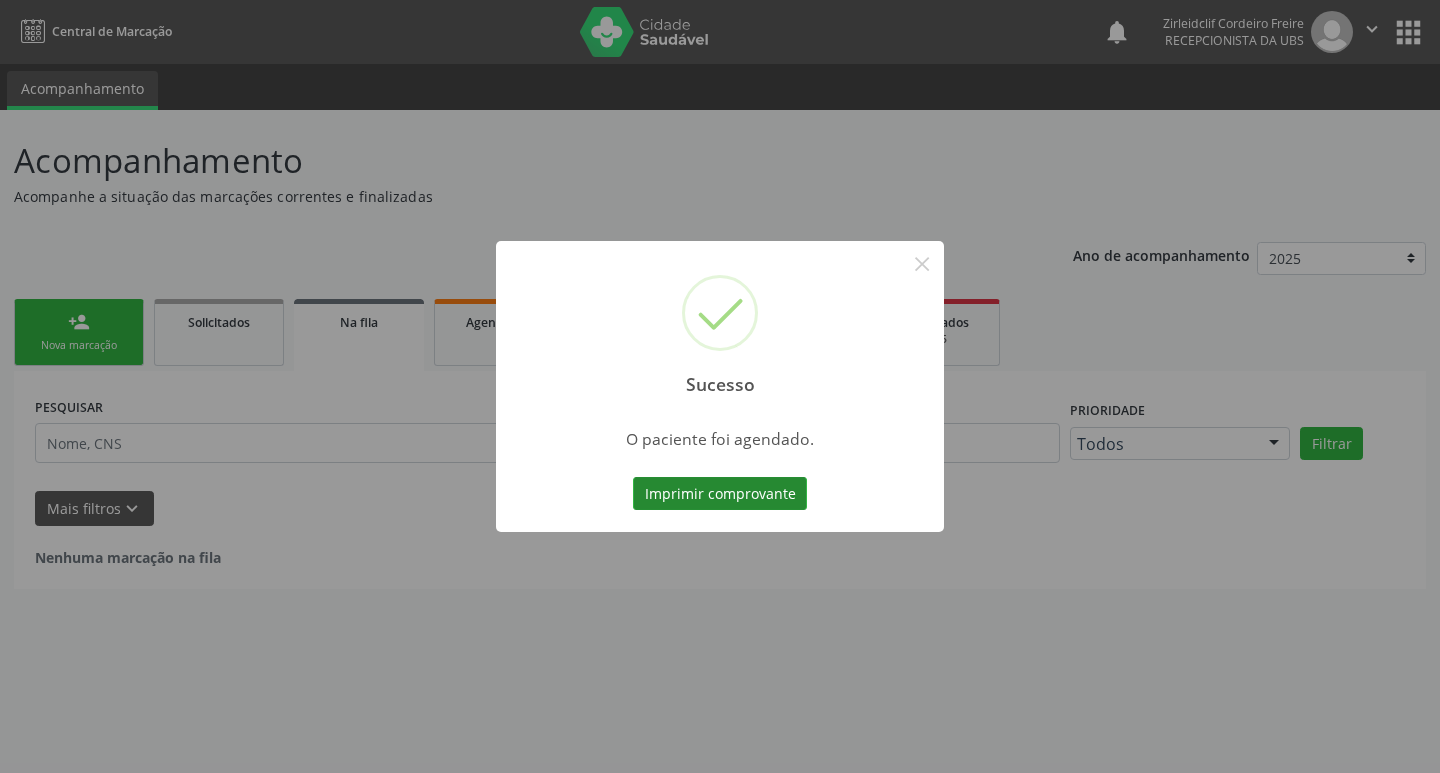 click on "Imprimir comprovante" at bounding box center (720, 494) 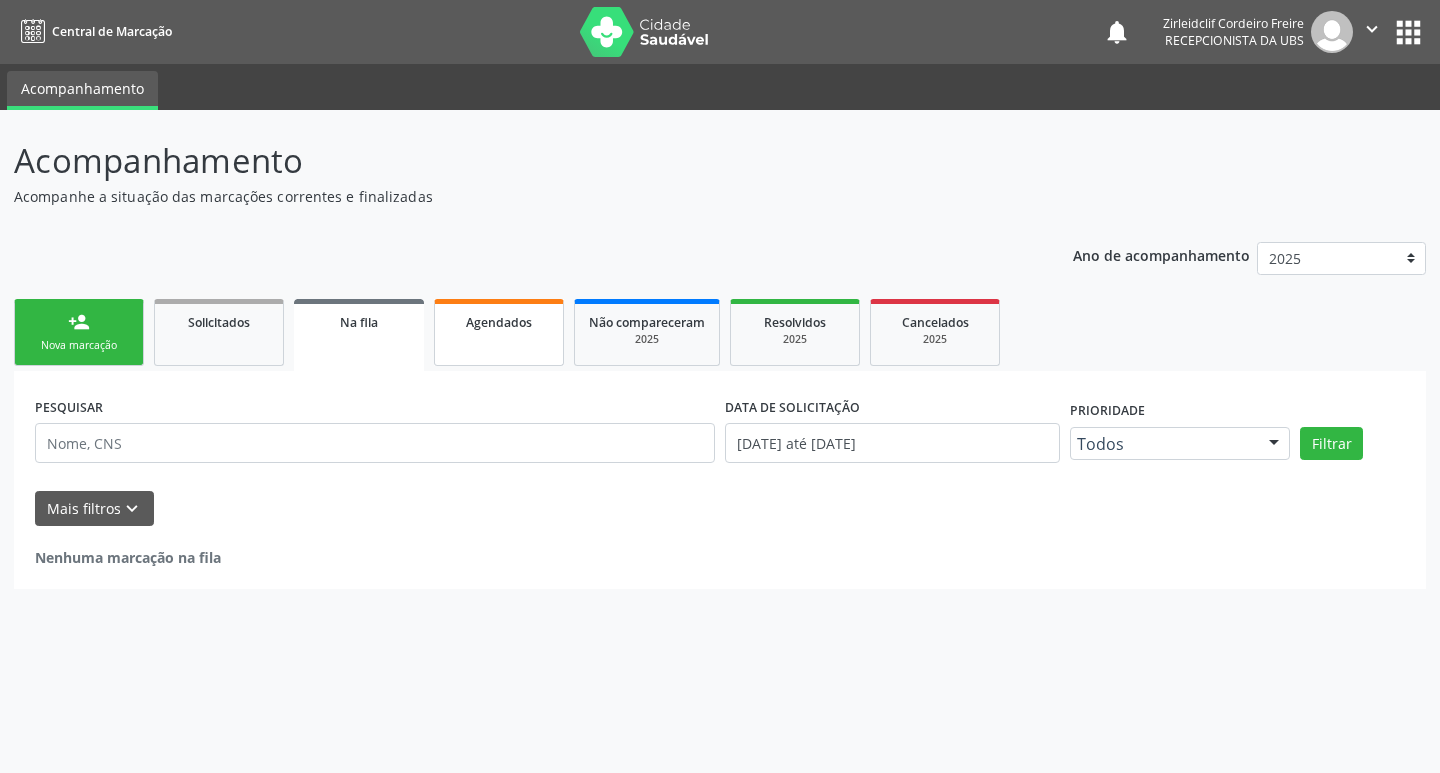 click on "Agendados" at bounding box center [499, 322] 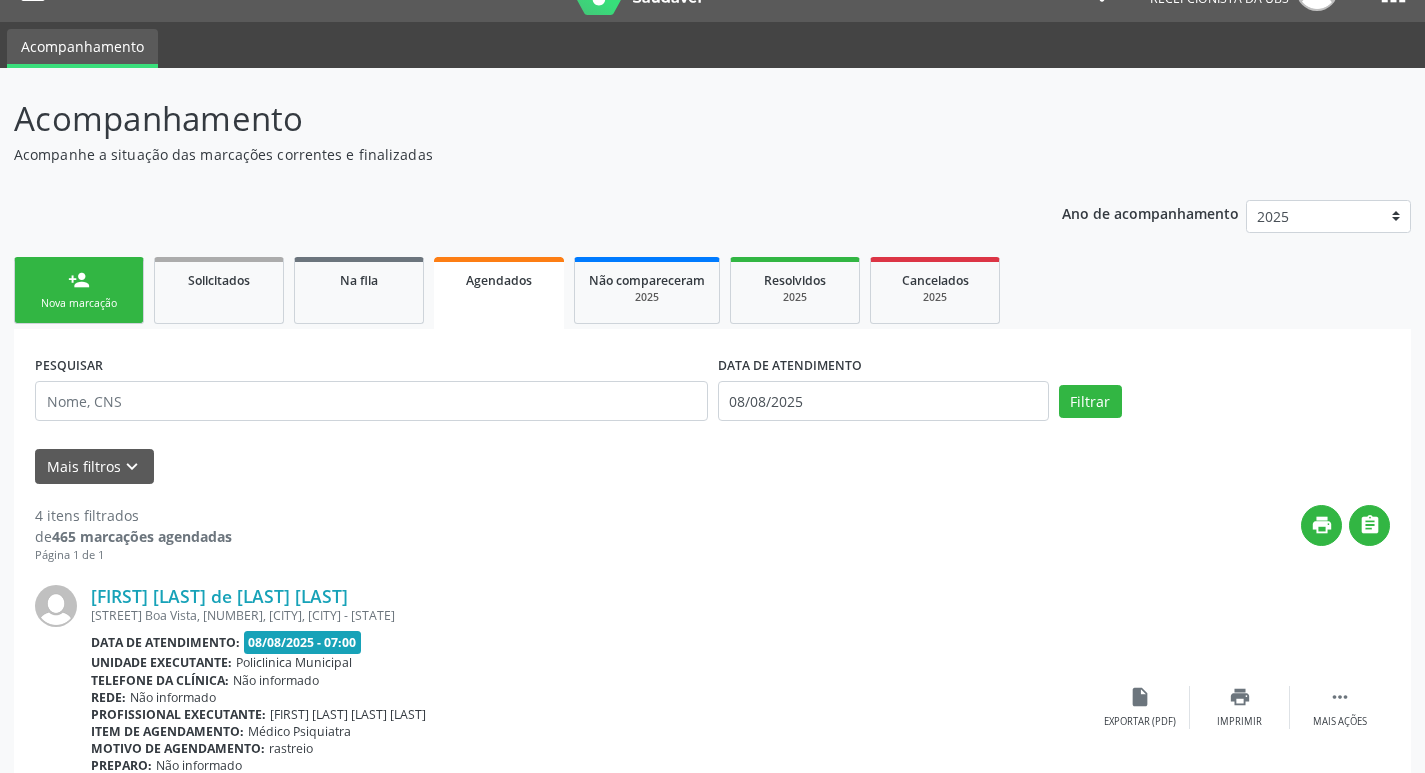 scroll, scrollTop: 0, scrollLeft: 0, axis: both 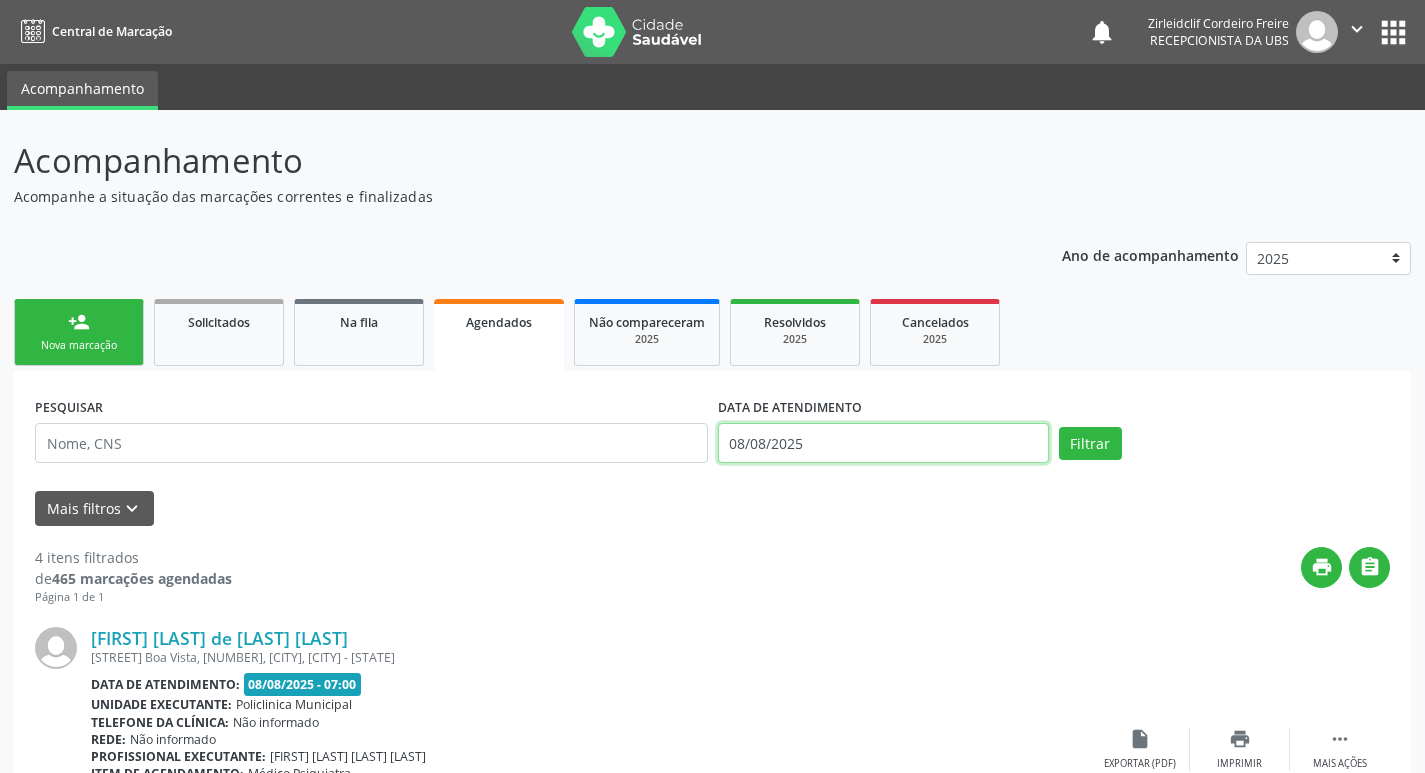 click on "08/08/2025" at bounding box center [883, 443] 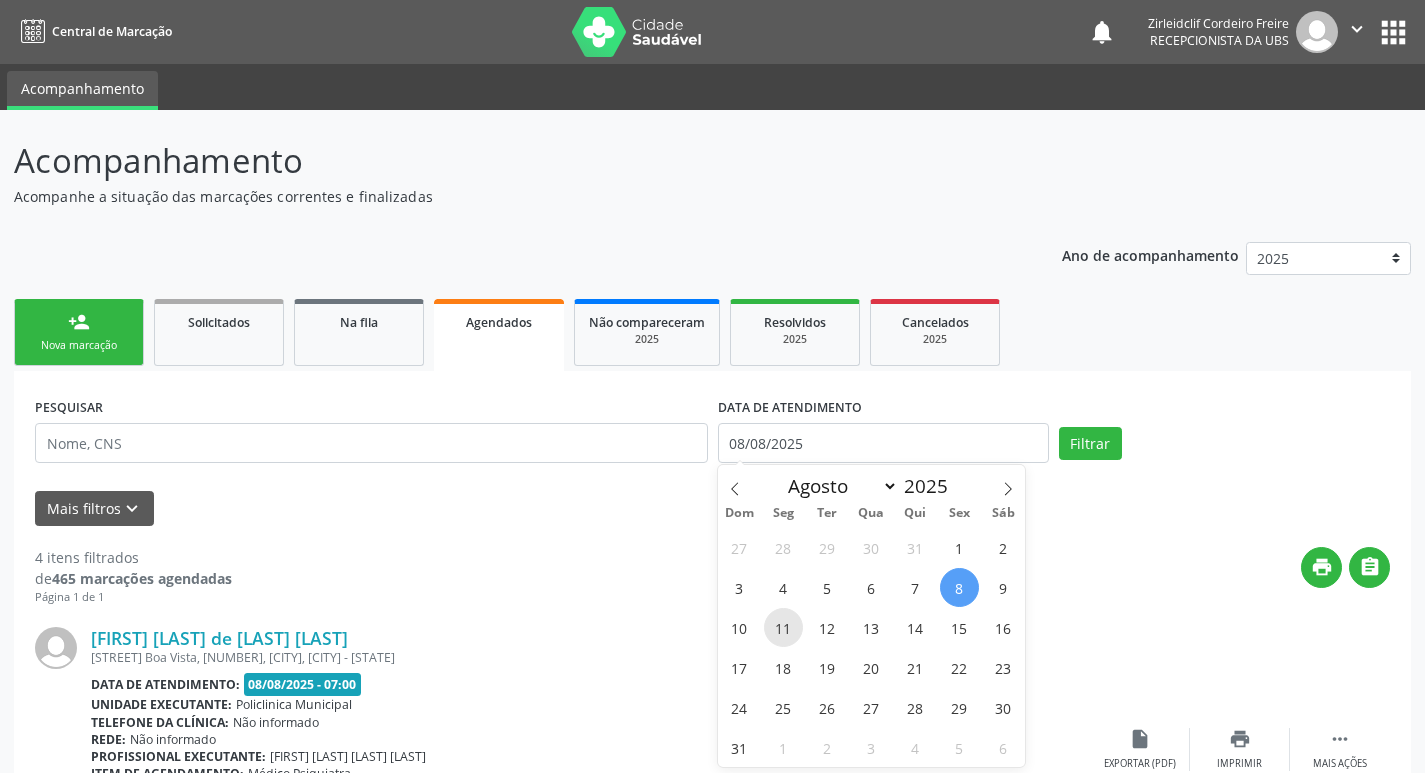 click on "11" at bounding box center [783, 627] 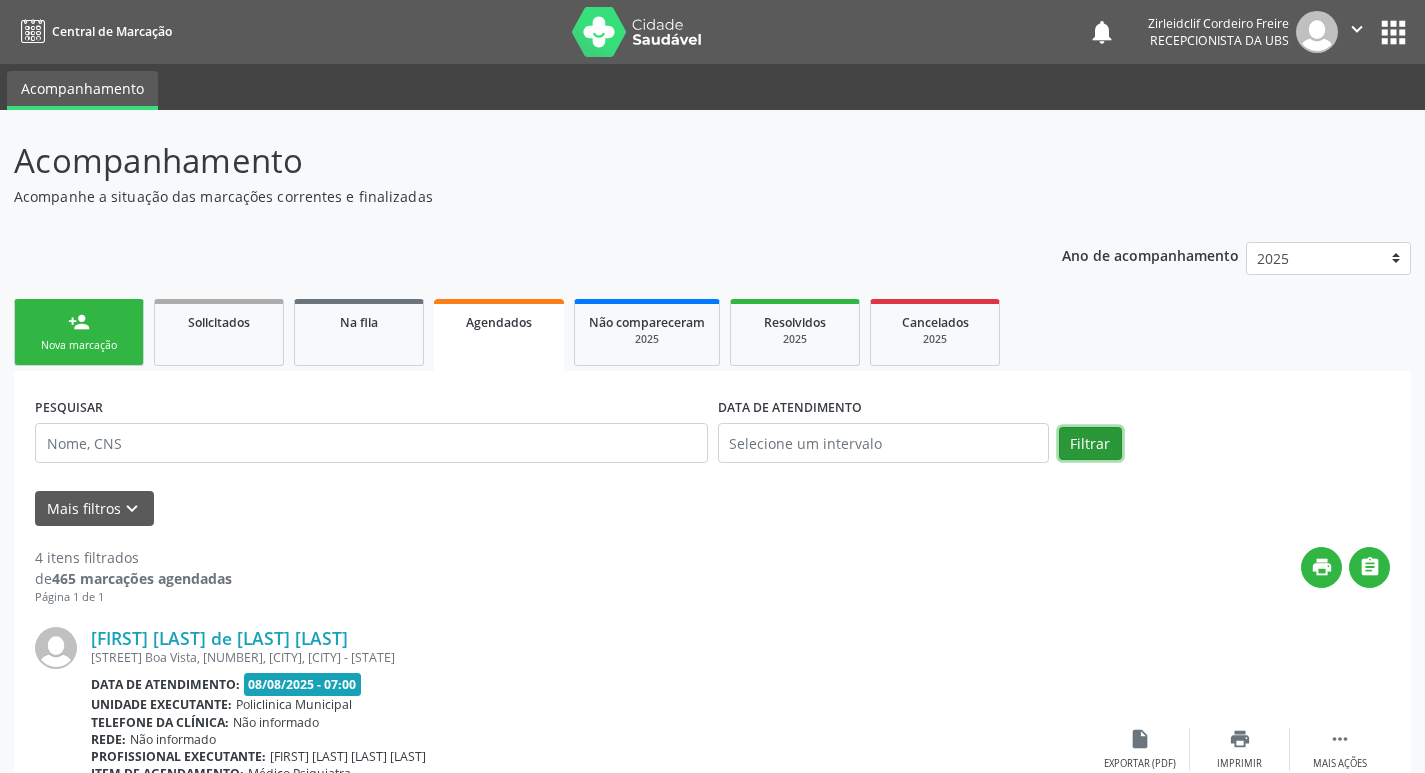click on "Filtrar" at bounding box center [1090, 444] 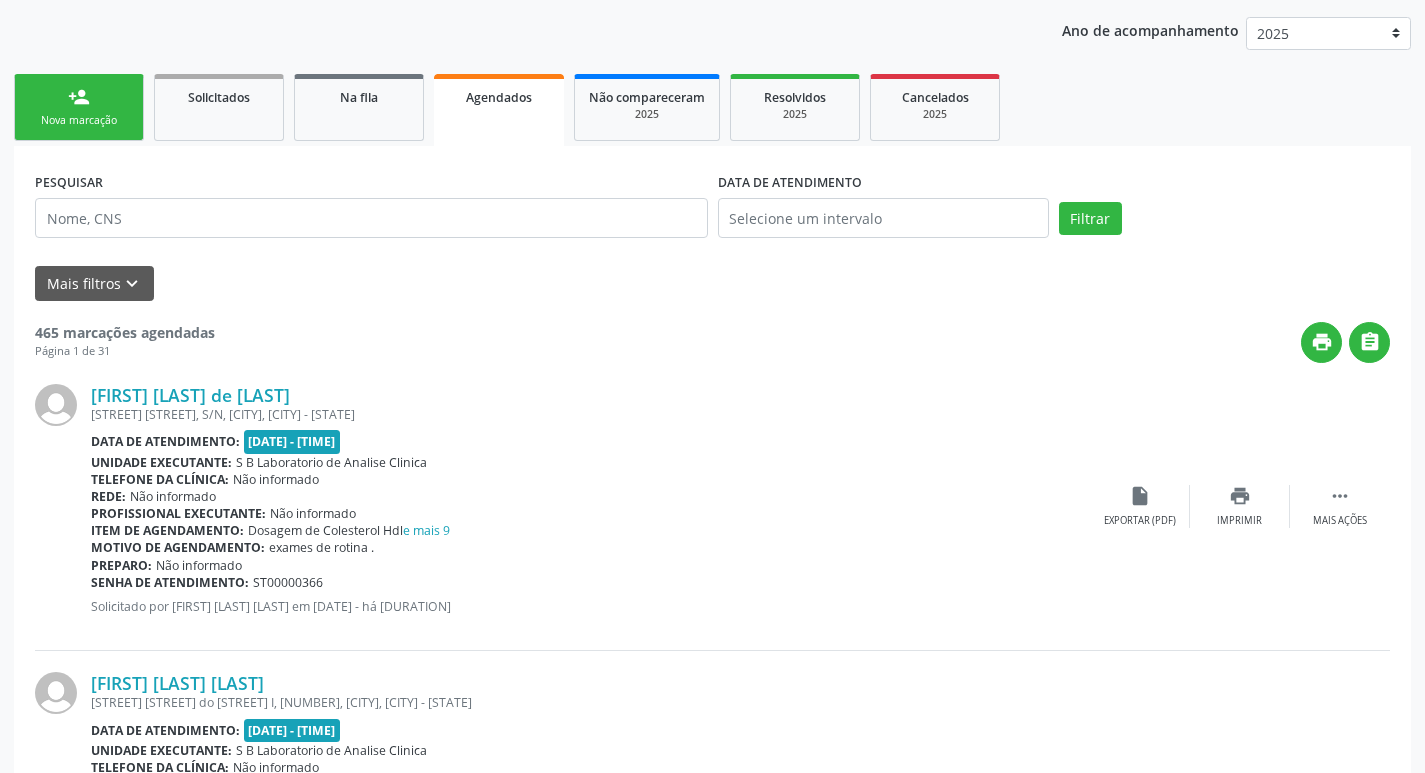 scroll, scrollTop: 0, scrollLeft: 0, axis: both 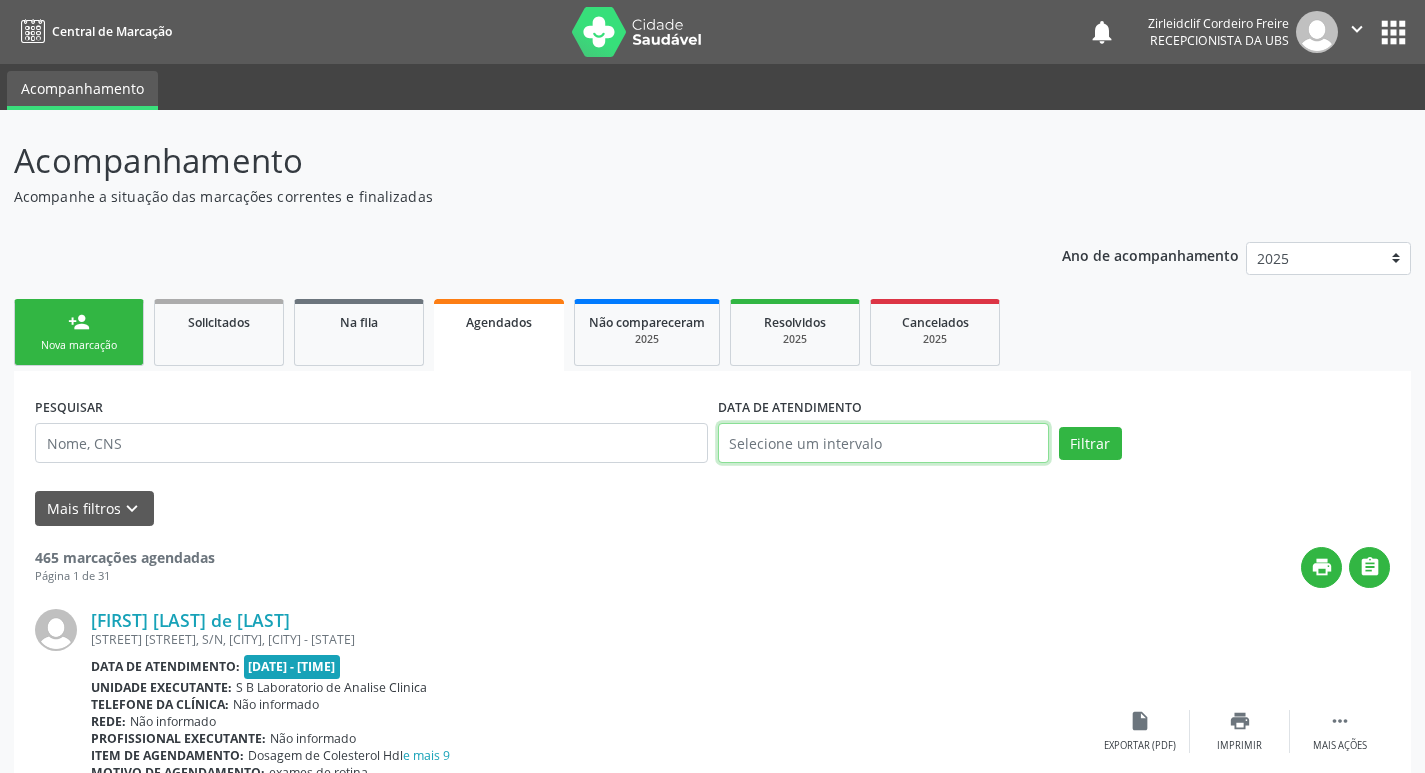 click at bounding box center (883, 443) 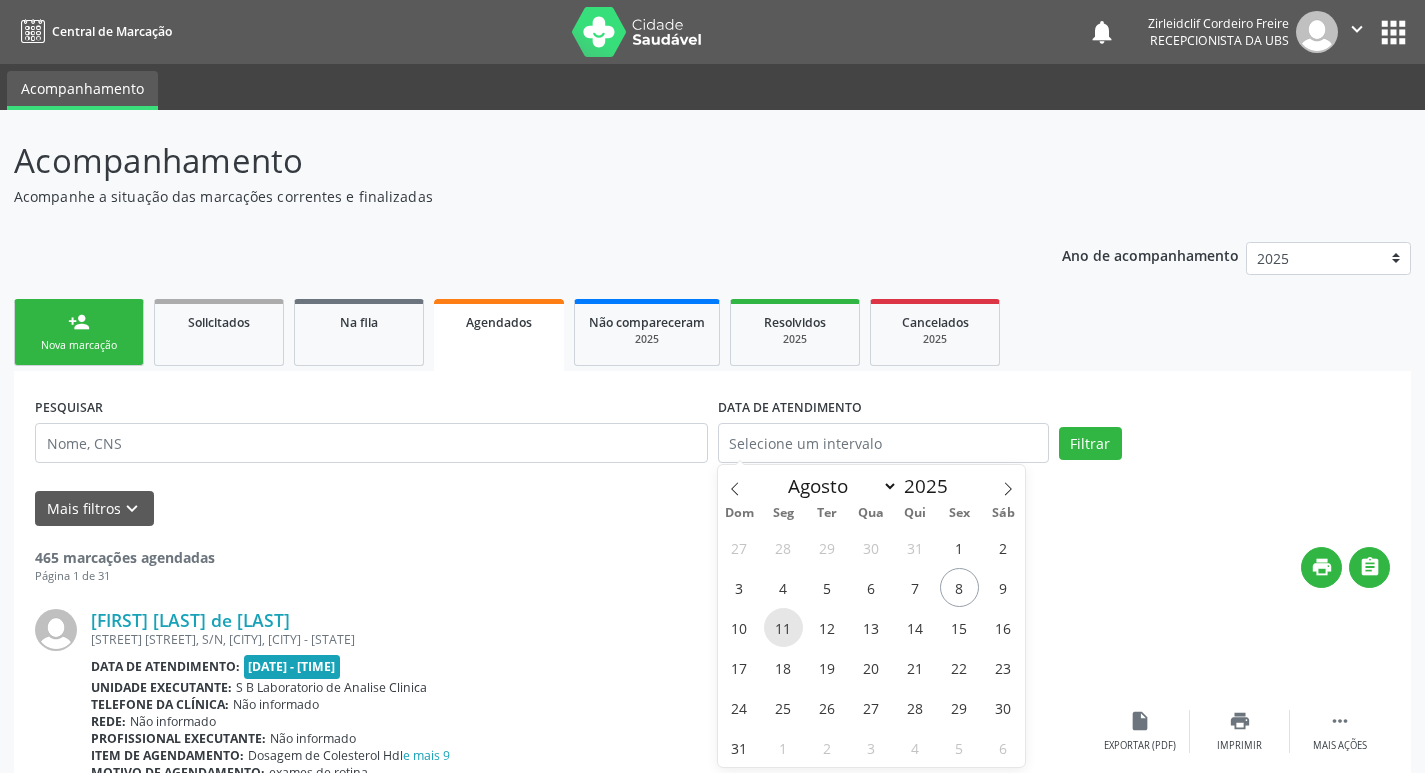 click on "11" at bounding box center (783, 627) 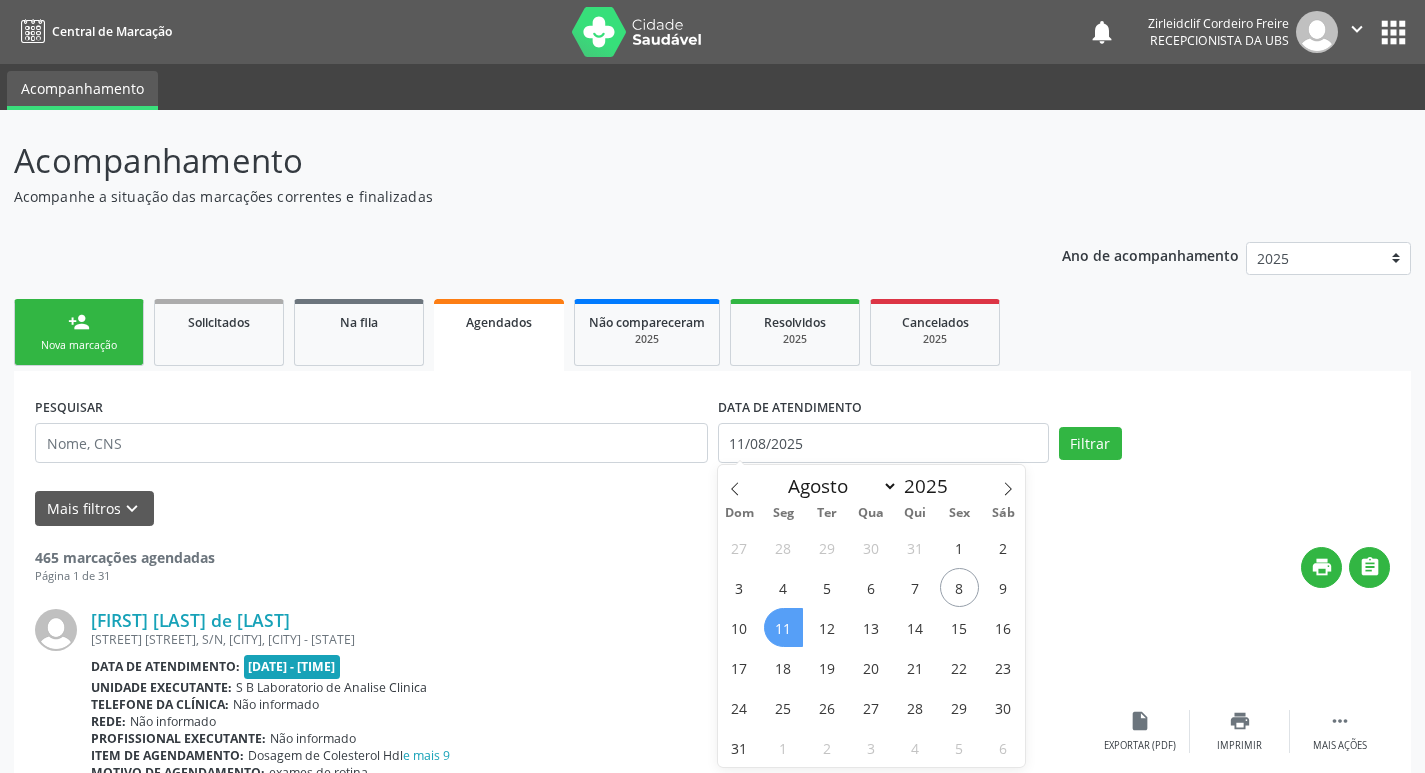 click on "11" at bounding box center (783, 627) 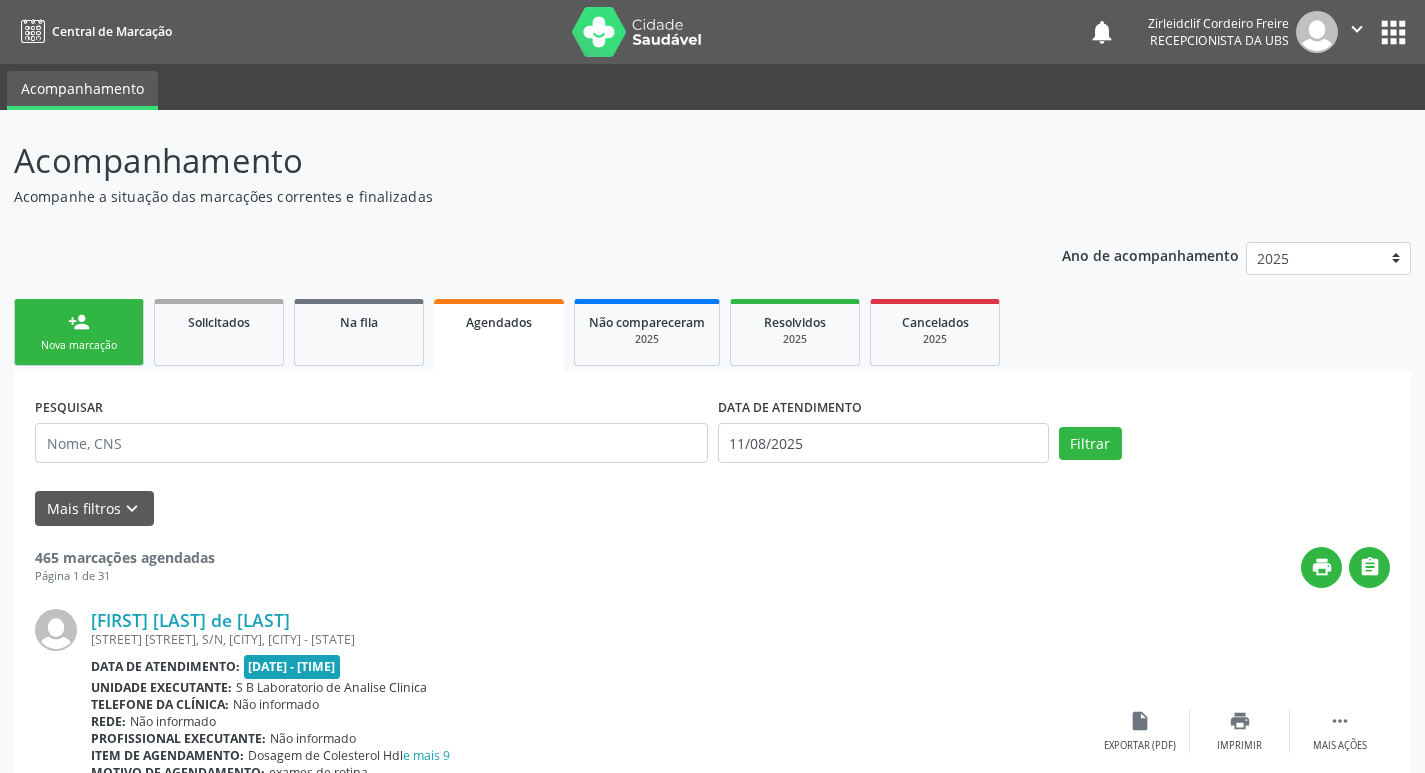 click on "[FIRST] [LAST] de [LAST]" at bounding box center (590, 620) 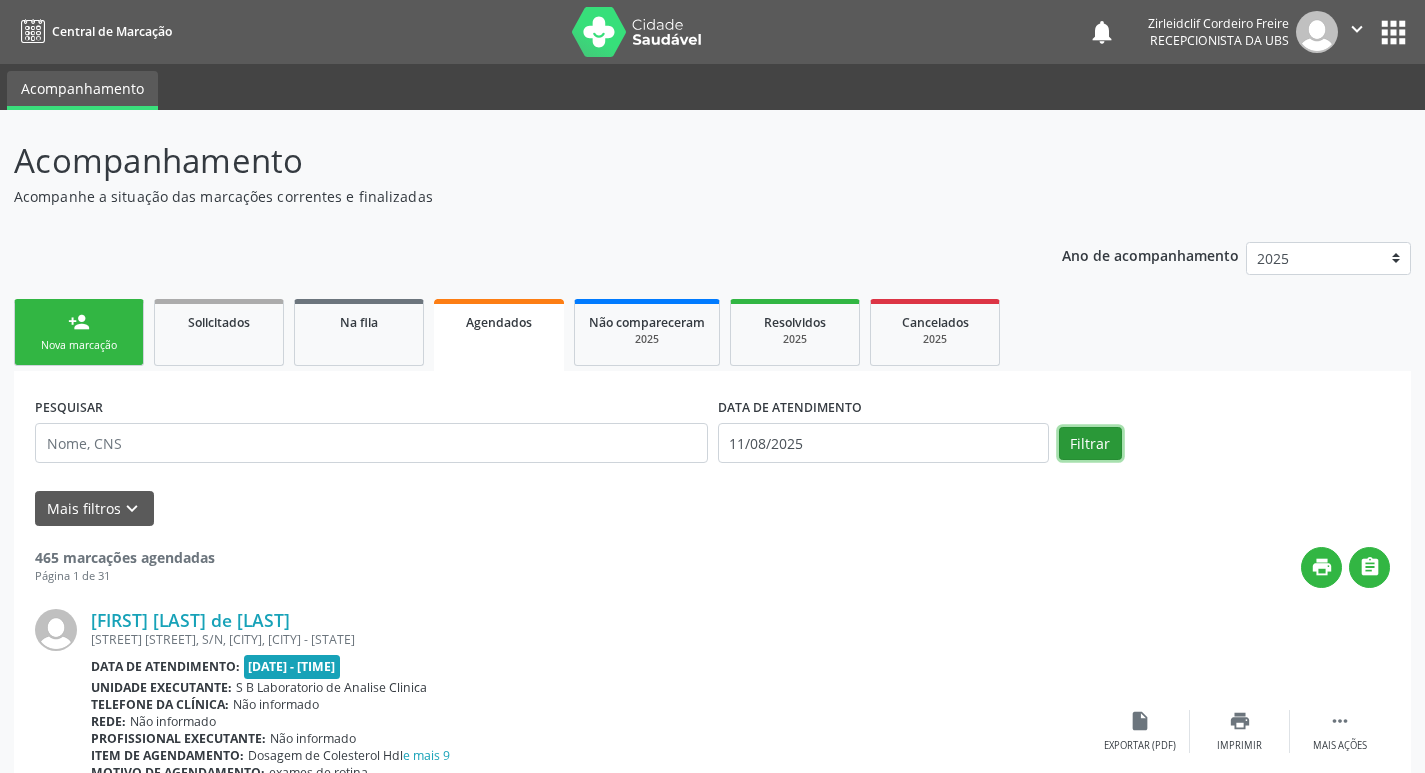 click on "Filtrar" at bounding box center [1090, 444] 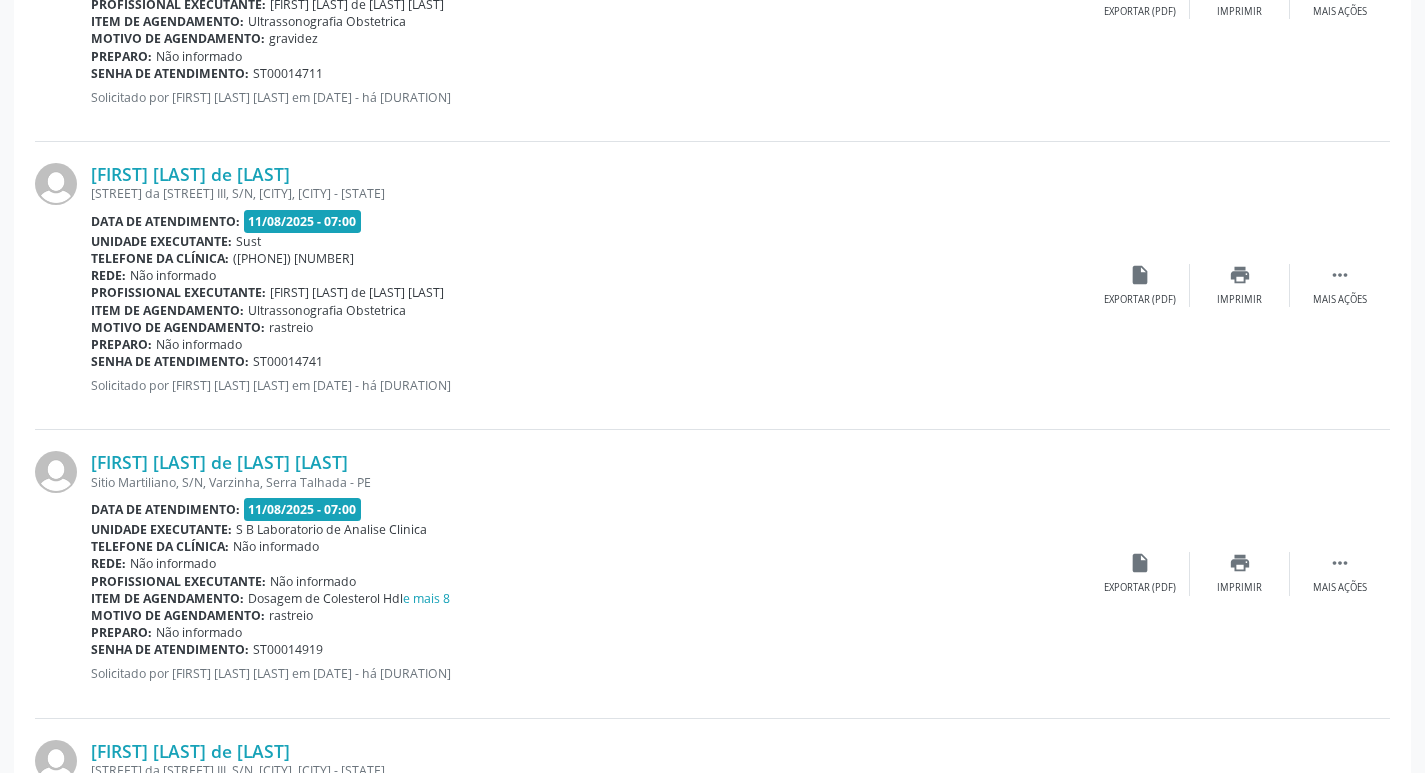 scroll, scrollTop: 1100, scrollLeft: 0, axis: vertical 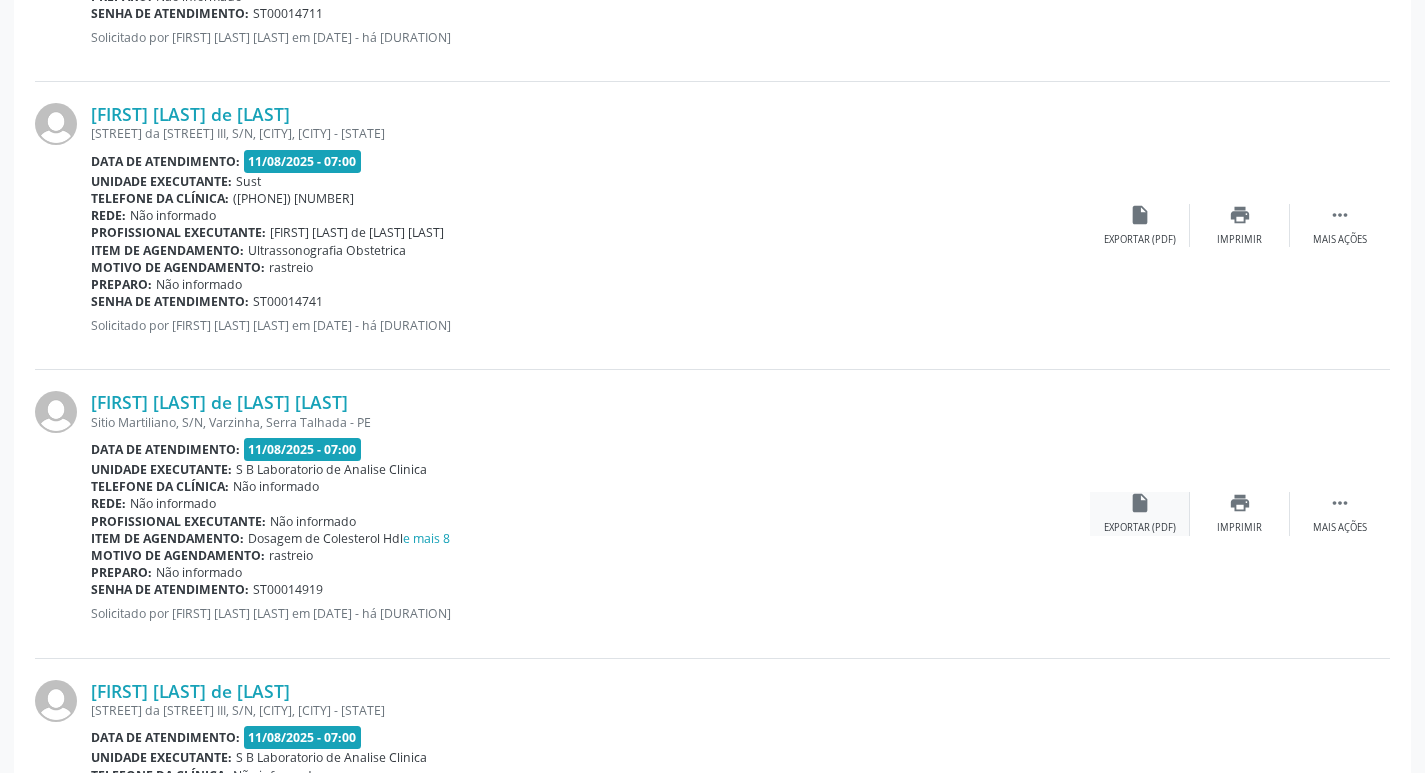 click on "Exportar (PDF)" at bounding box center (1140, 528) 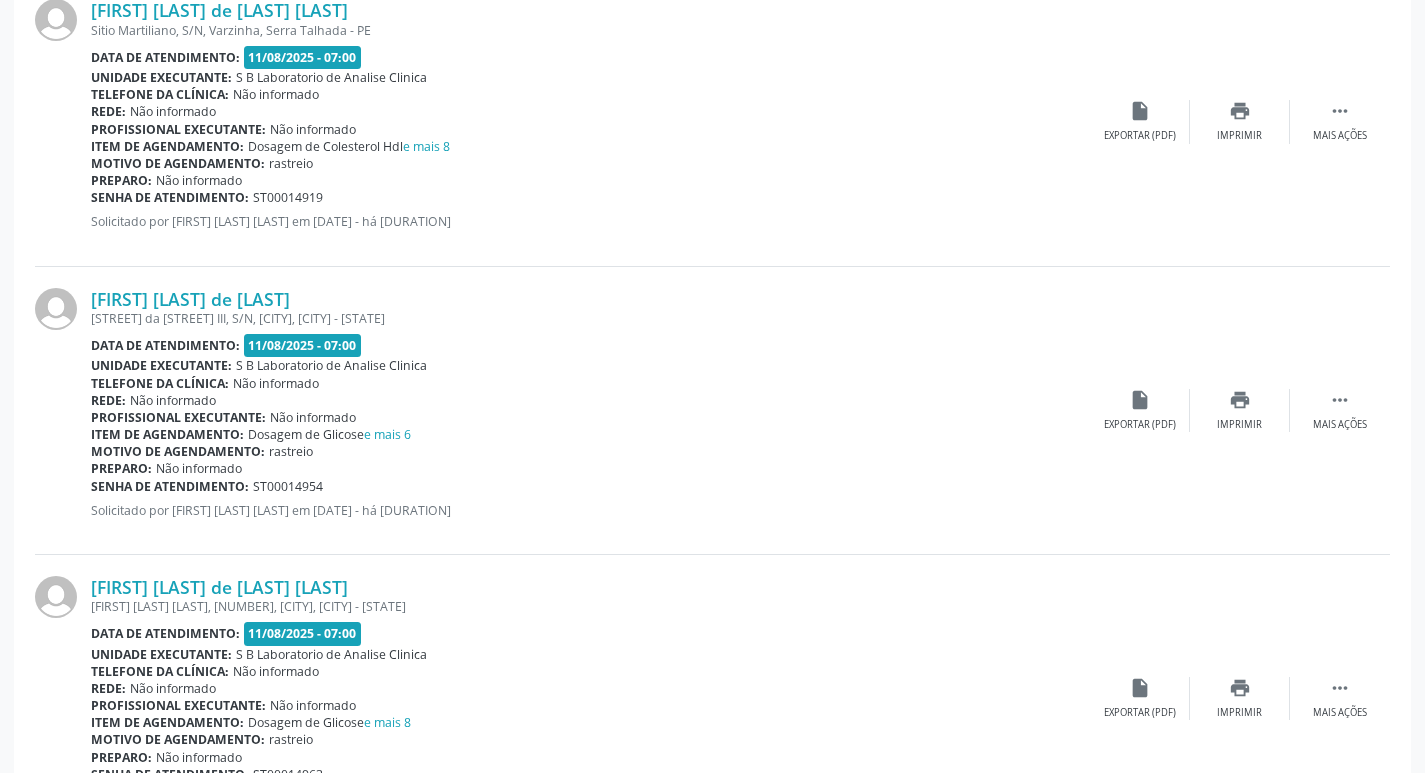 scroll, scrollTop: 1500, scrollLeft: 0, axis: vertical 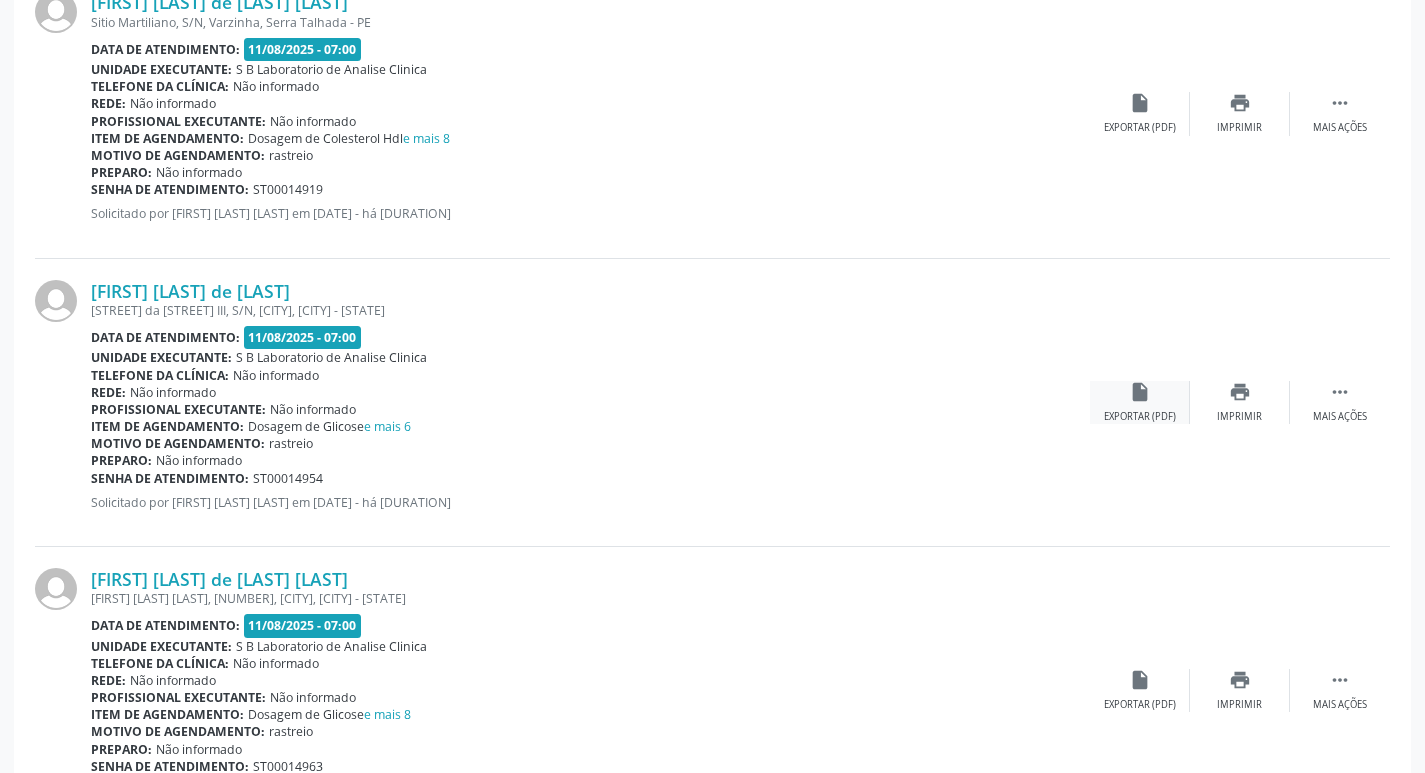 click on "Exportar (PDF)" at bounding box center (1140, 417) 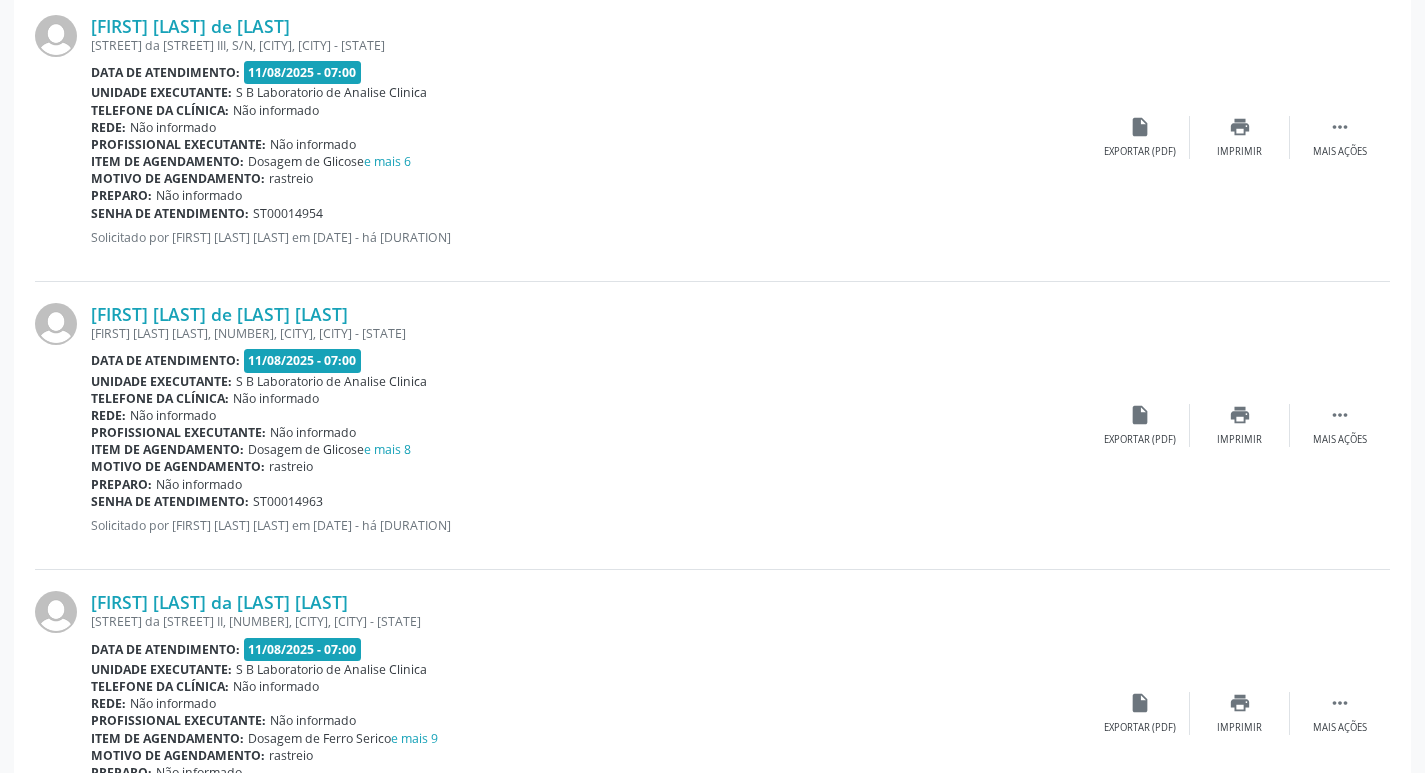 scroll, scrollTop: 1800, scrollLeft: 0, axis: vertical 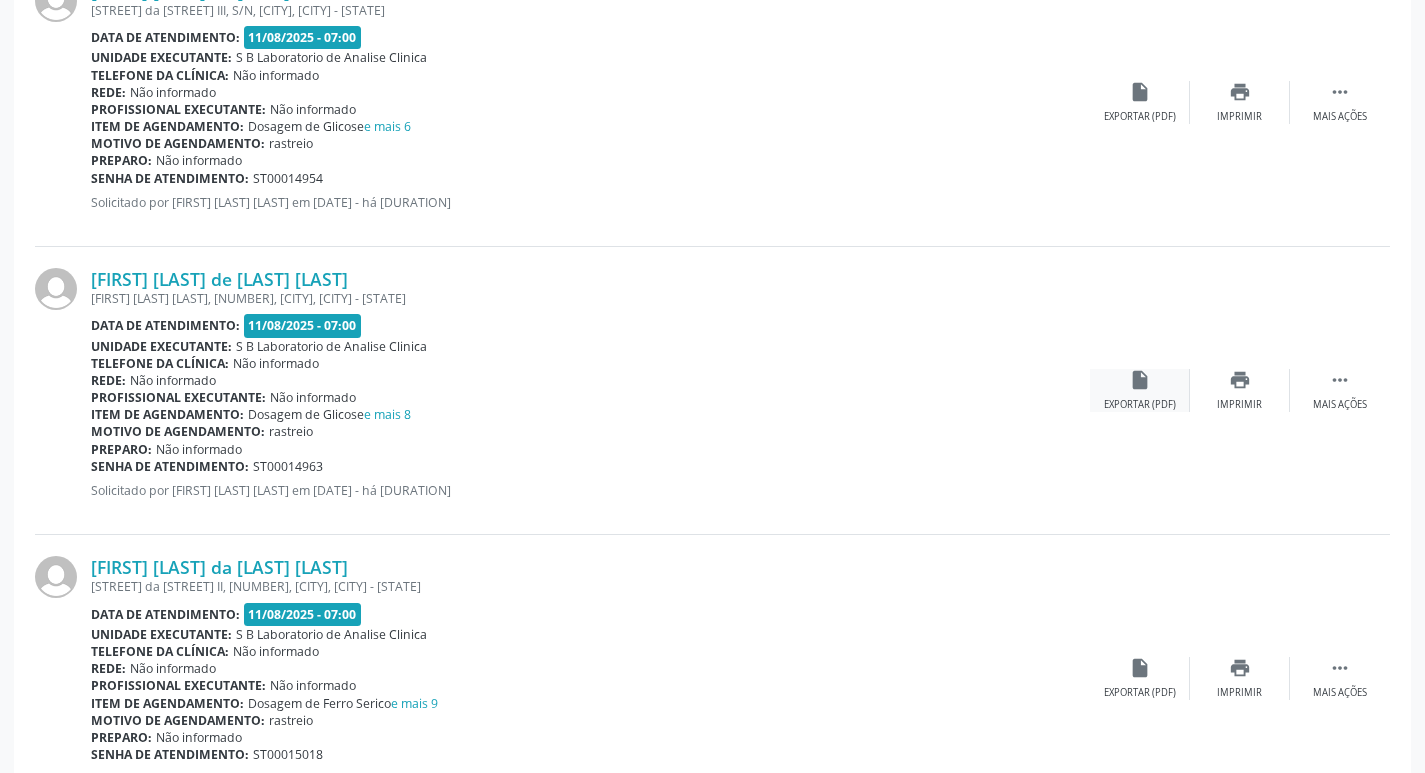 click on "insert_drive_file
Exportar (PDF)" at bounding box center [1140, 390] 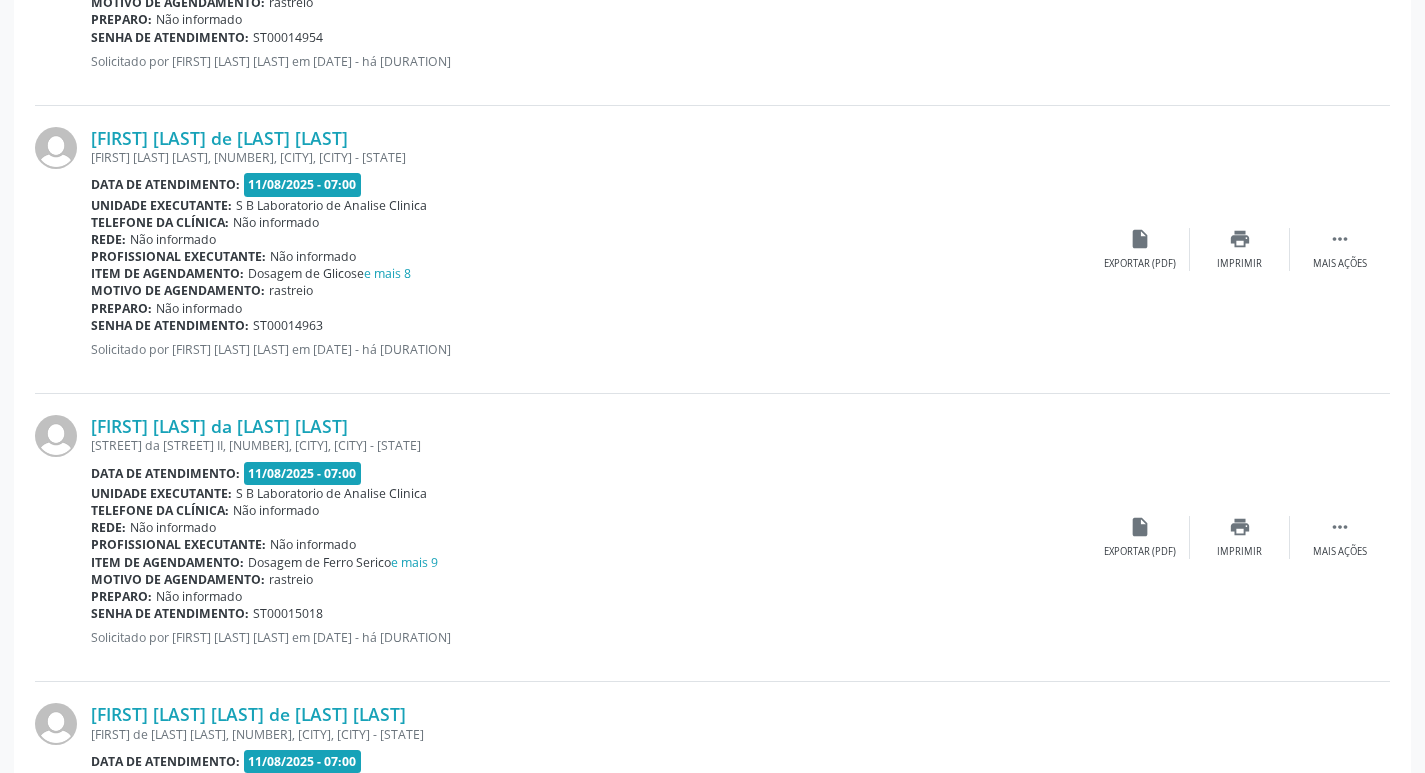 scroll, scrollTop: 2000, scrollLeft: 0, axis: vertical 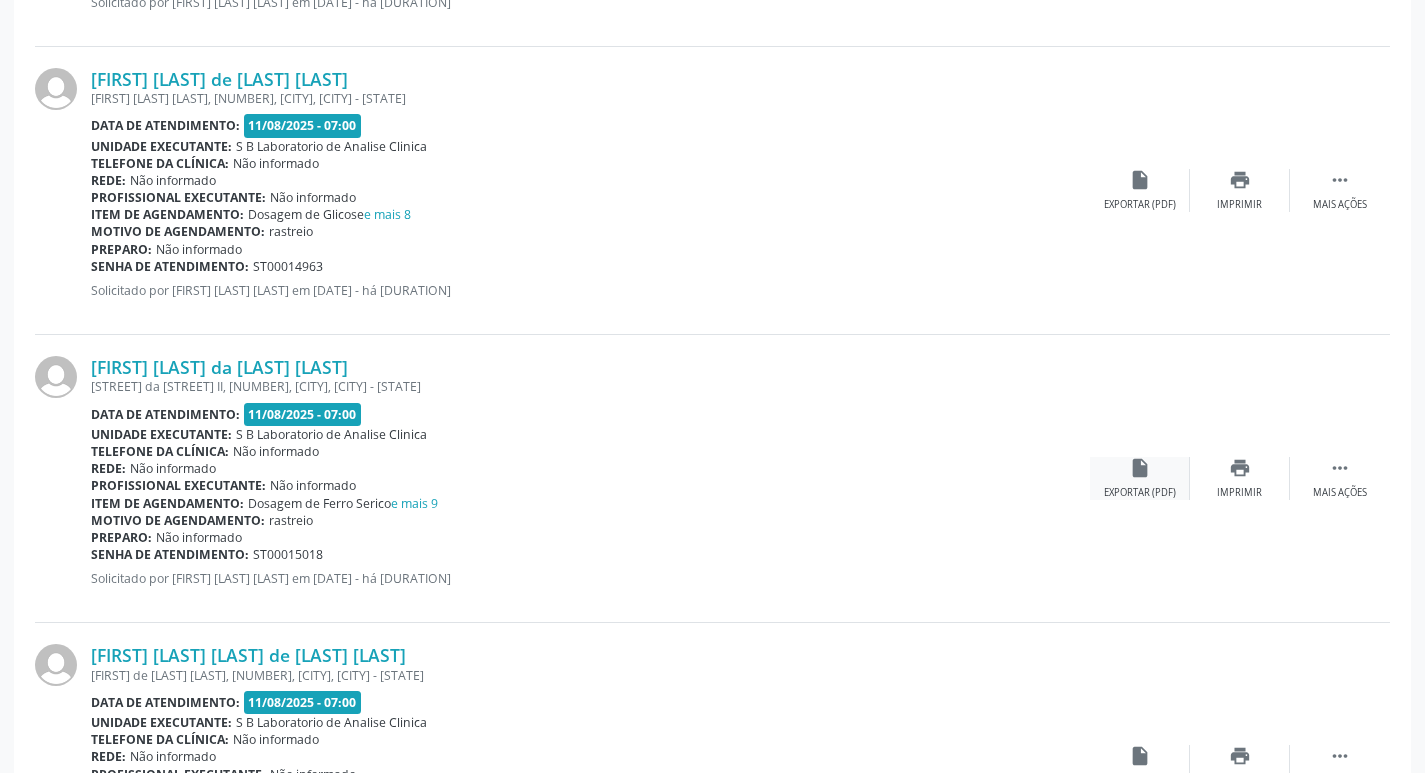 click on "insert_drive_file
Exportar (PDF)" at bounding box center (1140, 478) 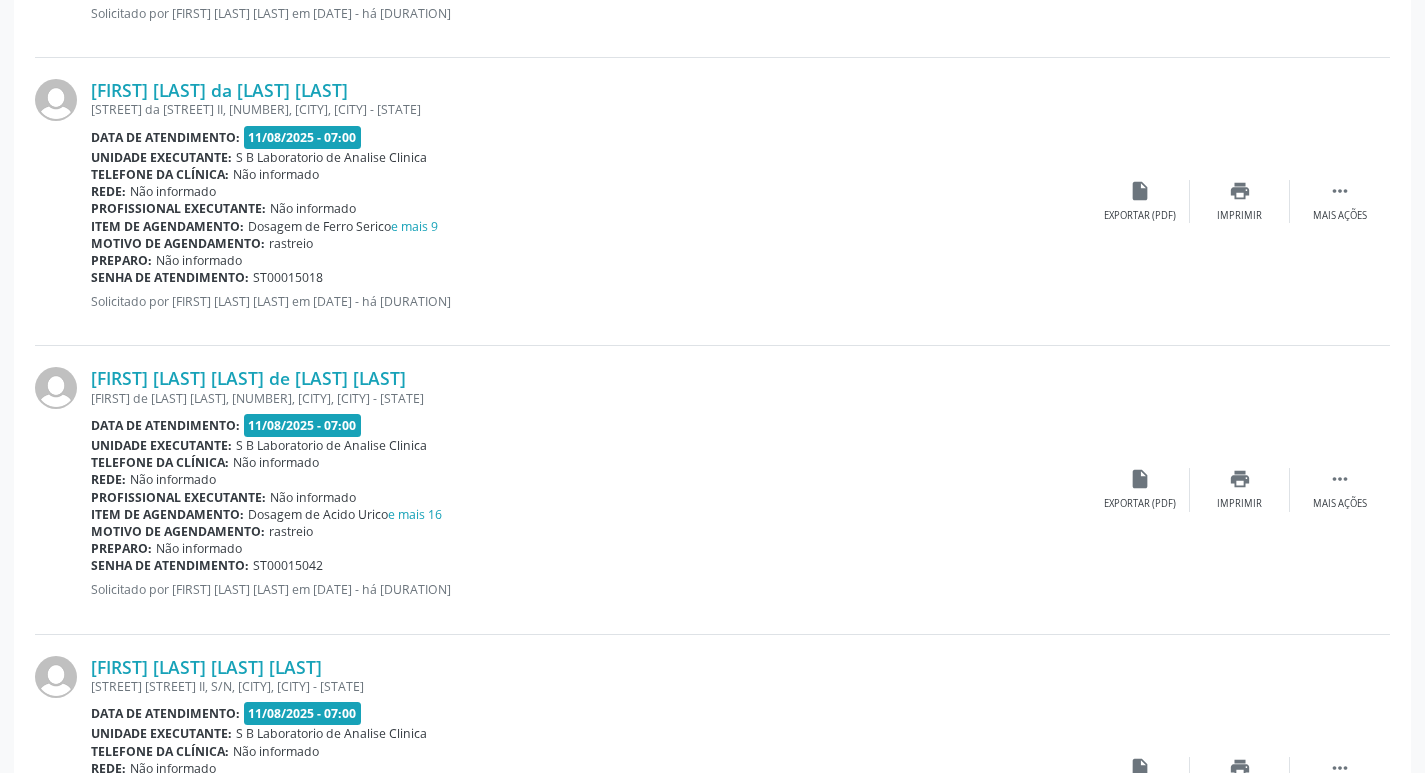 scroll, scrollTop: 2300, scrollLeft: 0, axis: vertical 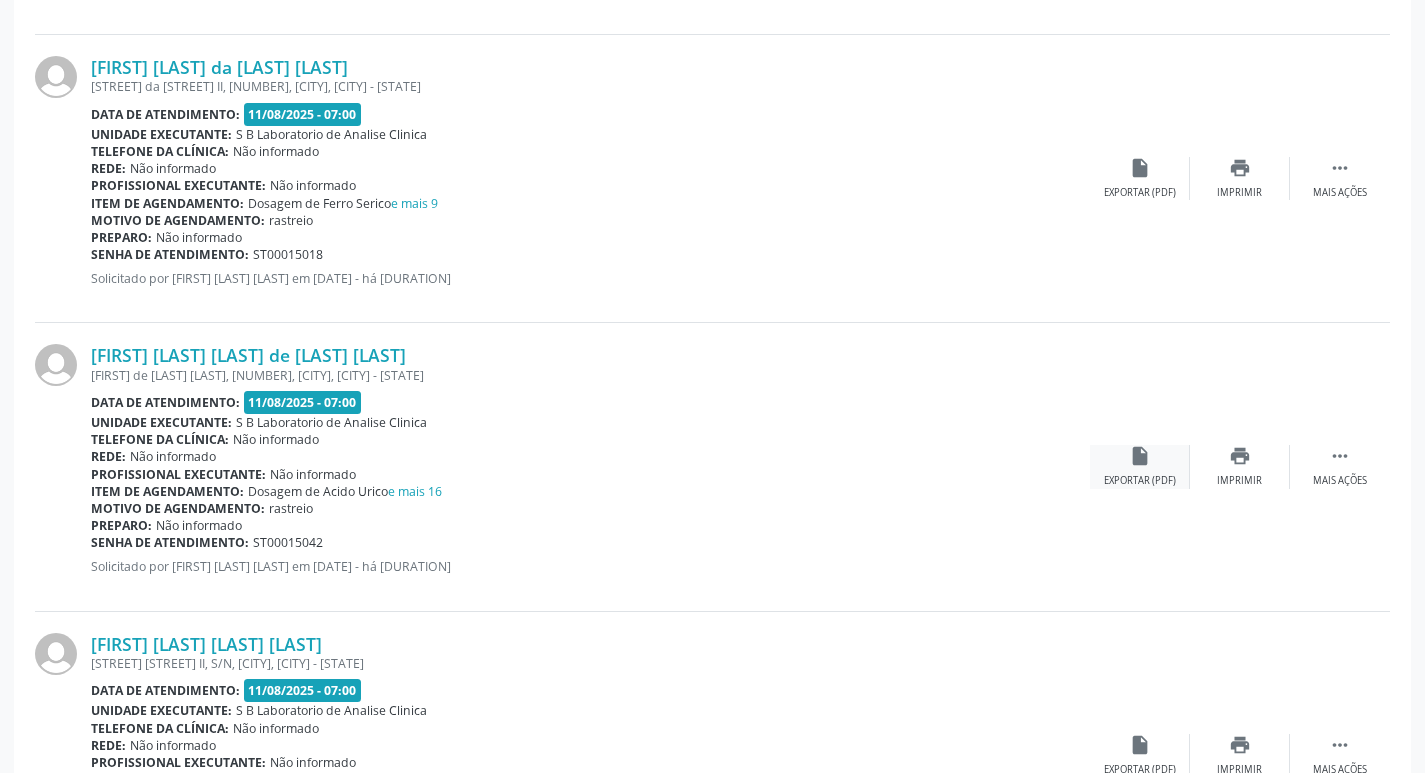 click on "insert_drive_file" at bounding box center [1140, 456] 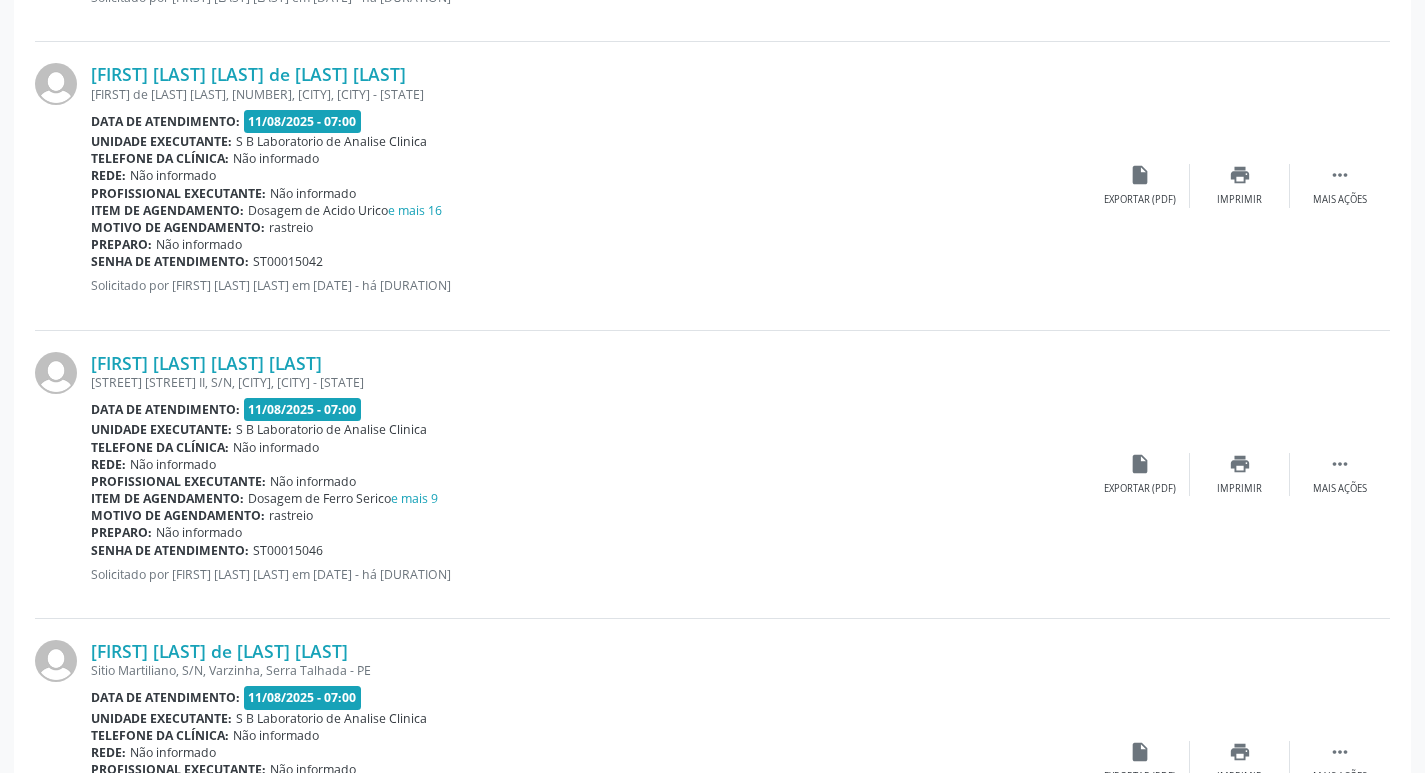 scroll, scrollTop: 2600, scrollLeft: 0, axis: vertical 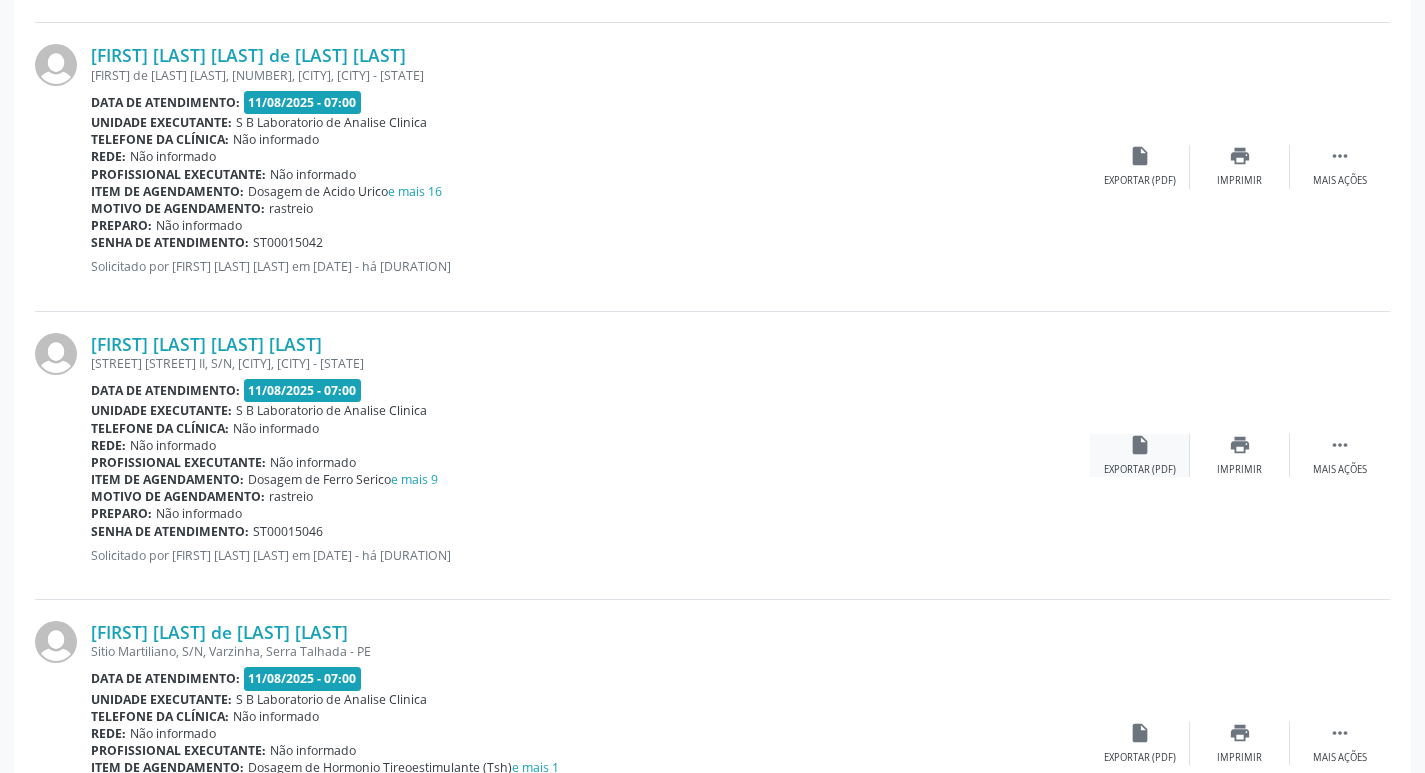 click on "insert_drive_file" at bounding box center (1140, 445) 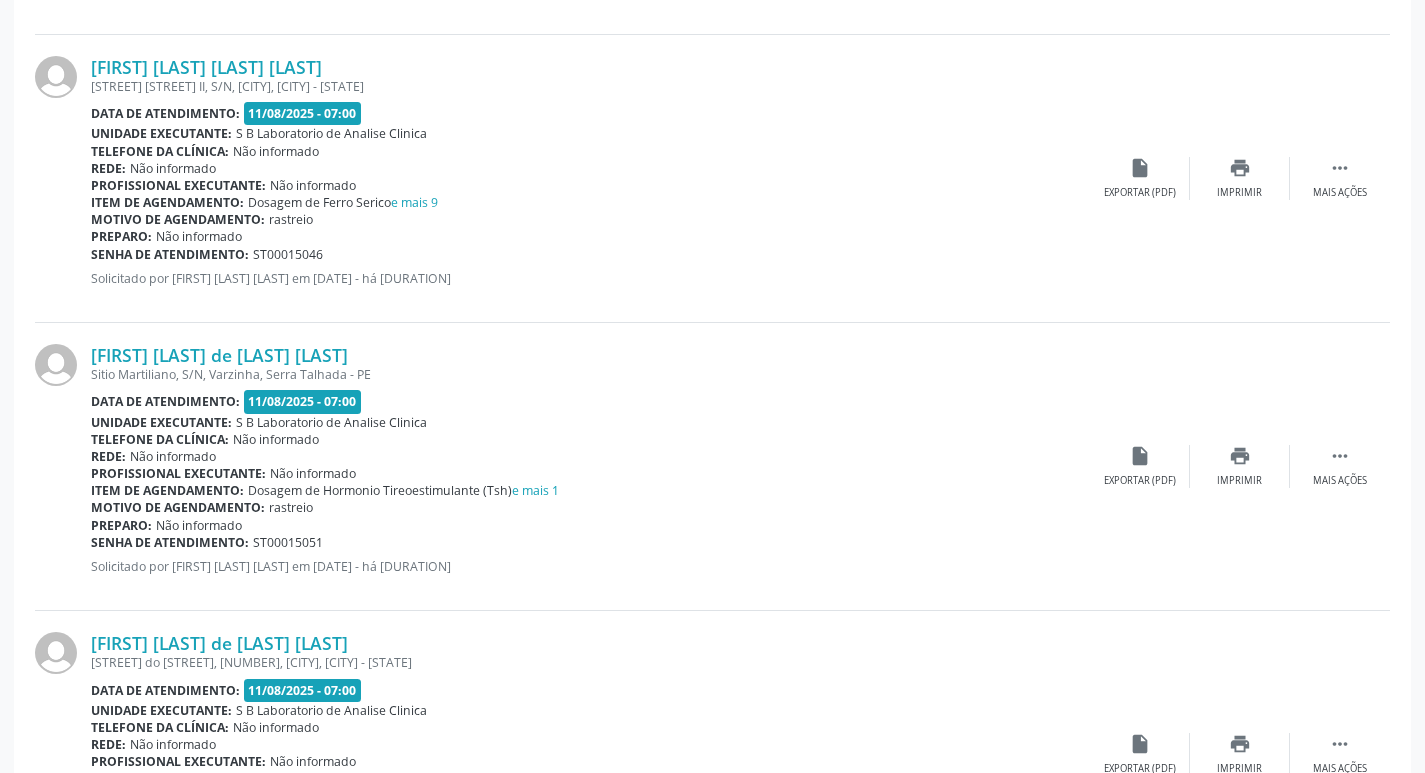 scroll, scrollTop: 2900, scrollLeft: 0, axis: vertical 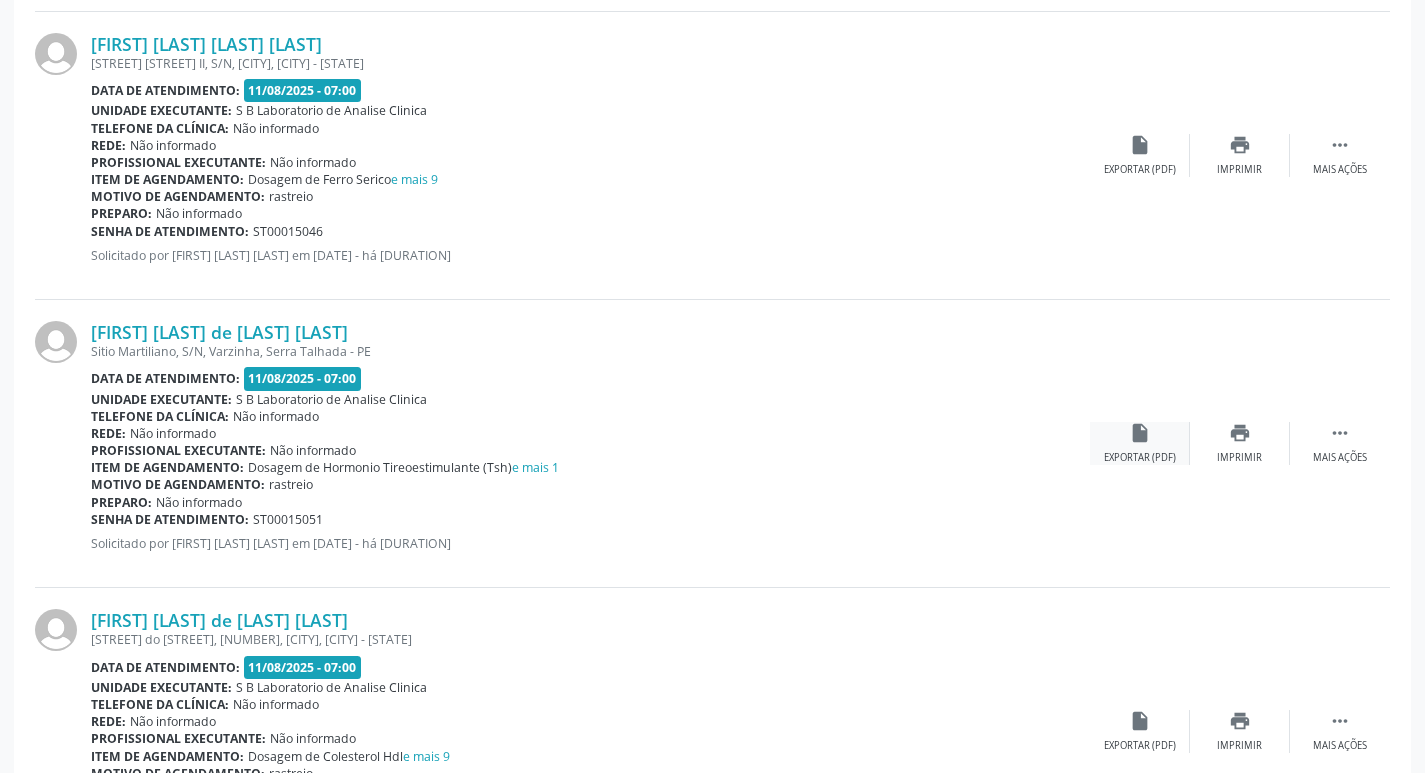 click on "Exportar (PDF)" at bounding box center (1140, 458) 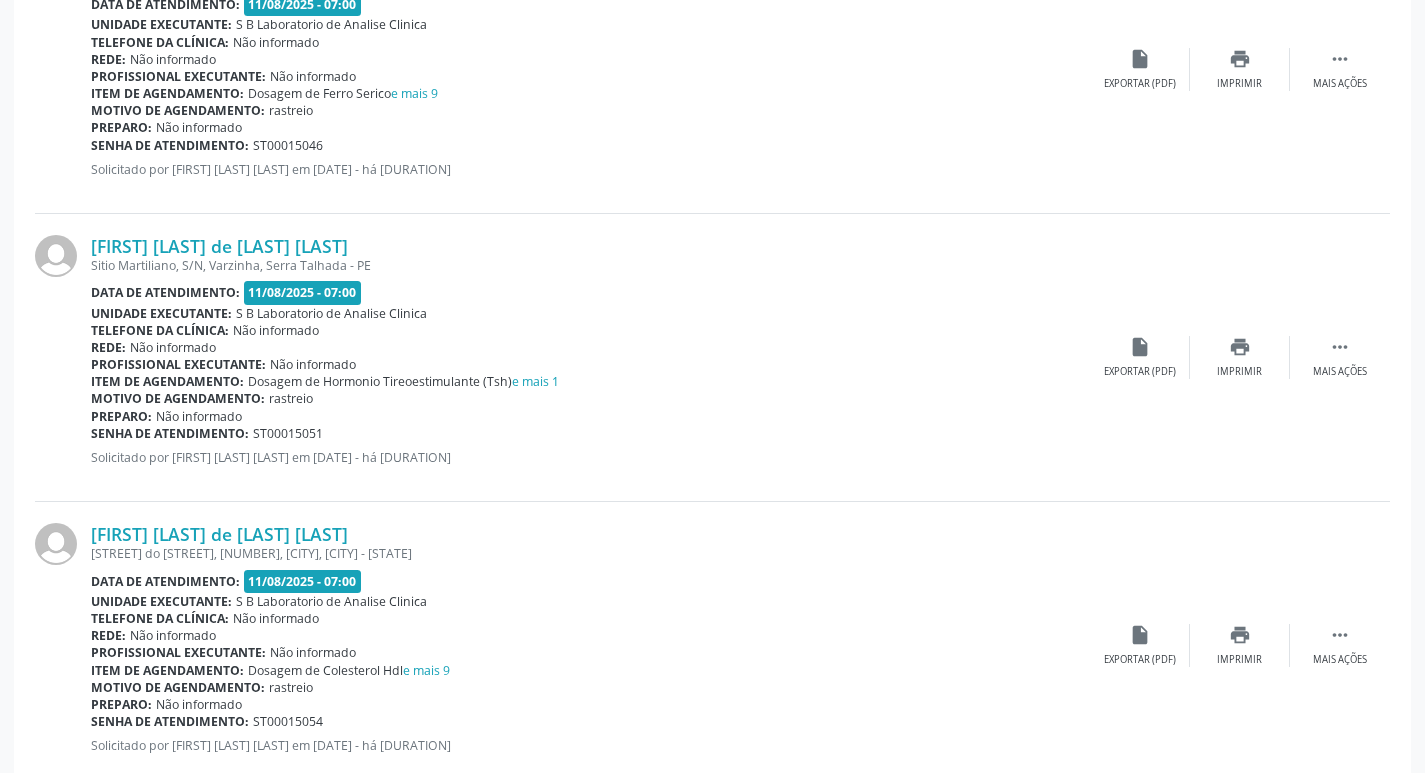 scroll, scrollTop: 3100, scrollLeft: 0, axis: vertical 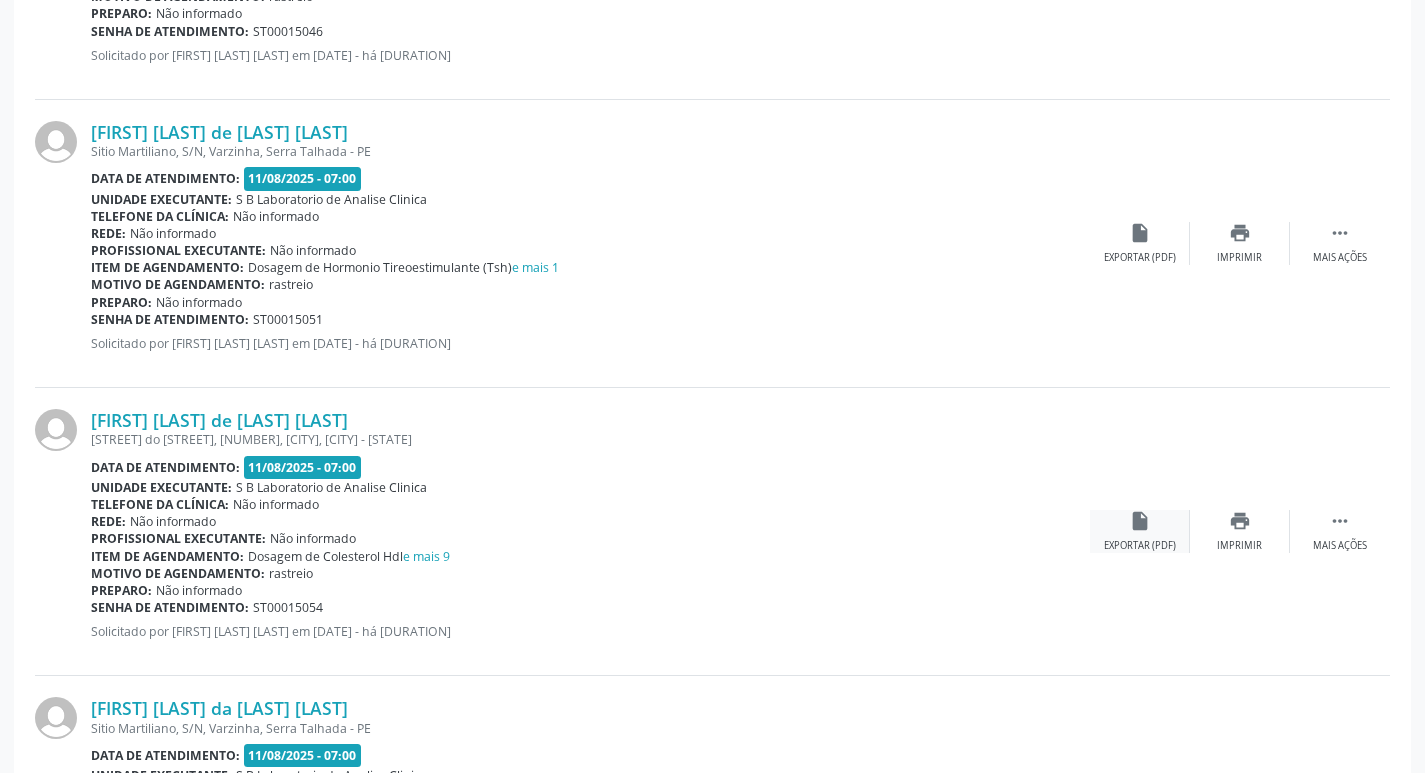click on "insert_drive_file
Exportar (PDF)" at bounding box center (1140, 531) 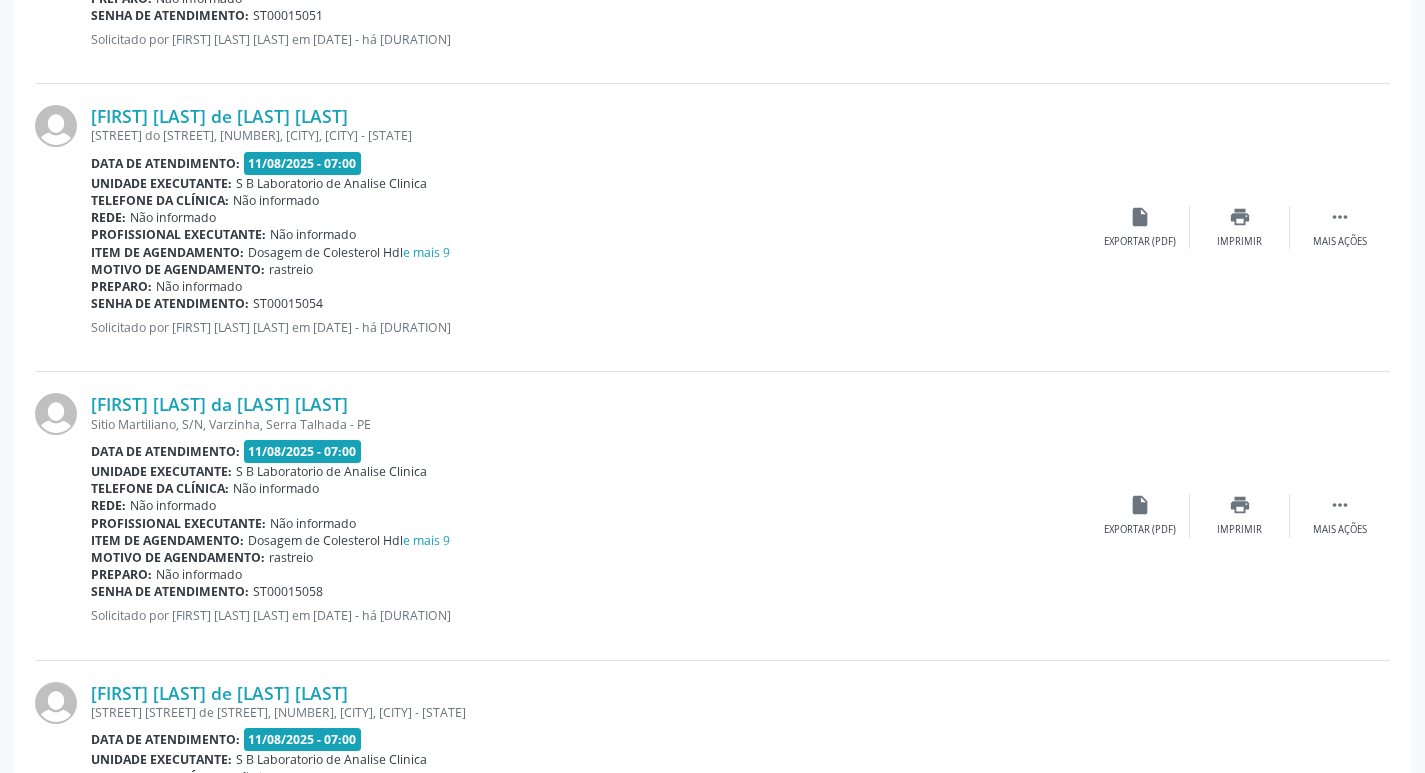 scroll, scrollTop: 3500, scrollLeft: 0, axis: vertical 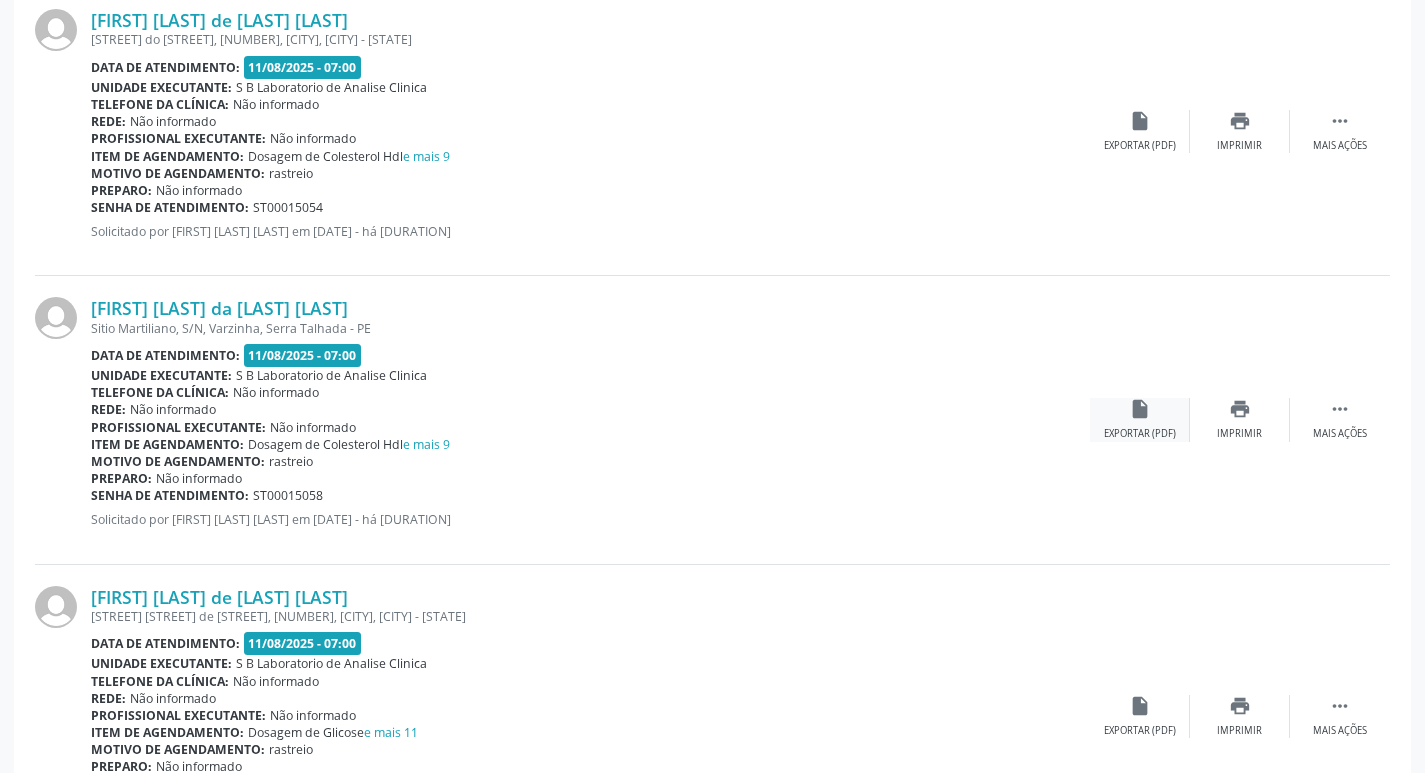 click on "insert_drive_file
Exportar (PDF)" at bounding box center (1140, 419) 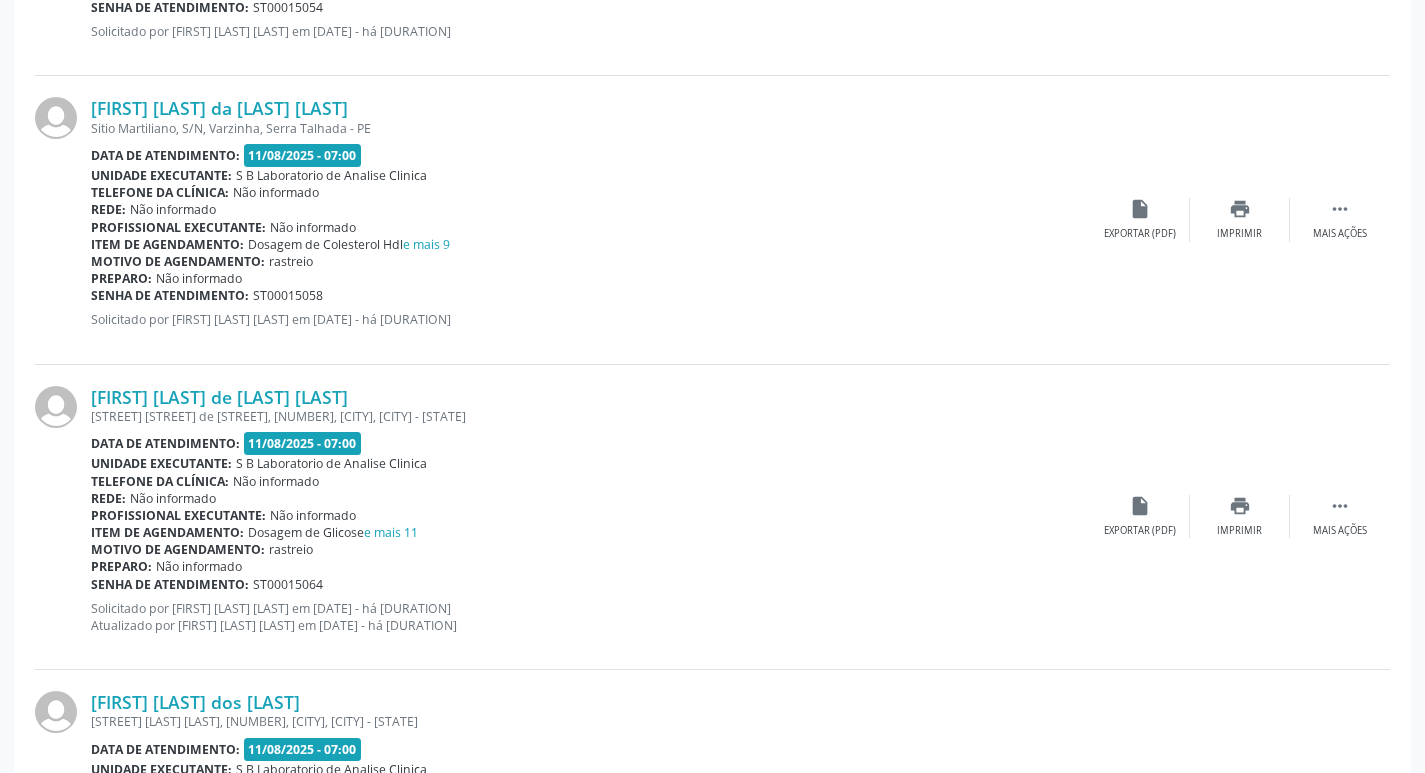 scroll, scrollTop: 3800, scrollLeft: 0, axis: vertical 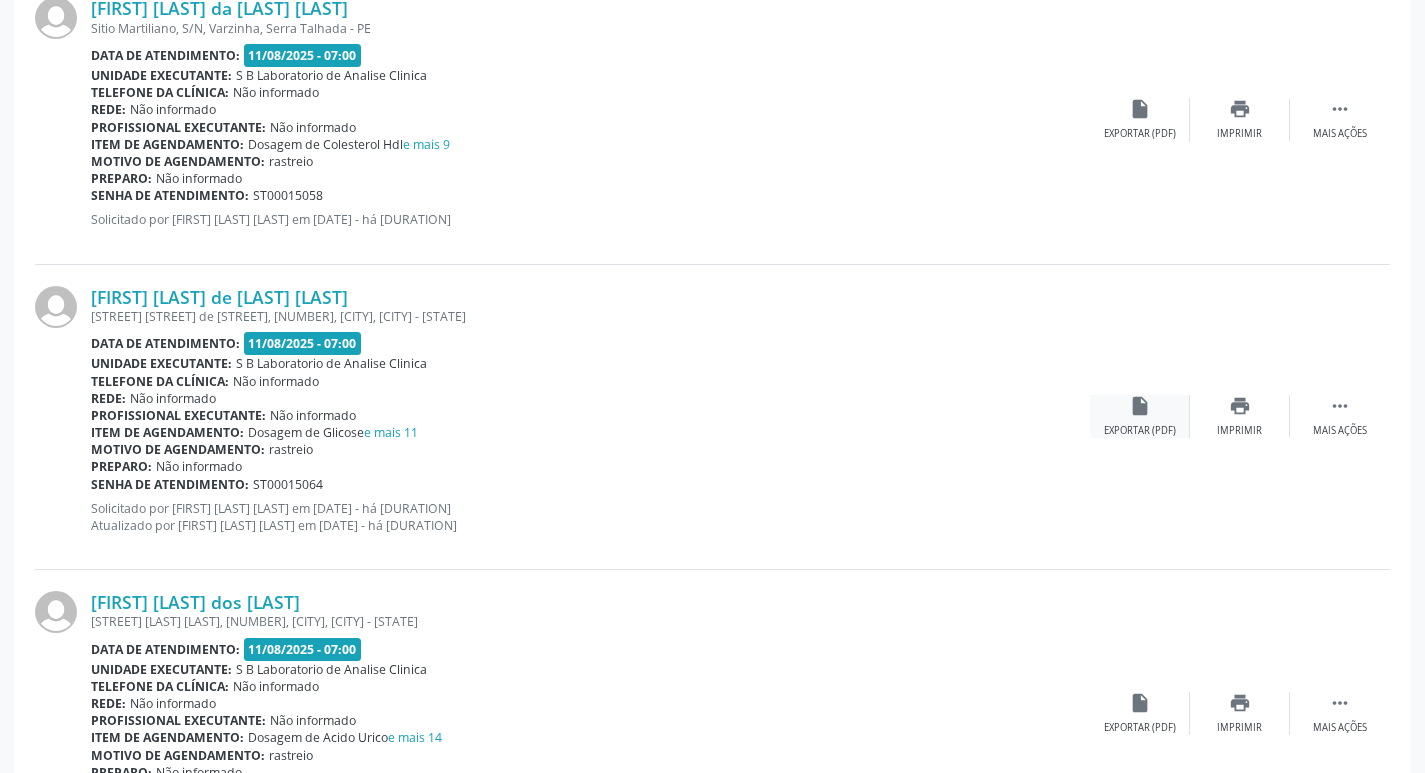 click on "Exportar (PDF)" at bounding box center (1140, 431) 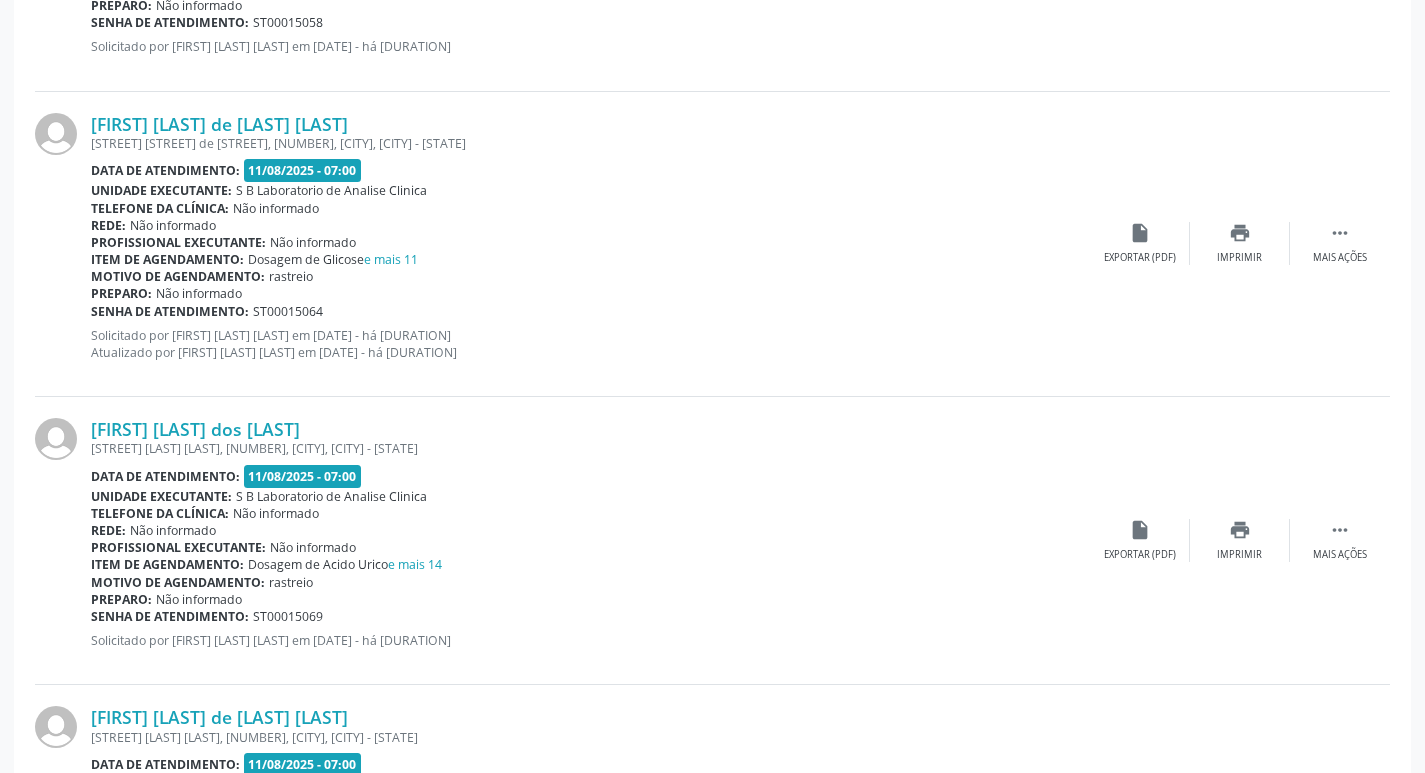 scroll, scrollTop: 4000, scrollLeft: 0, axis: vertical 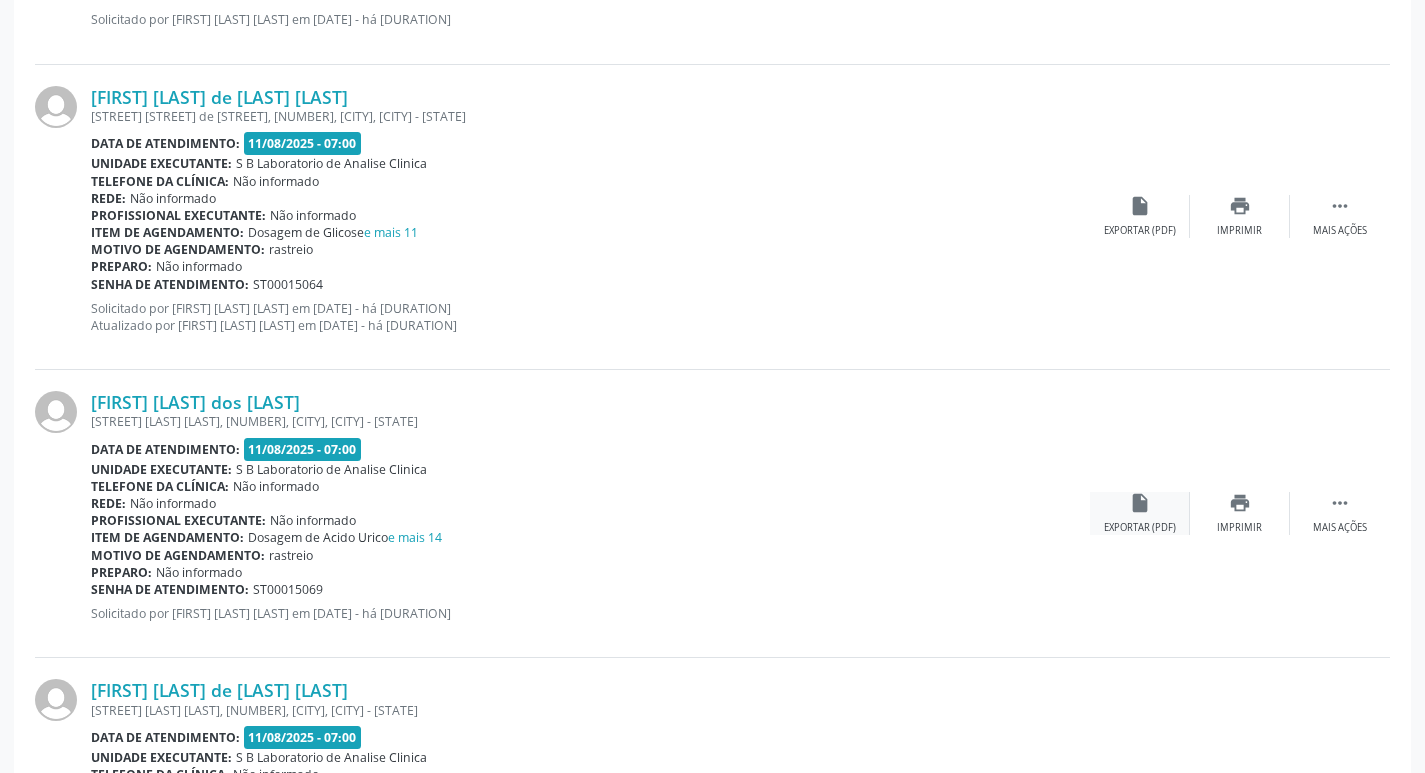click on "Exportar (PDF)" at bounding box center [1140, 528] 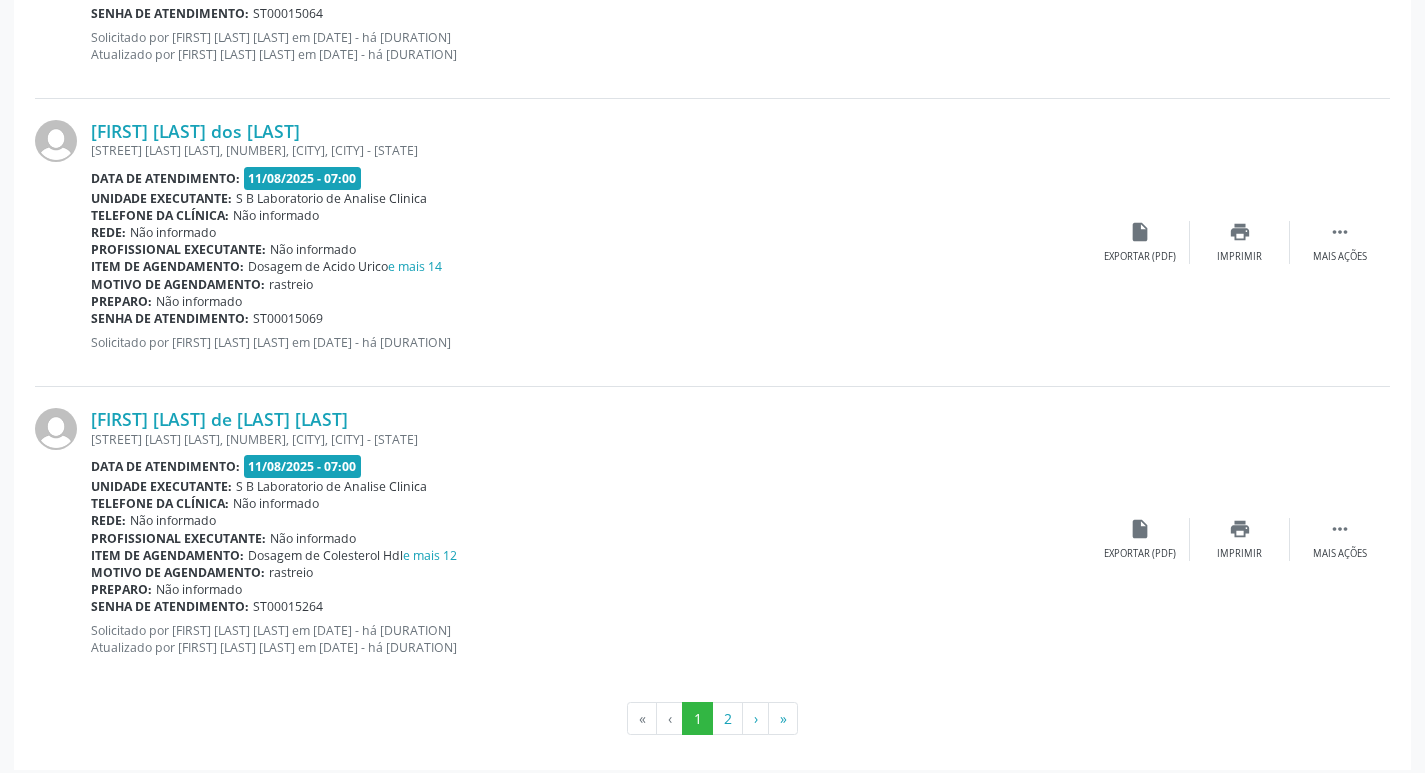 scroll, scrollTop: 4282, scrollLeft: 0, axis: vertical 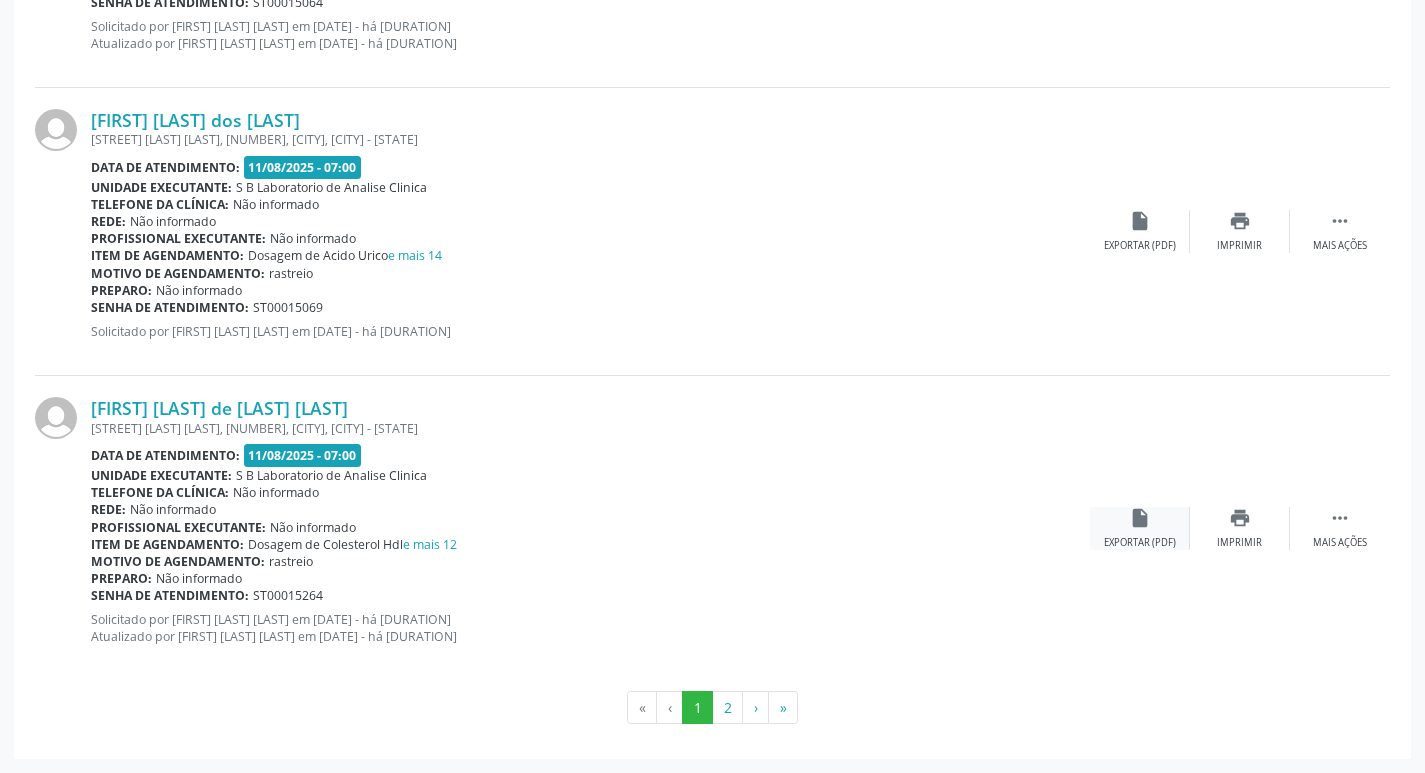 click on "insert_drive_file
Exportar (PDF)" at bounding box center (1140, 528) 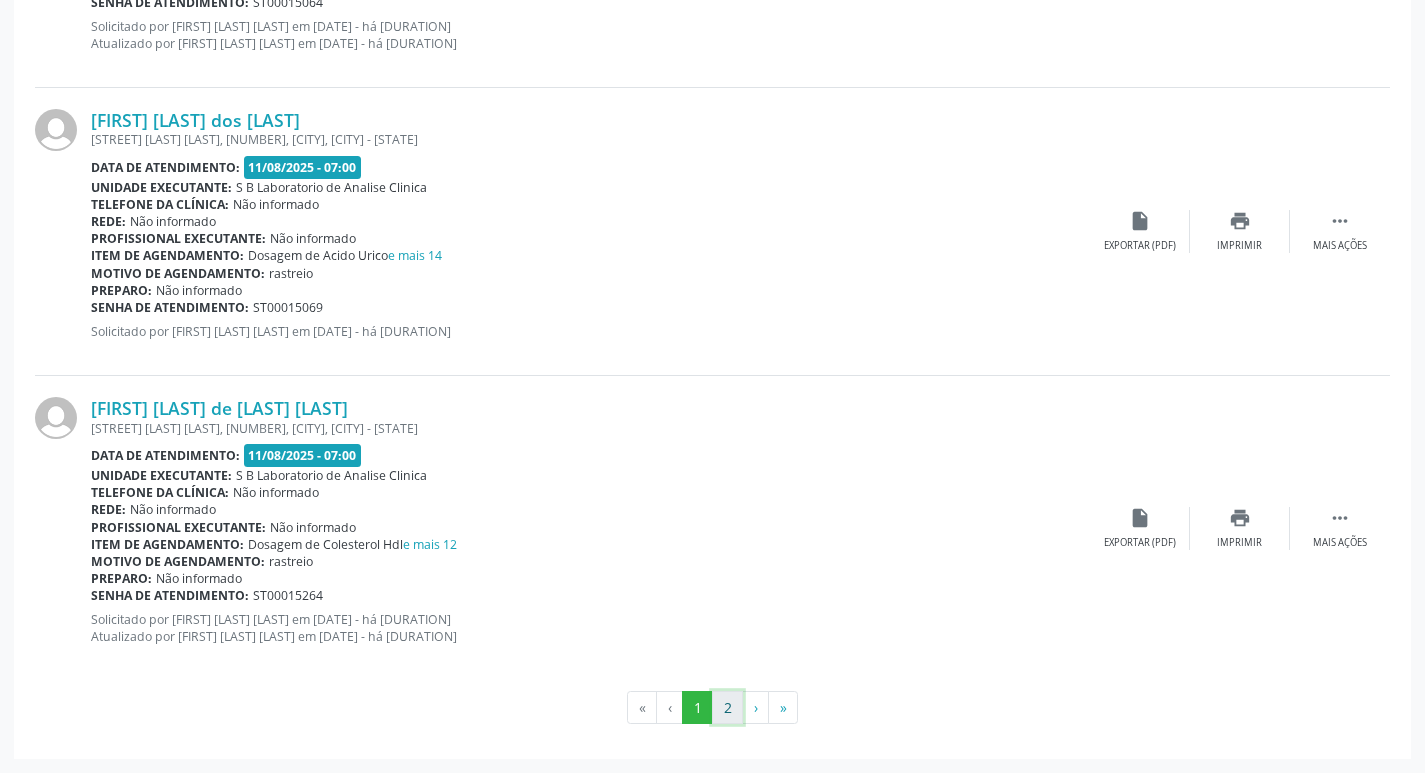 click on "2" at bounding box center (727, 708) 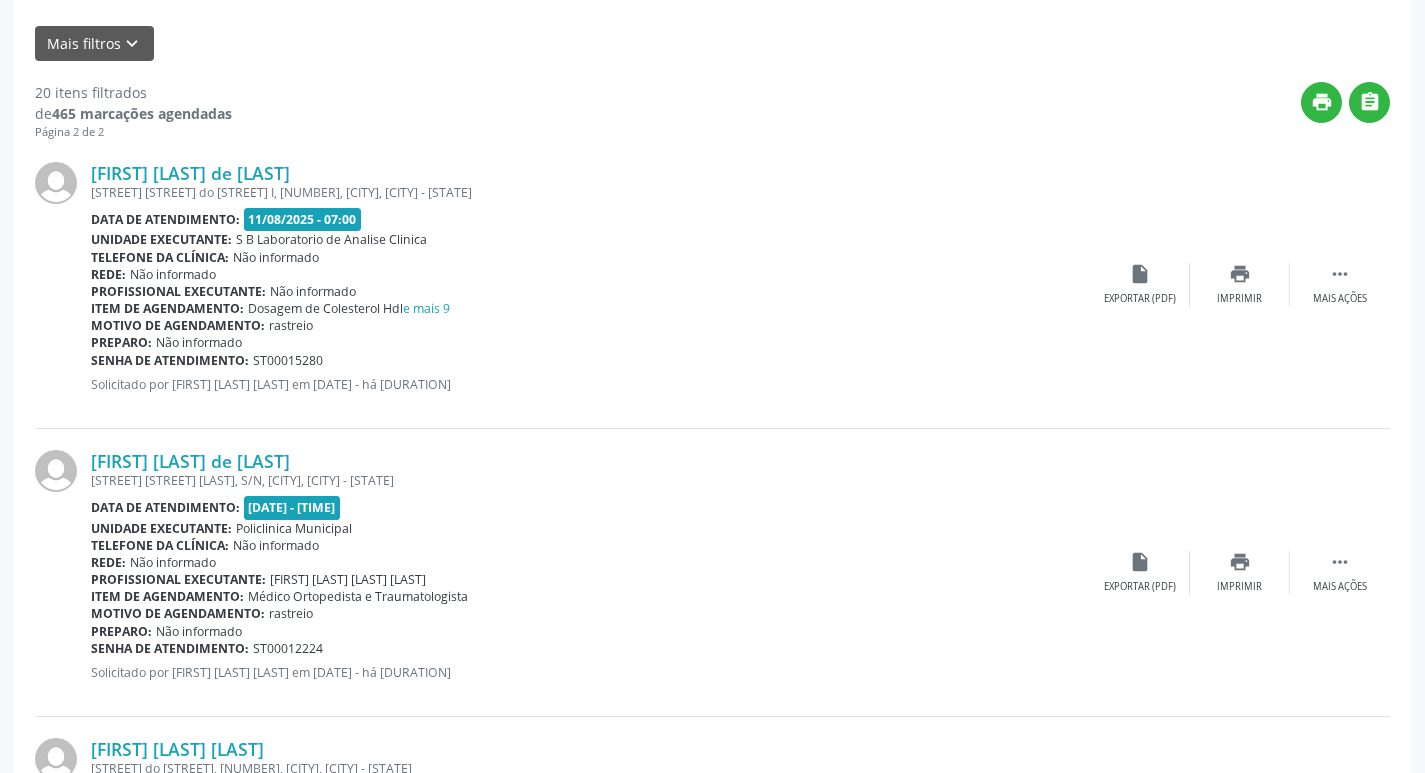 scroll, scrollTop: 500, scrollLeft: 0, axis: vertical 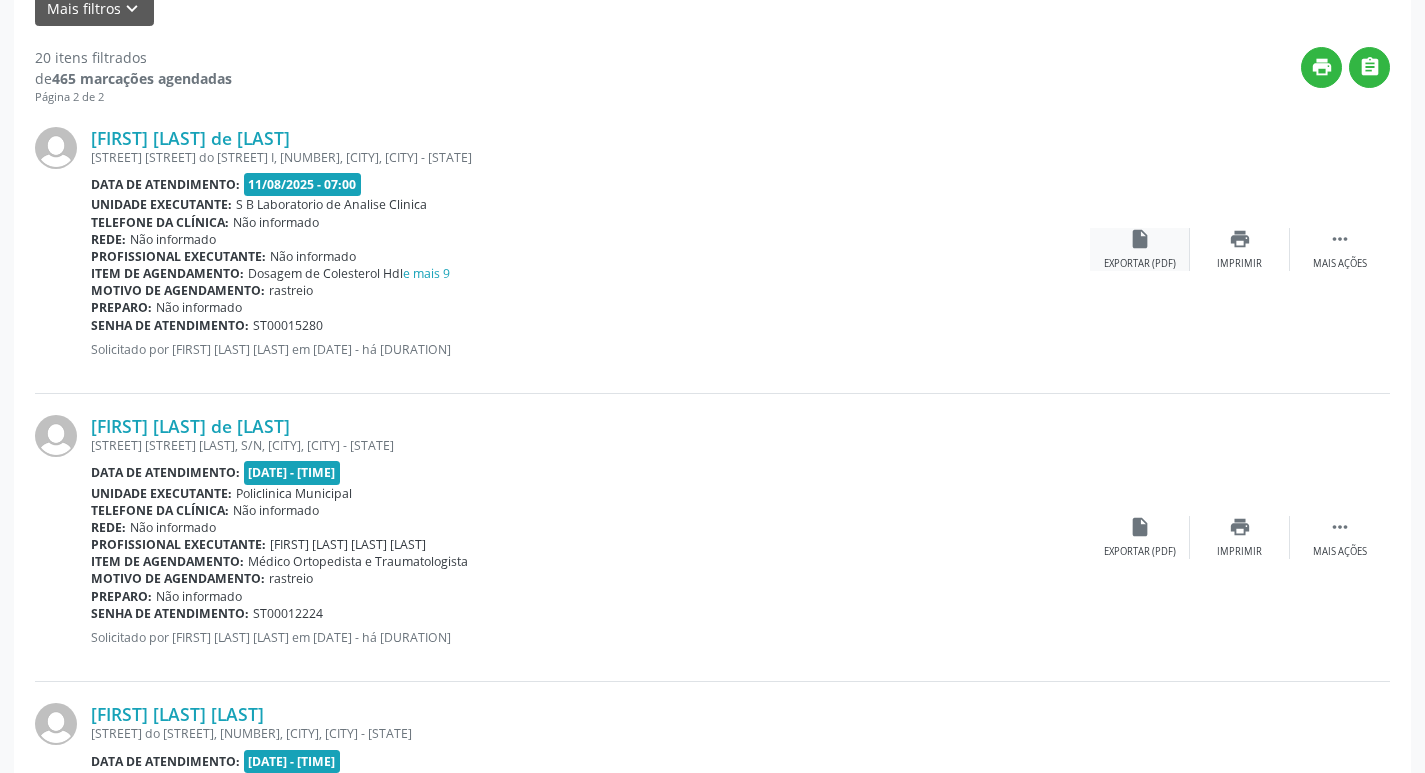 click on "insert_drive_file" at bounding box center [1140, 239] 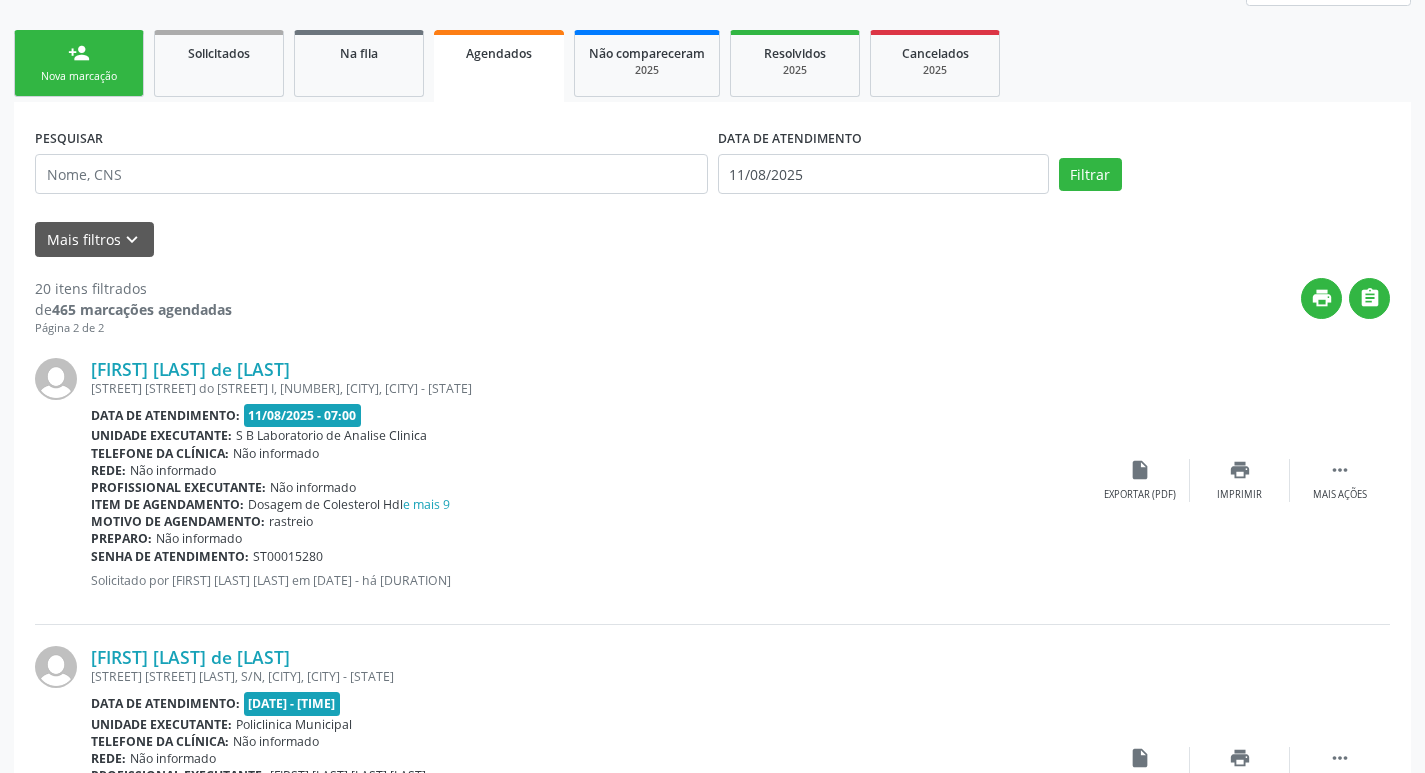 scroll, scrollTop: 0, scrollLeft: 0, axis: both 